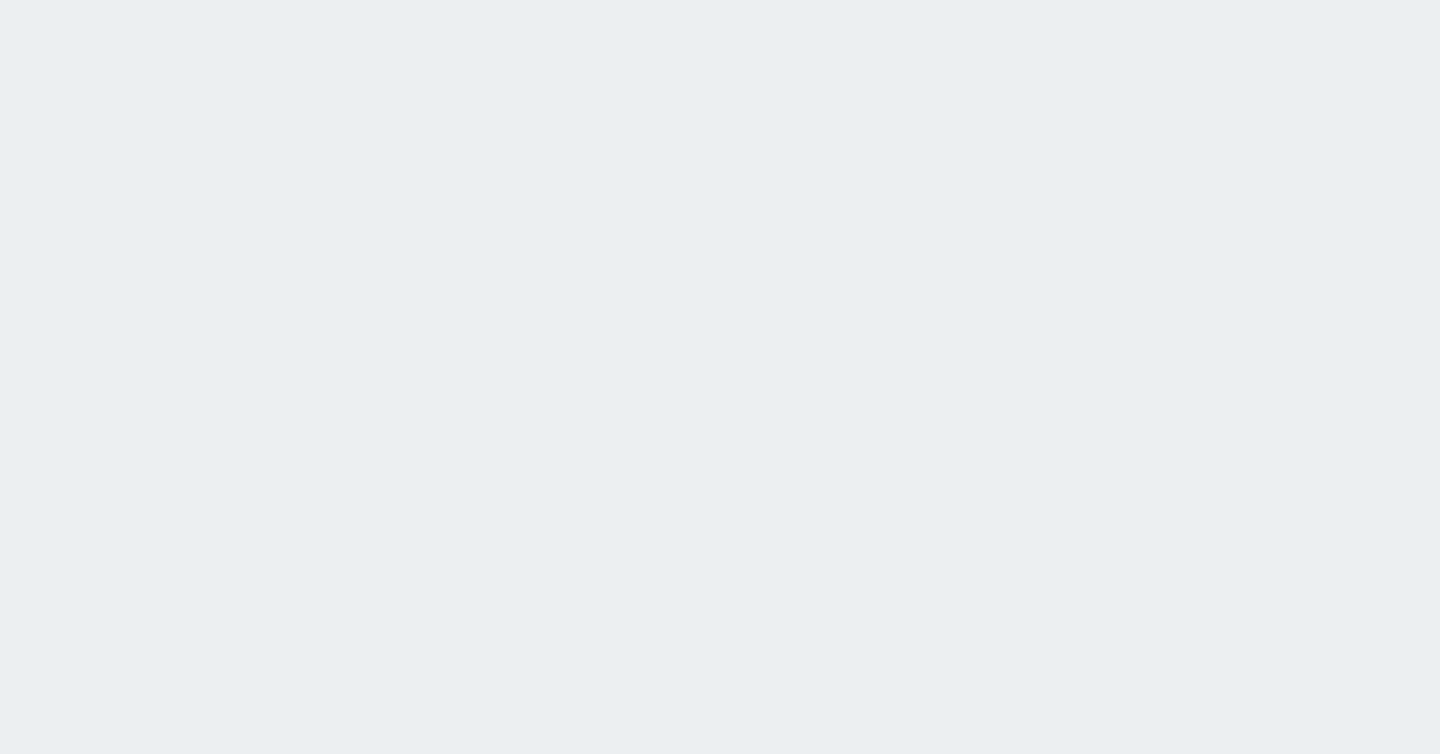 scroll, scrollTop: 0, scrollLeft: 0, axis: both 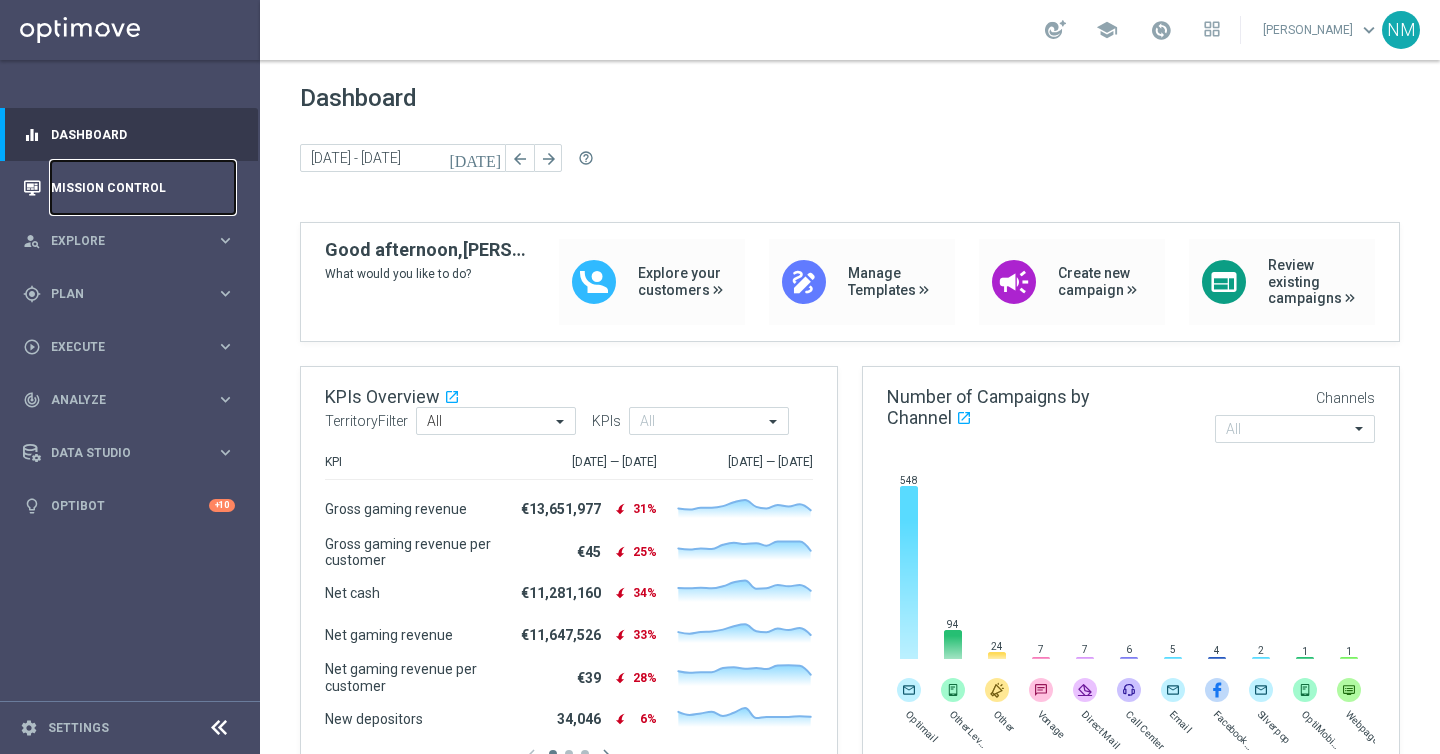 click on "Mission Control" at bounding box center [143, 187] 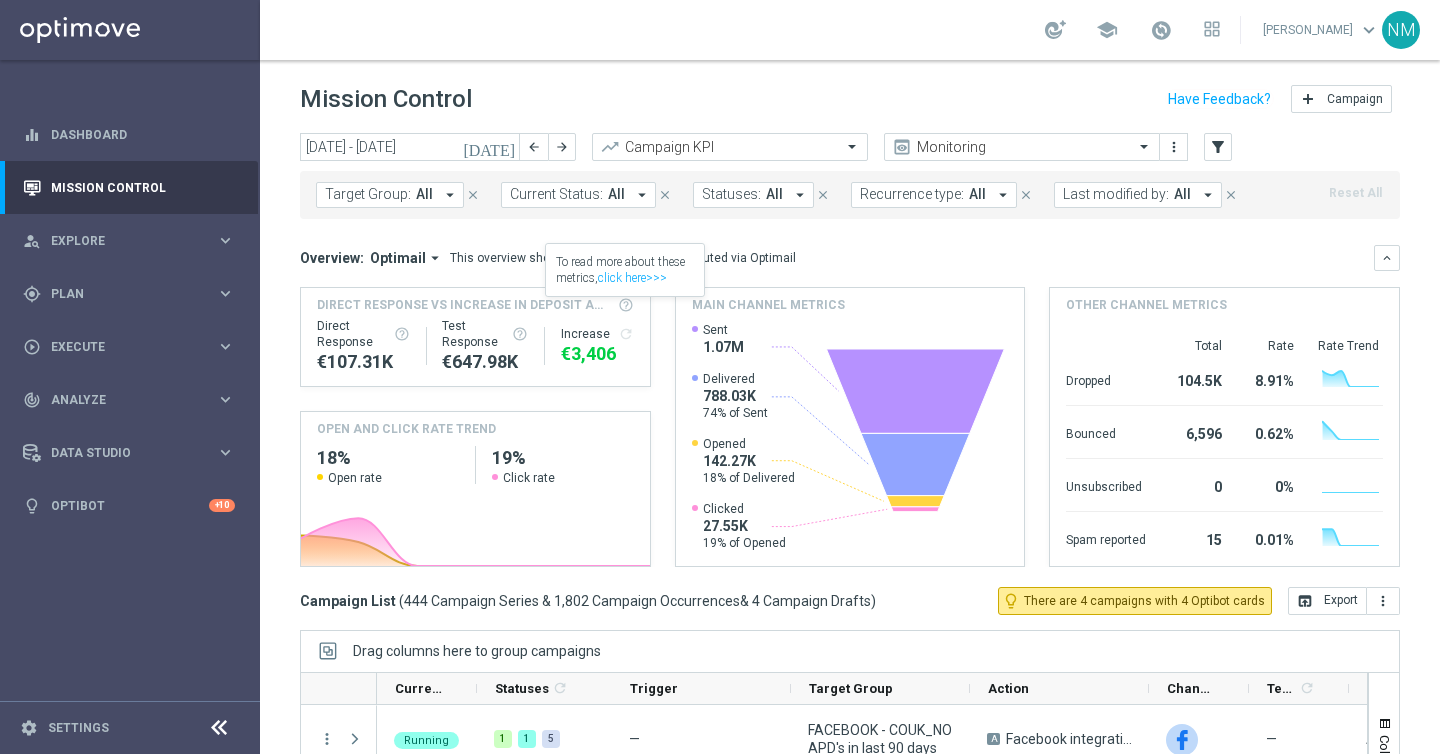 click on "arrow_drop_down" at bounding box center [450, 195] 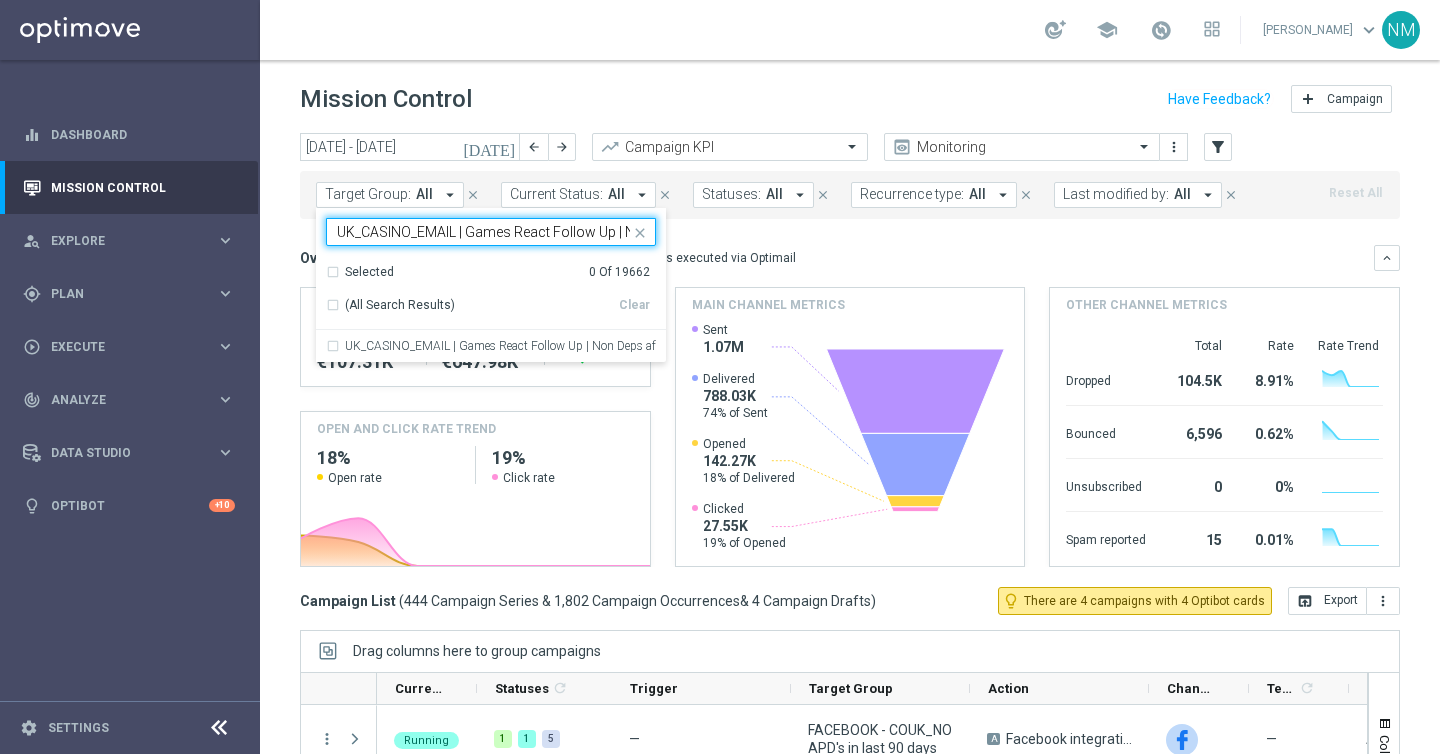 scroll, scrollTop: 0, scrollLeft: 128, axis: horizontal 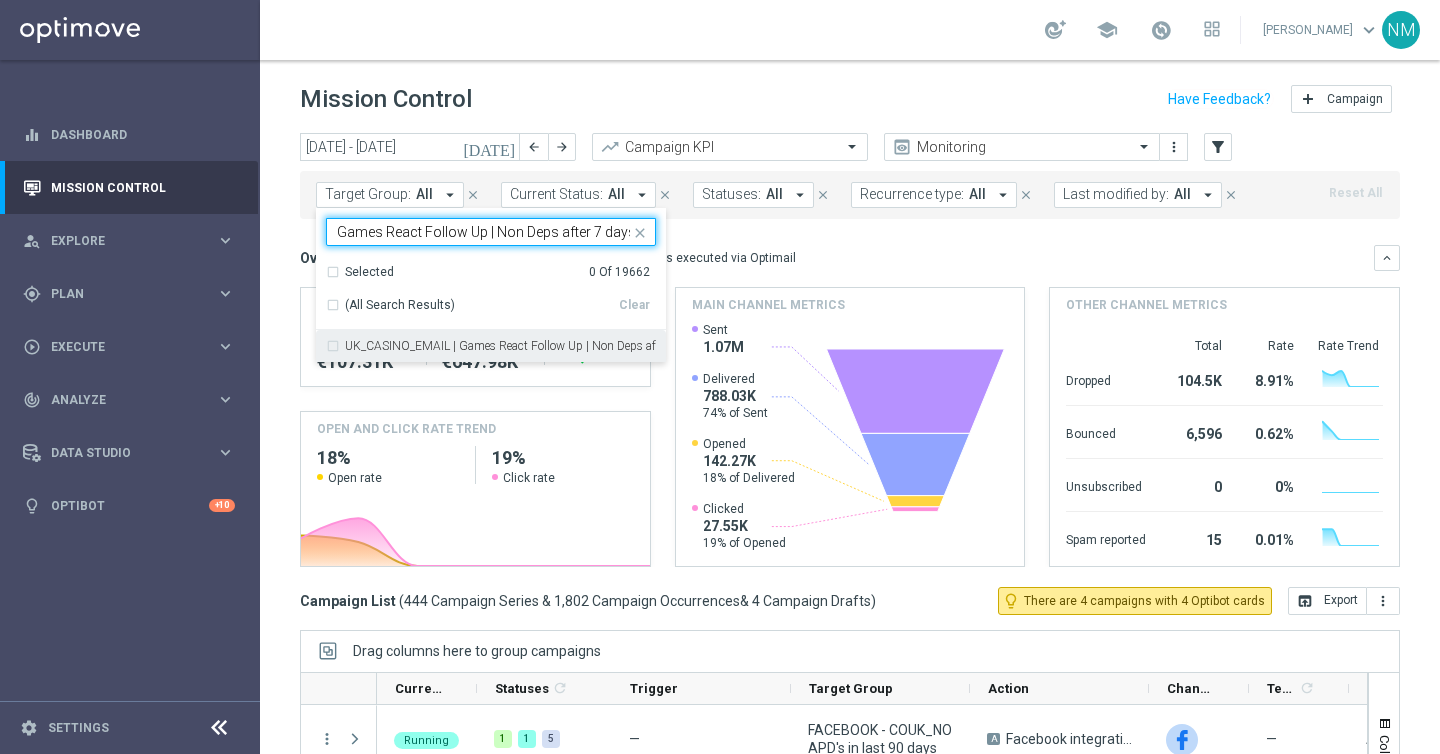 click on "UK_CASINO_EMAIL | Games React Follow Up | Non Deps after 7 days" at bounding box center [491, 346] 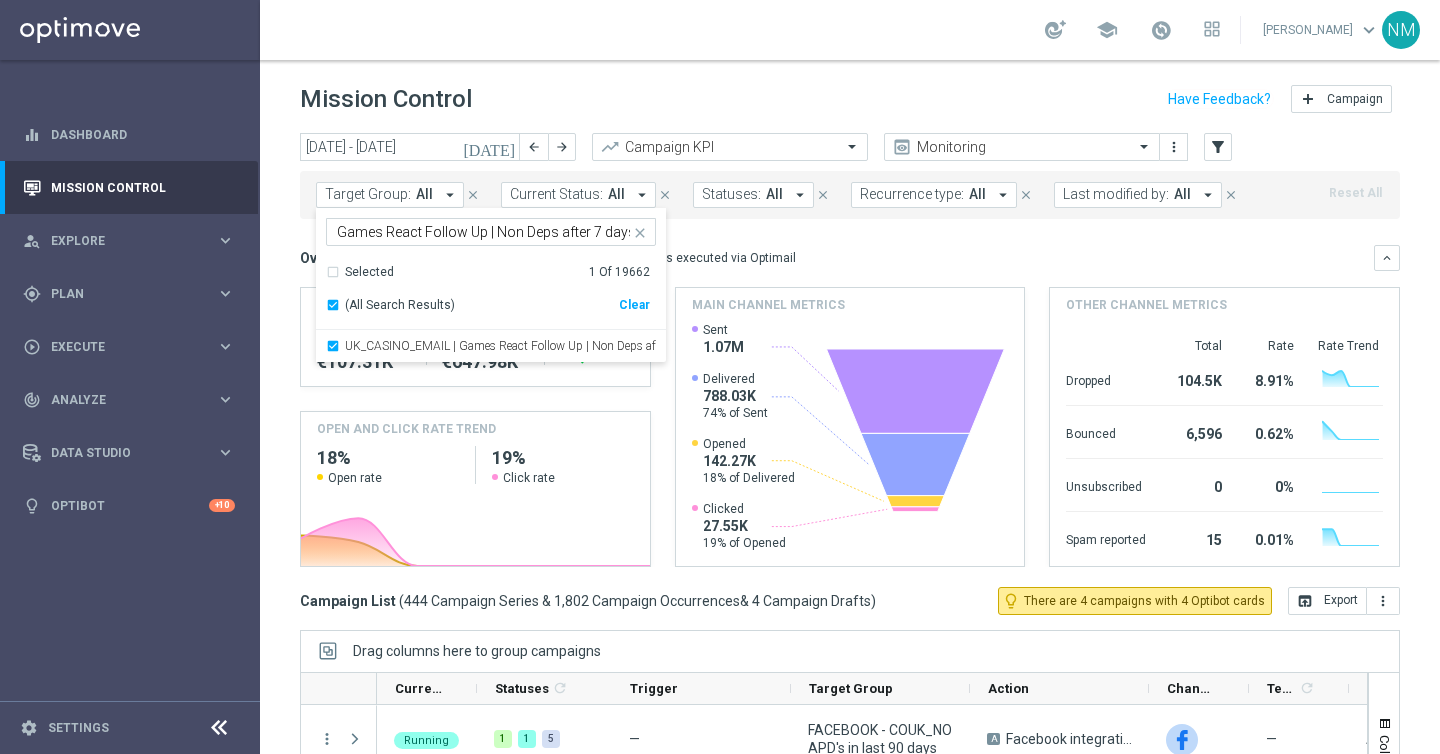 scroll, scrollTop: 0, scrollLeft: 0, axis: both 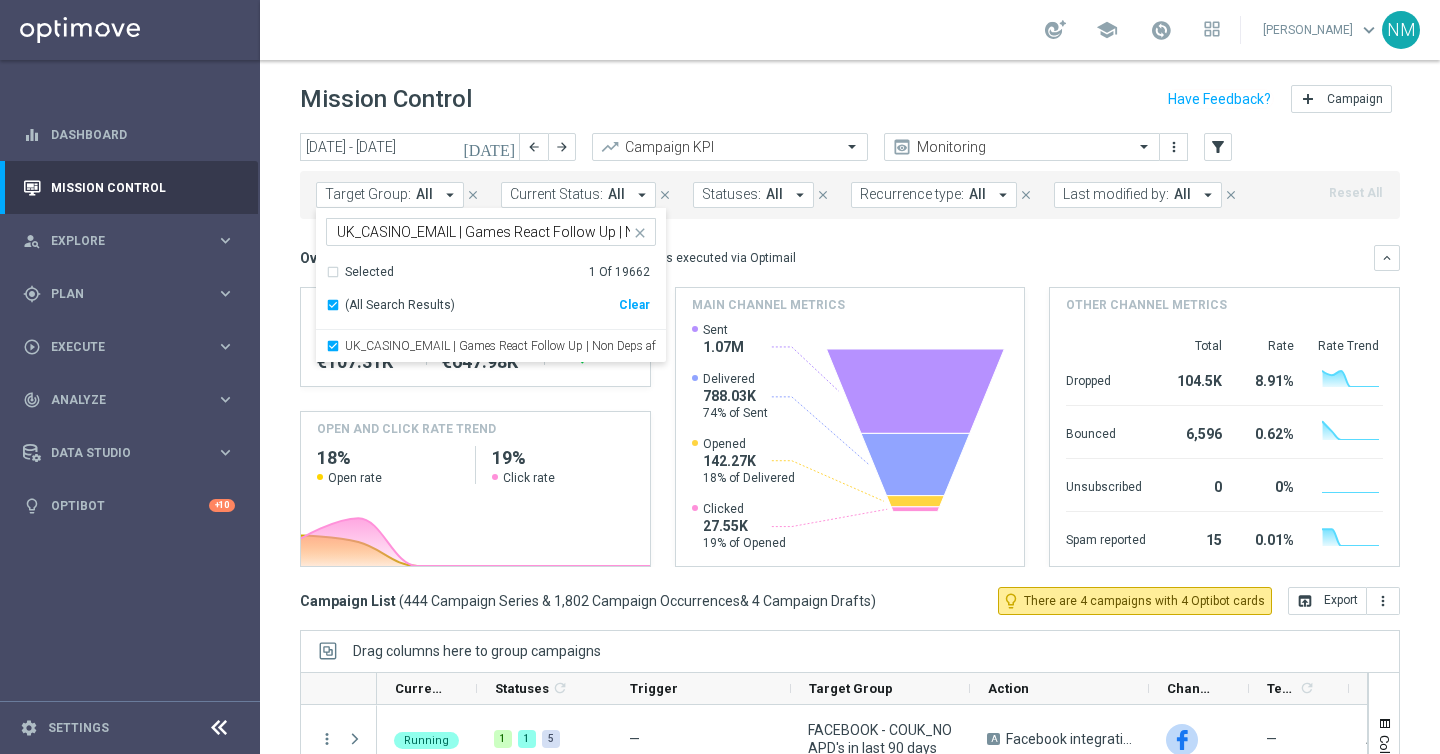 click on "Overview:
Optimail
arrow_drop_down
This overview shows data of campaigns executed via Optimail
keyboard_arrow_down
Direct Response VS Increase In Deposit Amount
Direct Response
€107.31K
Test Response" 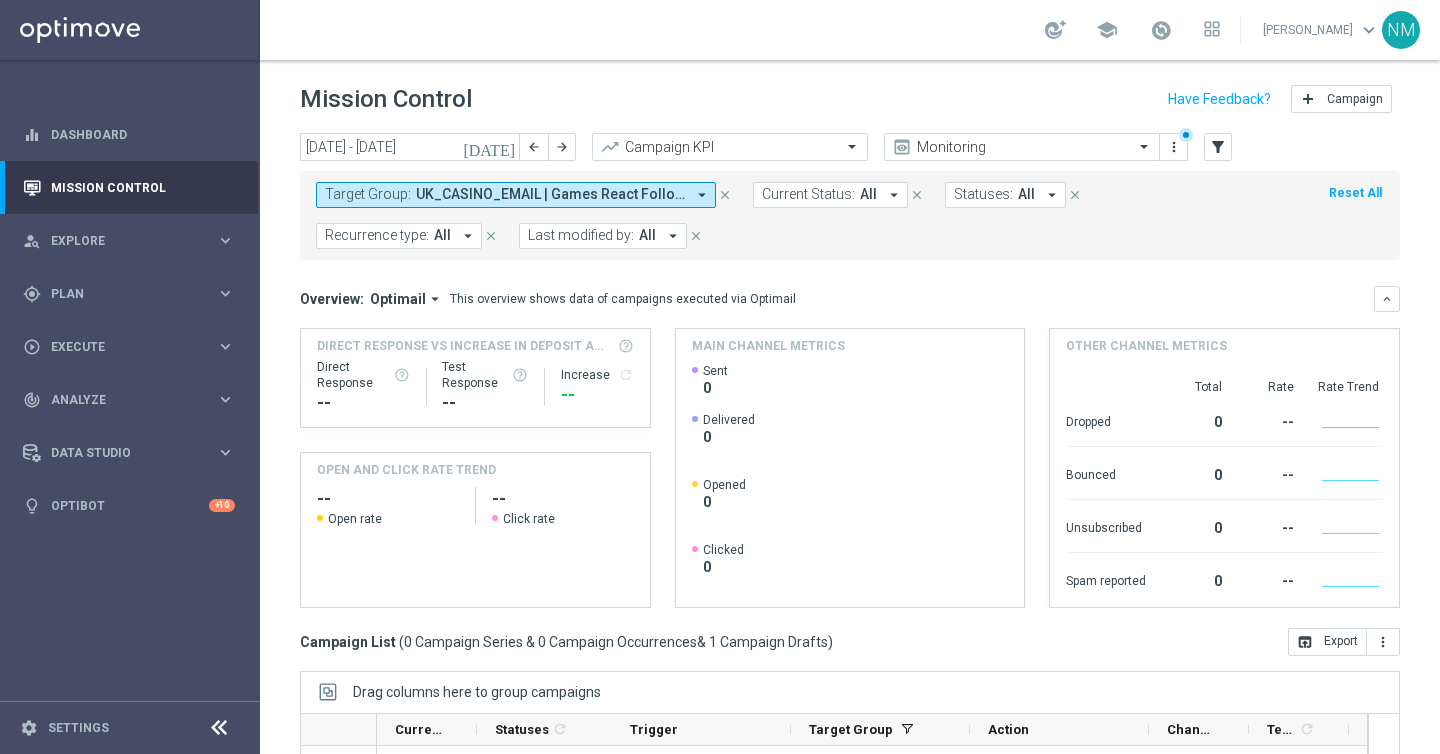 click on "[DATE]" 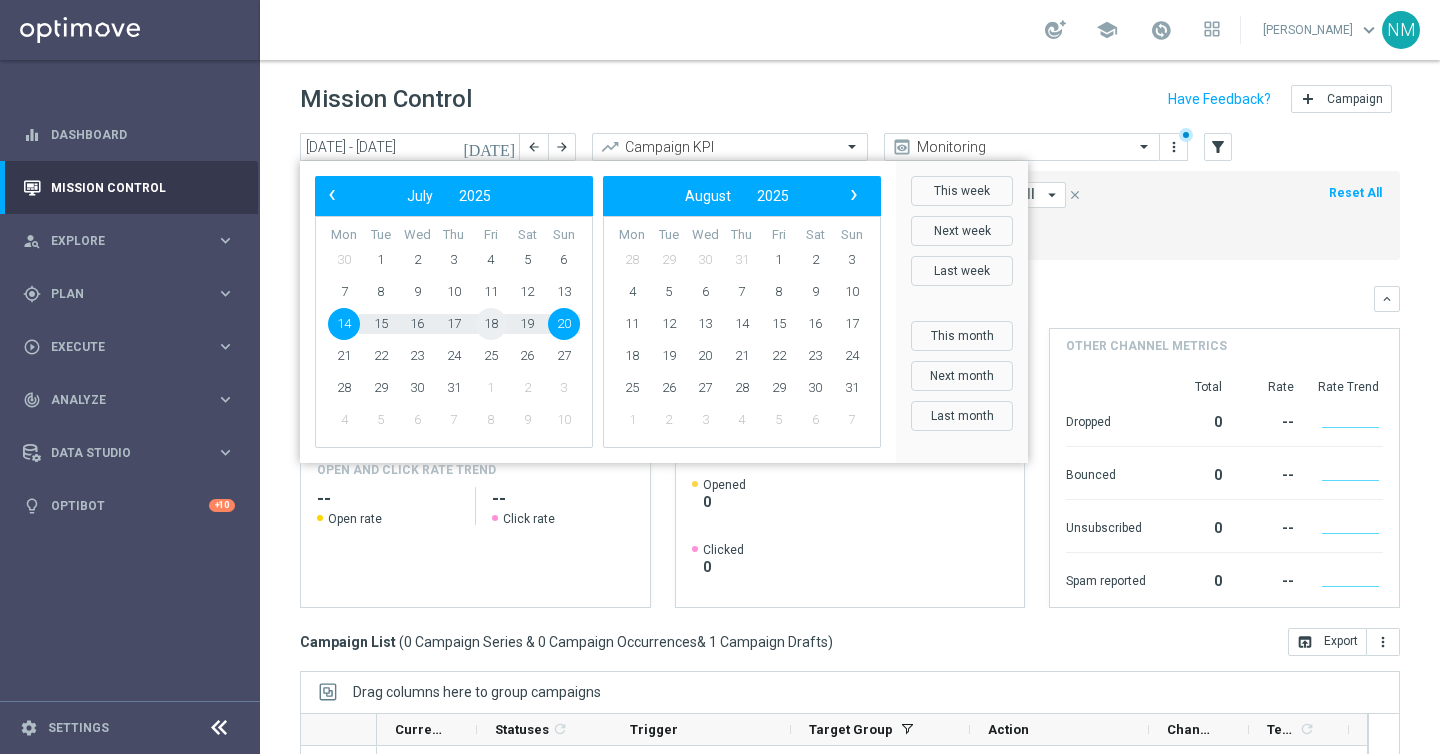 click on "18" 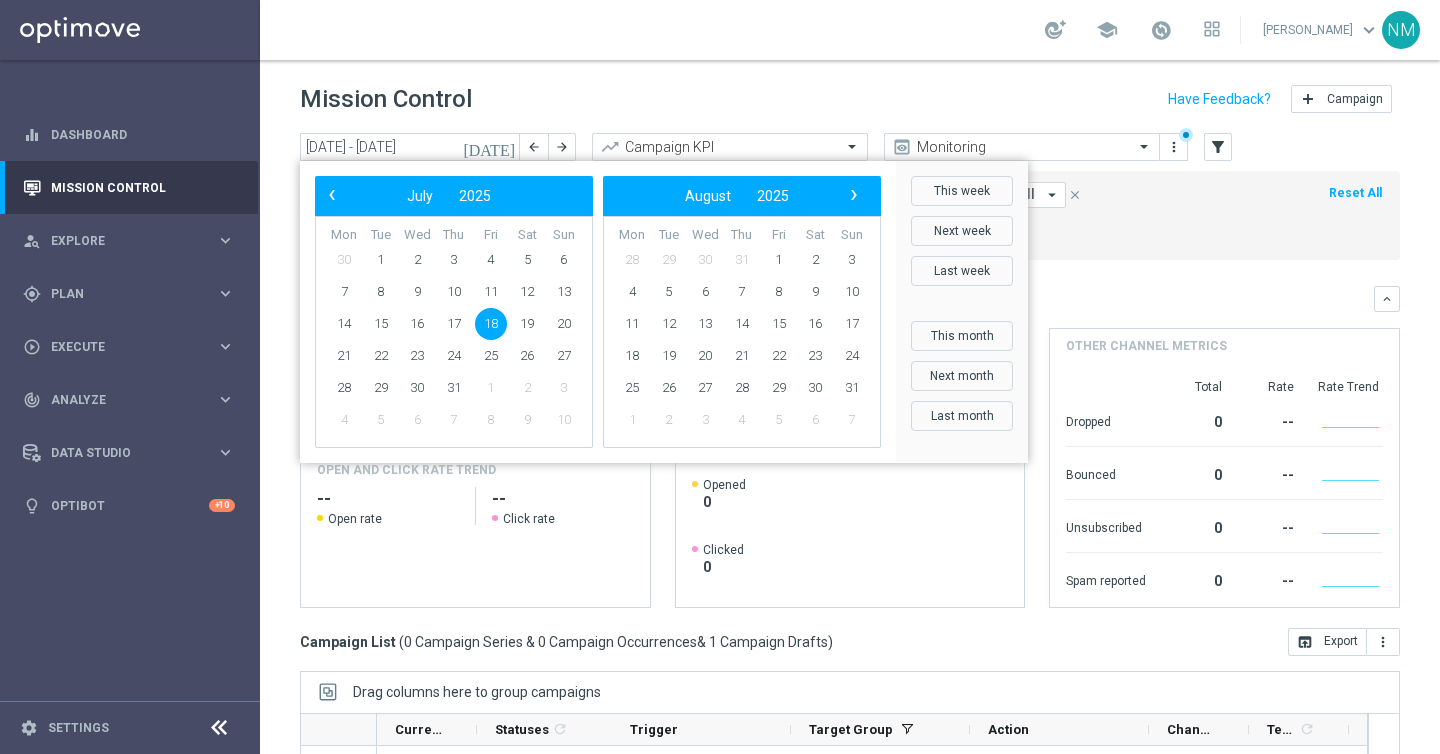 click on "18" 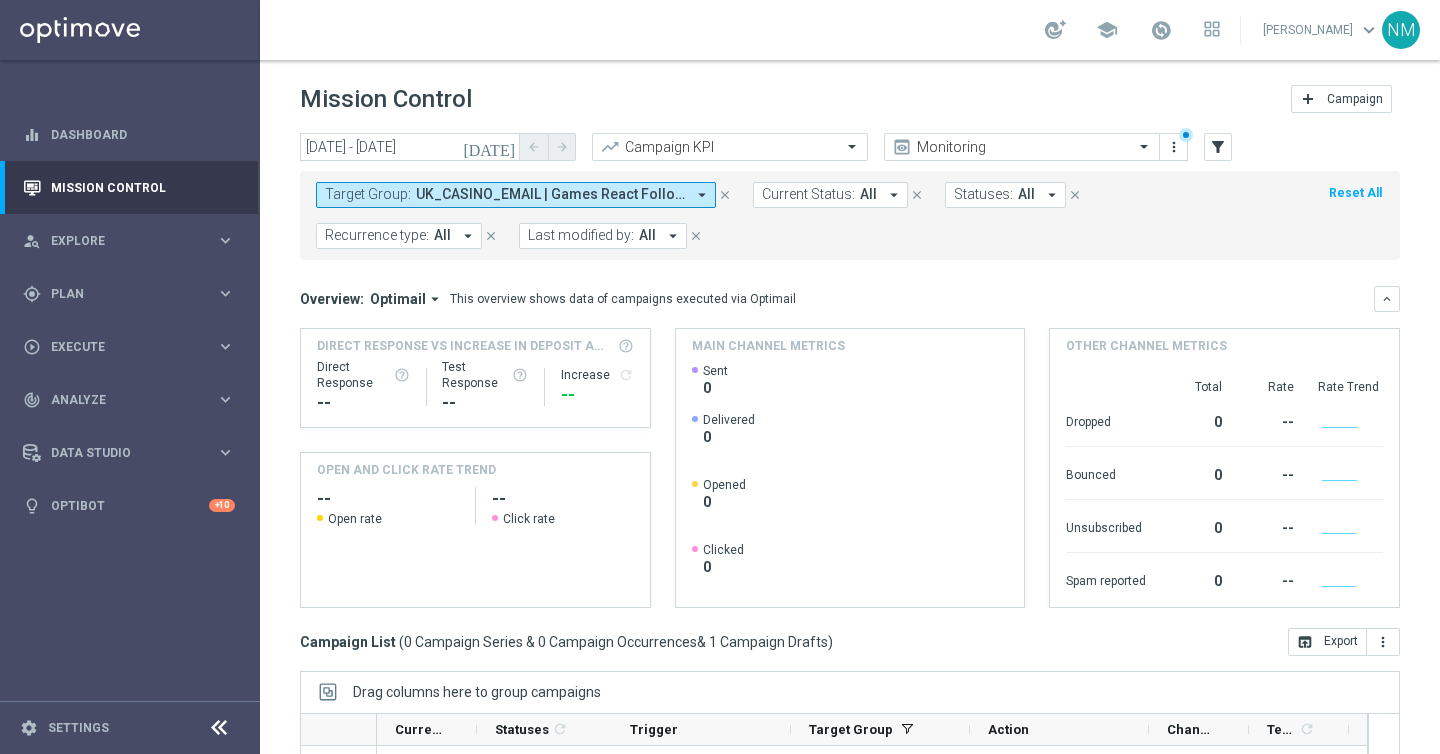 scroll, scrollTop: 287, scrollLeft: 0, axis: vertical 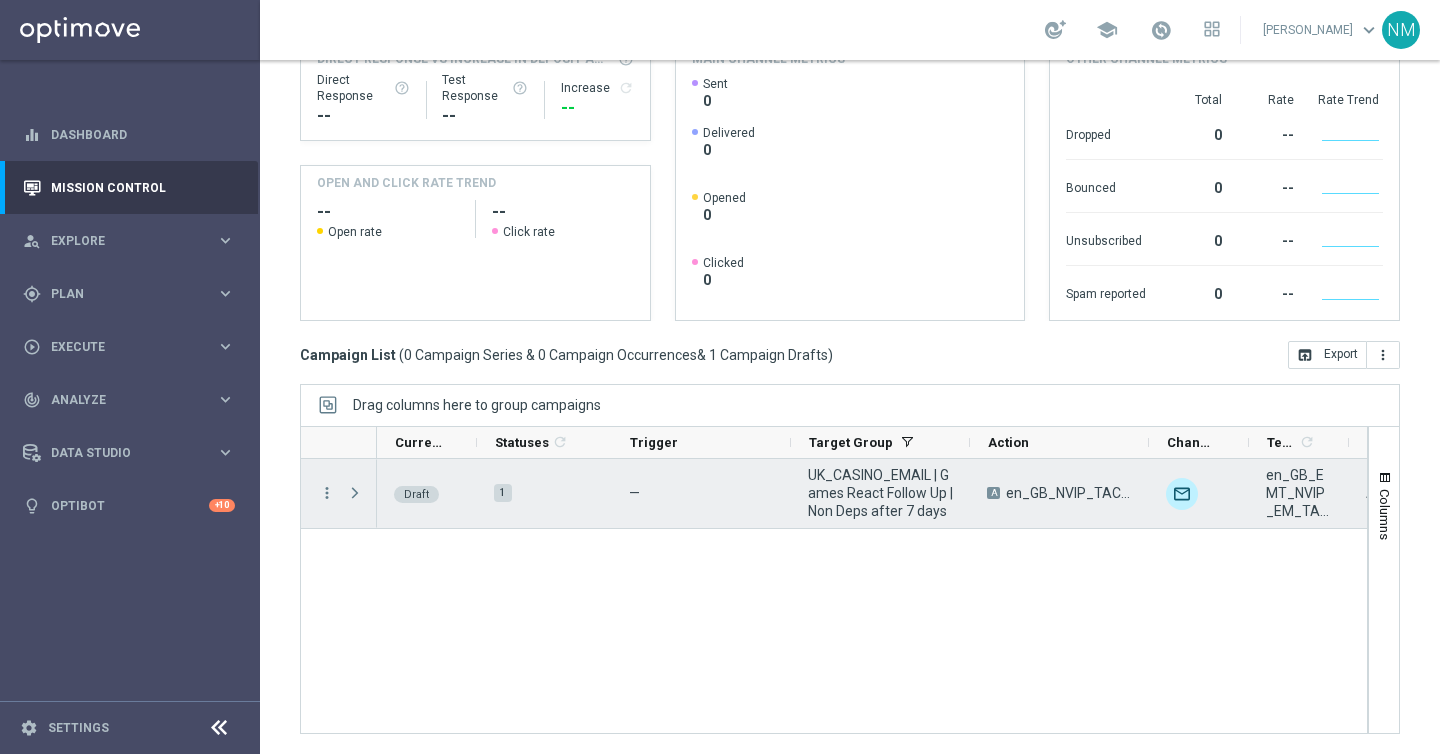 click on "more_vert" at bounding box center (319, 493) 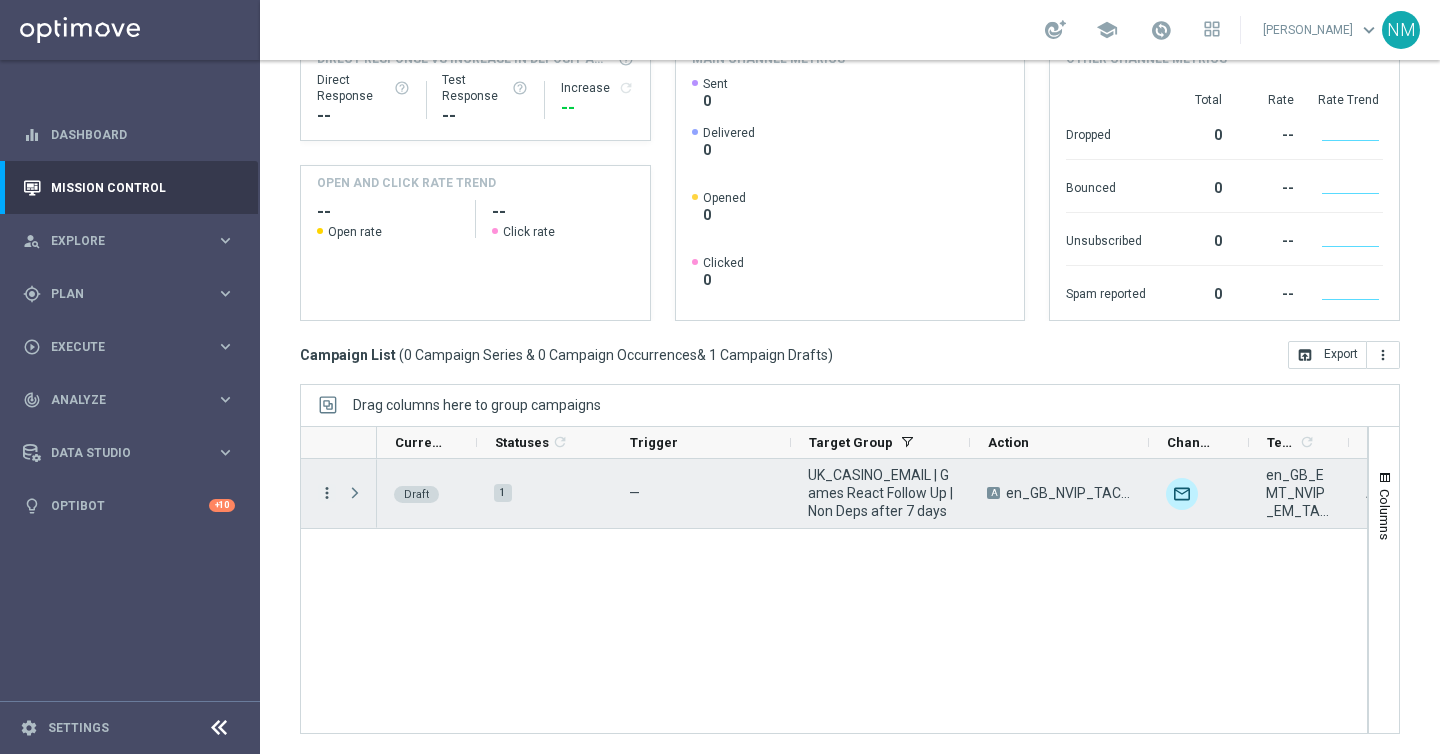 click on "more_vert" at bounding box center [327, 493] 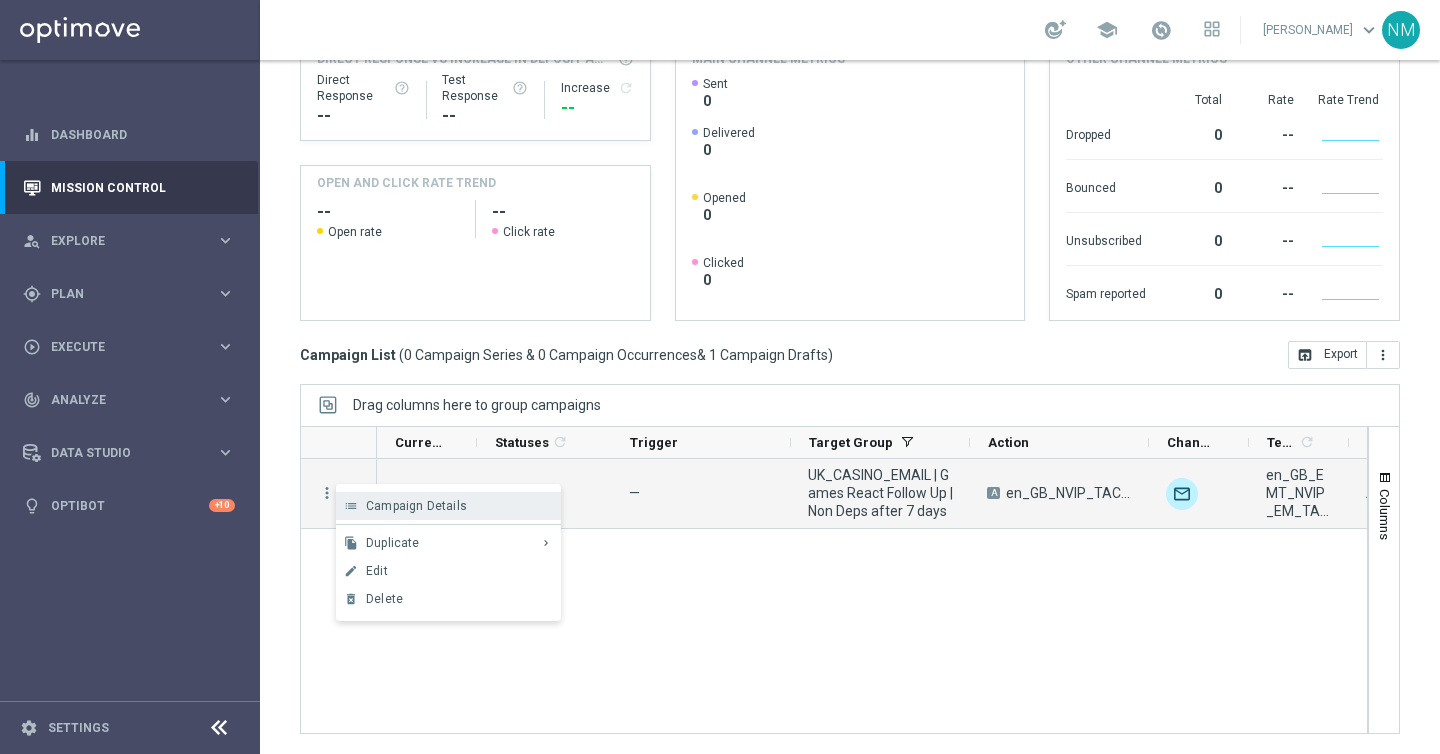 click on "Campaign Details" at bounding box center (416, 506) 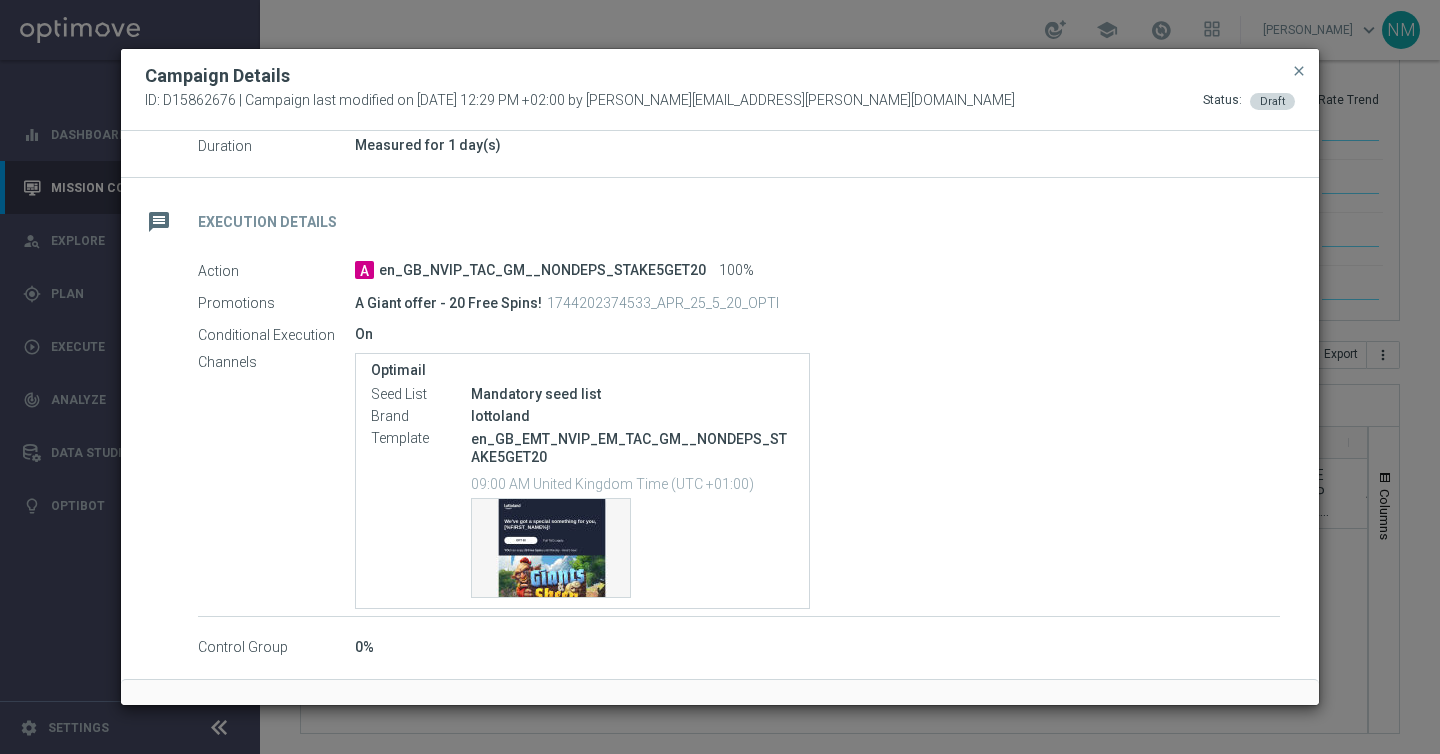 scroll, scrollTop: 258, scrollLeft: 0, axis: vertical 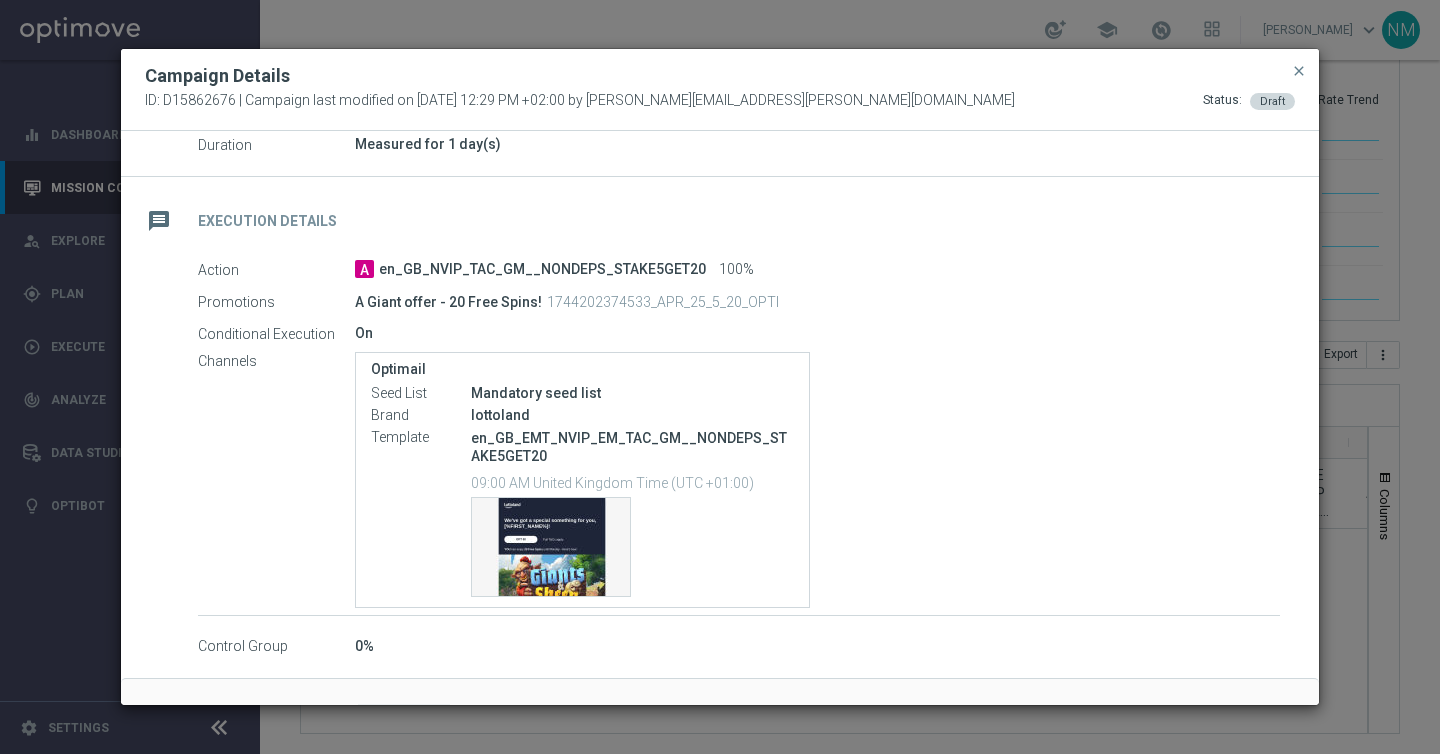click on "1744202374533_APR_25_5_20_OPTI" 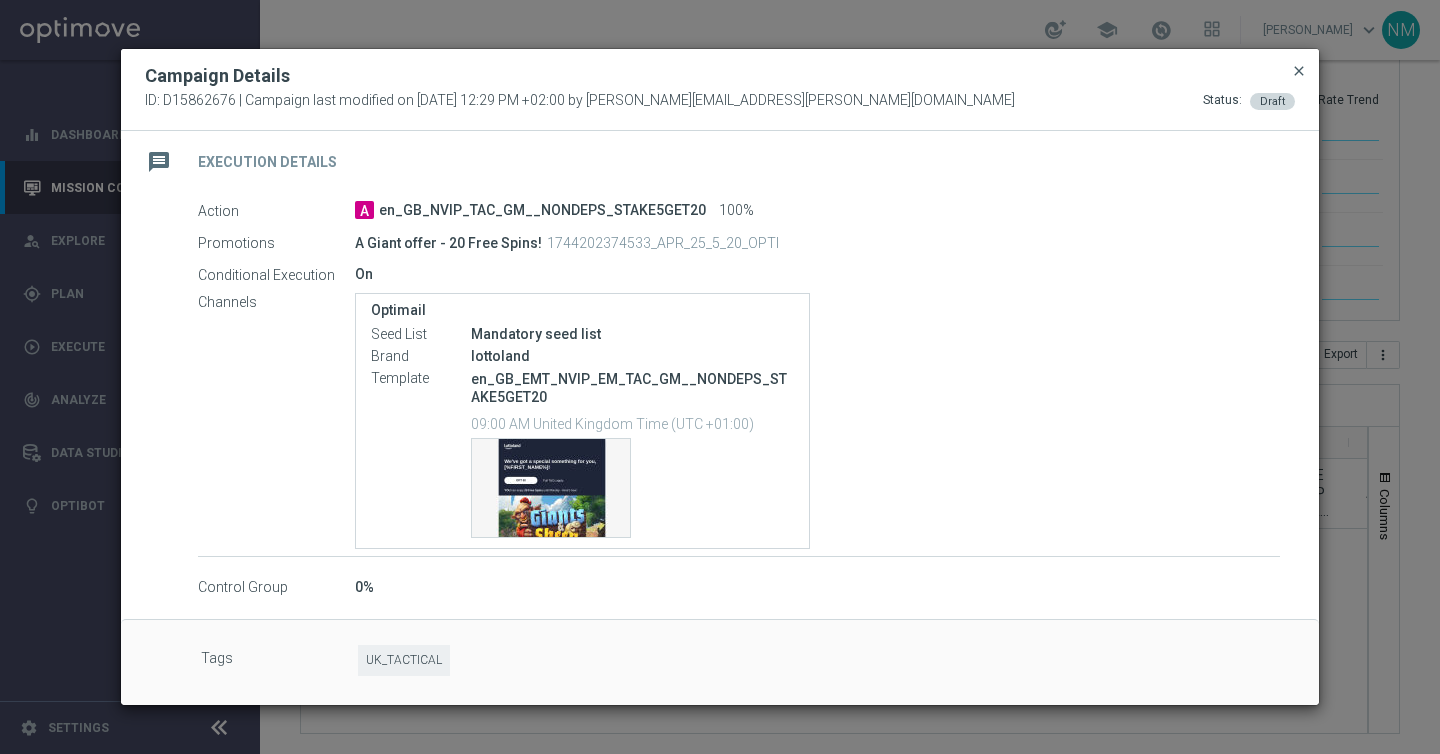 click on "close" 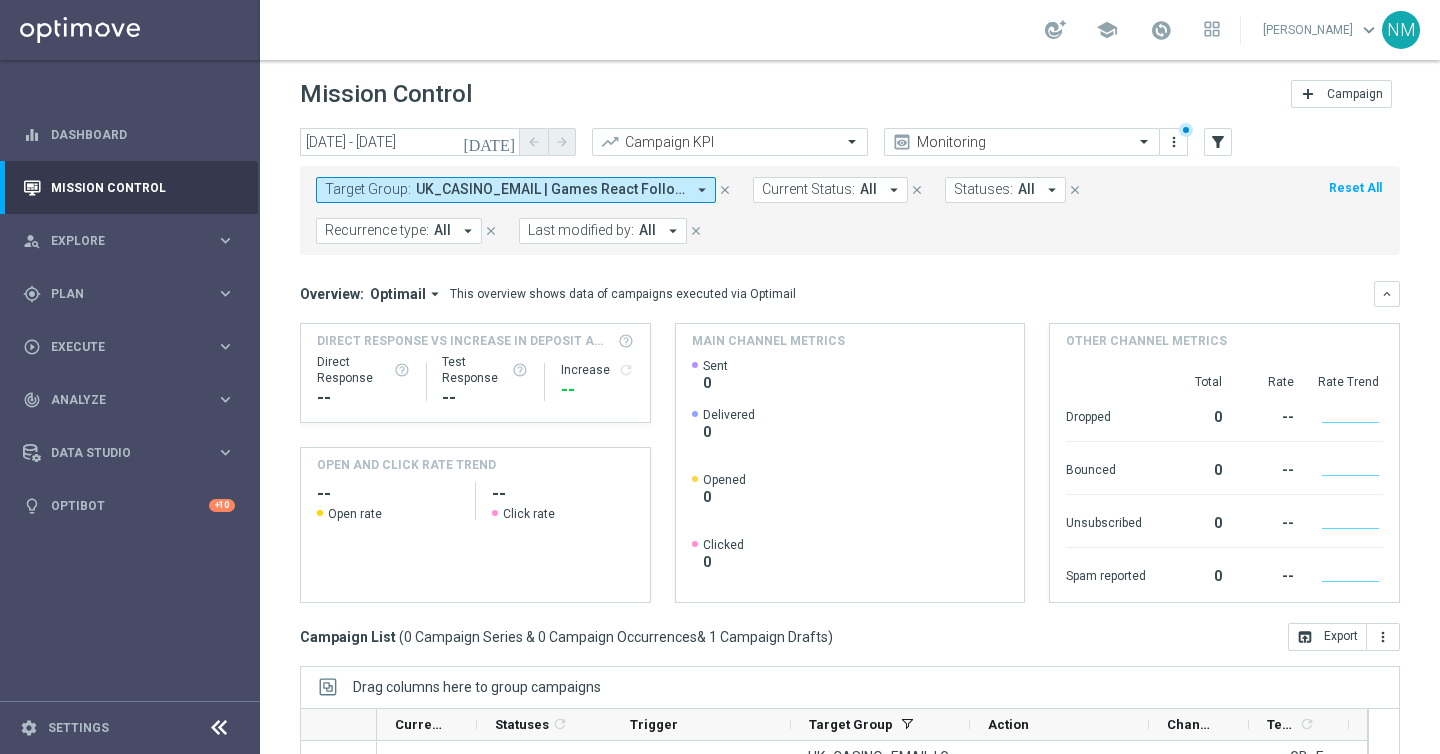 scroll, scrollTop: 0, scrollLeft: 0, axis: both 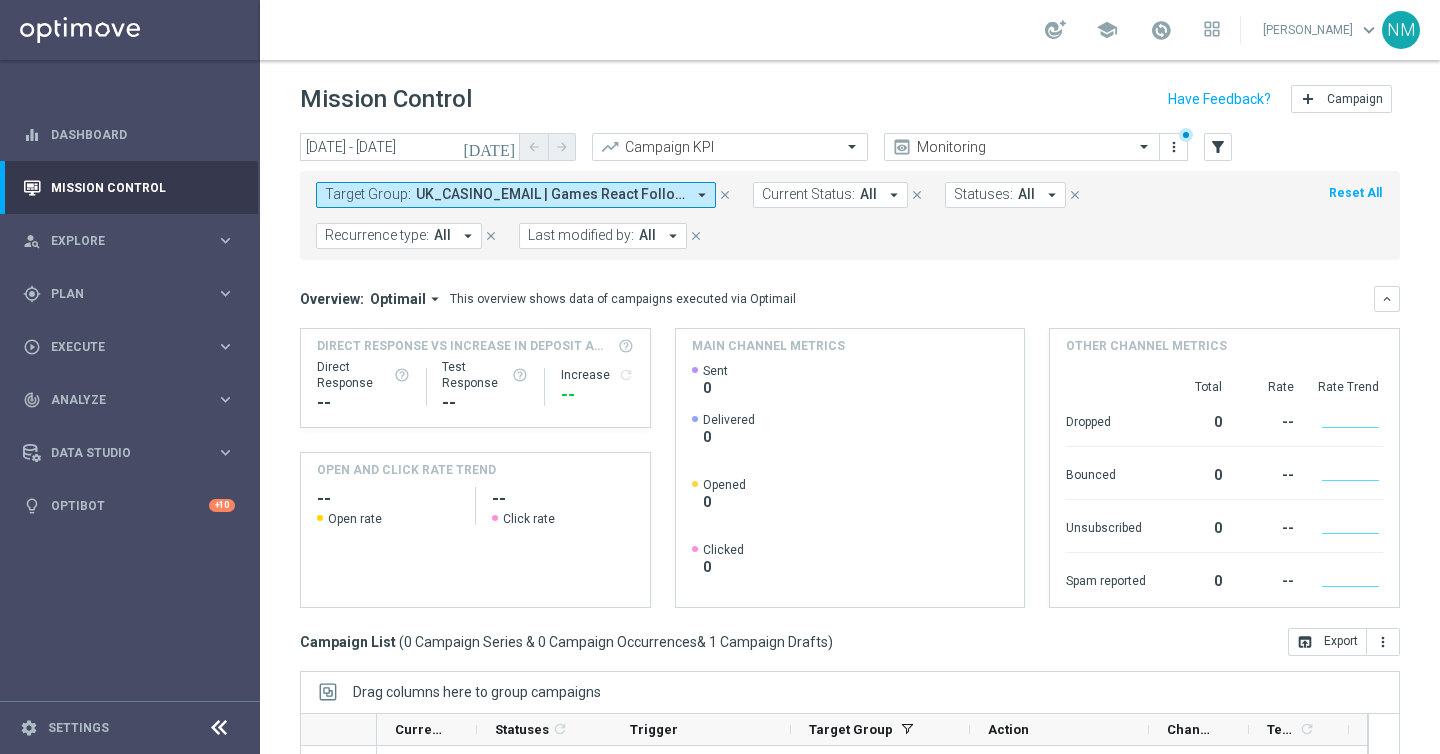 click on "arrow_drop_down" at bounding box center [702, 195] 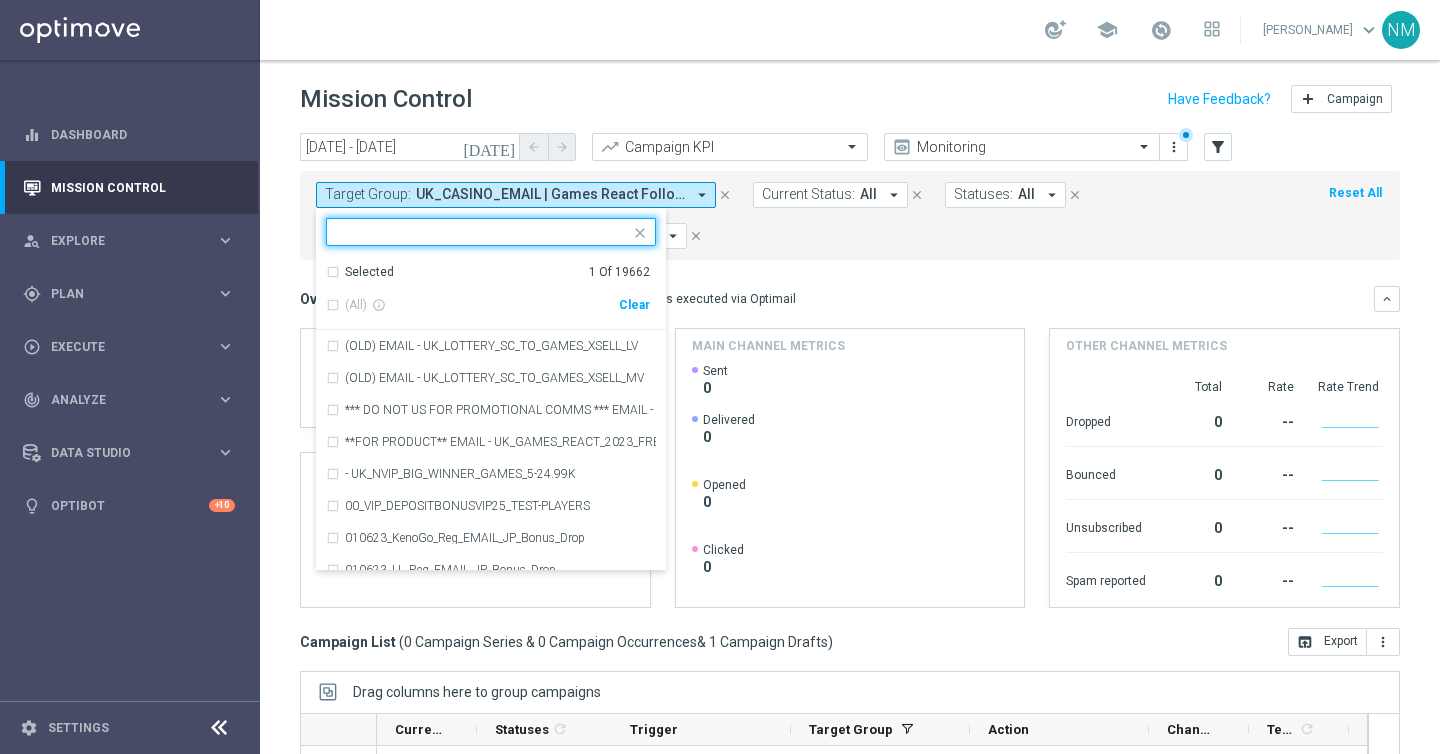 click on "Clear" at bounding box center [0, 0] 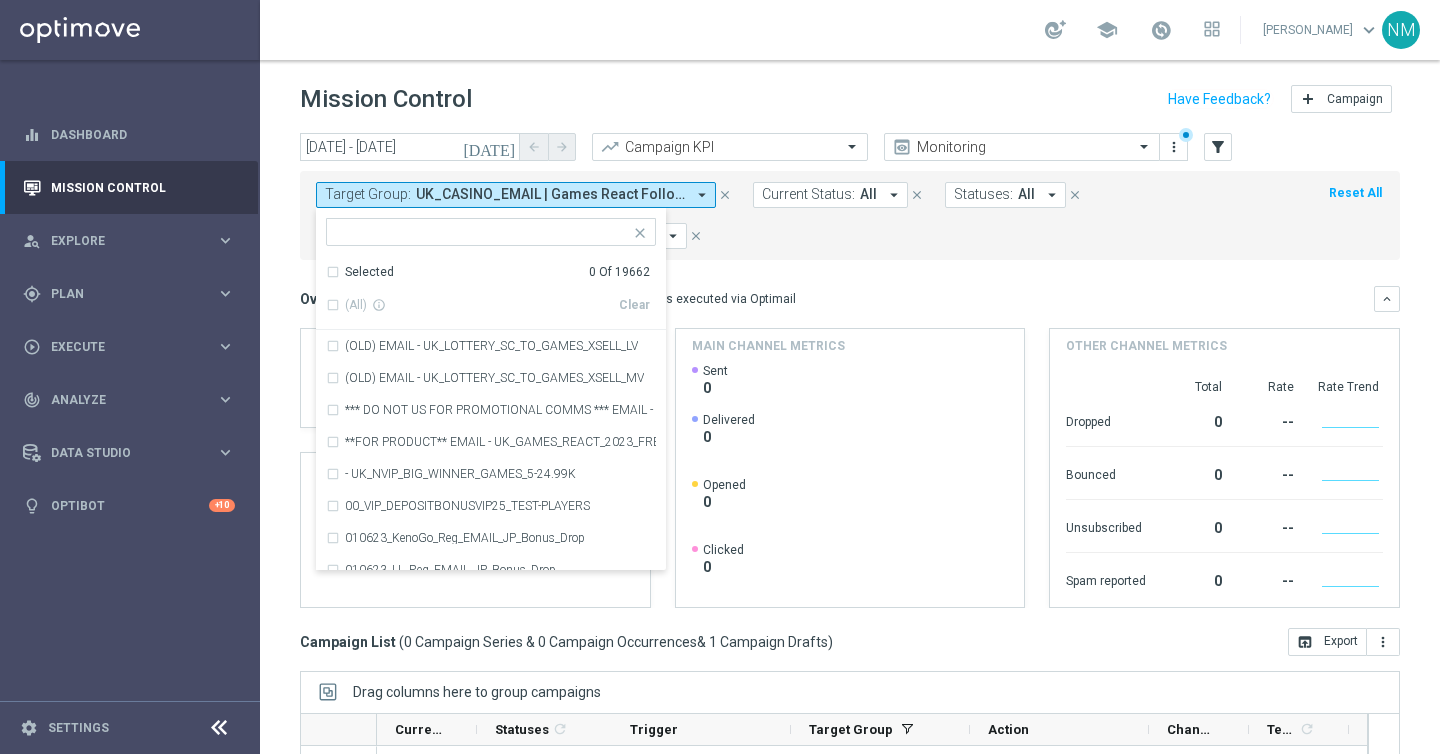 click on "Target Group:
UK_CASINO_EMAIL | Games React Follow Up | Non Deps after 7 days
arrow_drop_down
Selected   0 Of 19662  (All)  info_outline  Clear  (OLD) EMAIL - UK_LOTTERY_SC_TO_GAMES_XSELL_LV (OLD) EMAIL - UK_LOTTERY_SC_TO_GAMES_XSELL_MV *** DO NOT US FOR PROMOTIONAL COMMS *** EMAIL - UK_OPT Active_Reactivated_Churned_Dormant | Excl. Bonus Abusers | Lottery & Multi Pref | Opted Out (Service Message ONLY) **FOR PRODUCT** EMAIL - UK_GAMES_REACT_2023_FREE SPINS X30 - UK_NVIP_BIG_WINNER_GAMES_5-24.99K 00_VIP_DEPOSITBONUSVIP25_TEST-PLAYERS 010623_KenoGo_Reg_EMAIL_JP_Bonus_Drop 010623_LL_Reg_EMAIL_JP_Bonus_Drop 010623_Master_TG_KENOGO_JP_Bonus_Drop 030523_Mystery_Offer_Followup_Upload_List 030523_Mystery_Offer_Upload_List 040923_Ladies_Night_Monday_Upload_List
close
close
All" 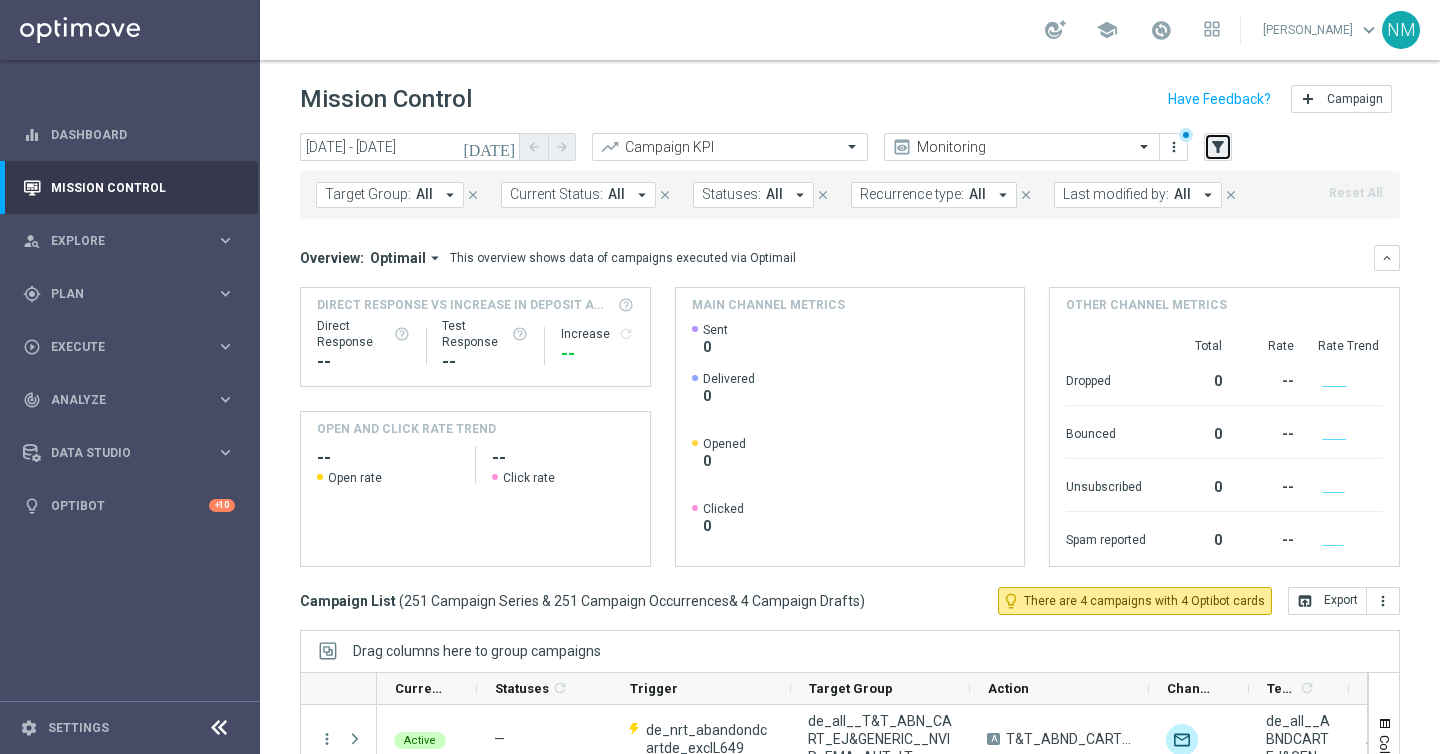 click on "filter_alt" at bounding box center (1218, 147) 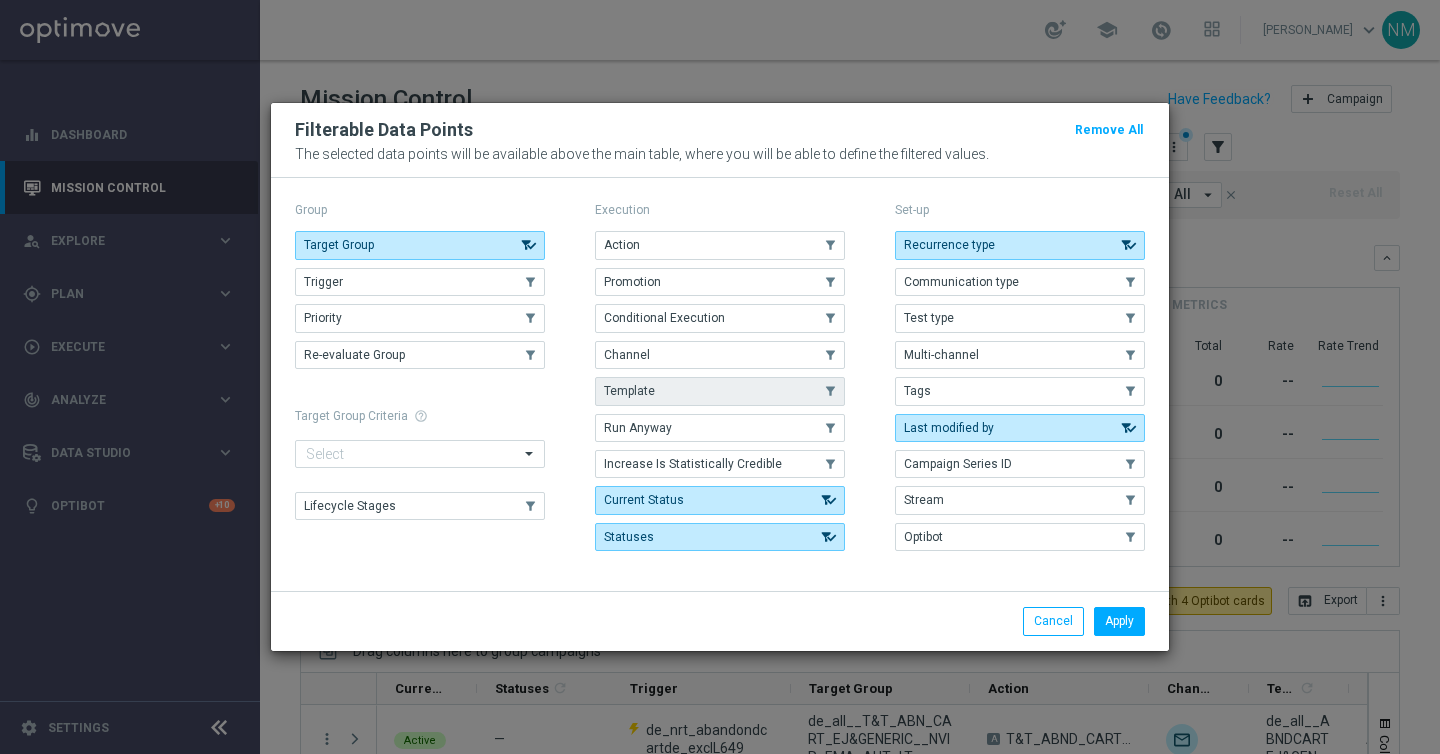 click on "Template" at bounding box center [720, 391] 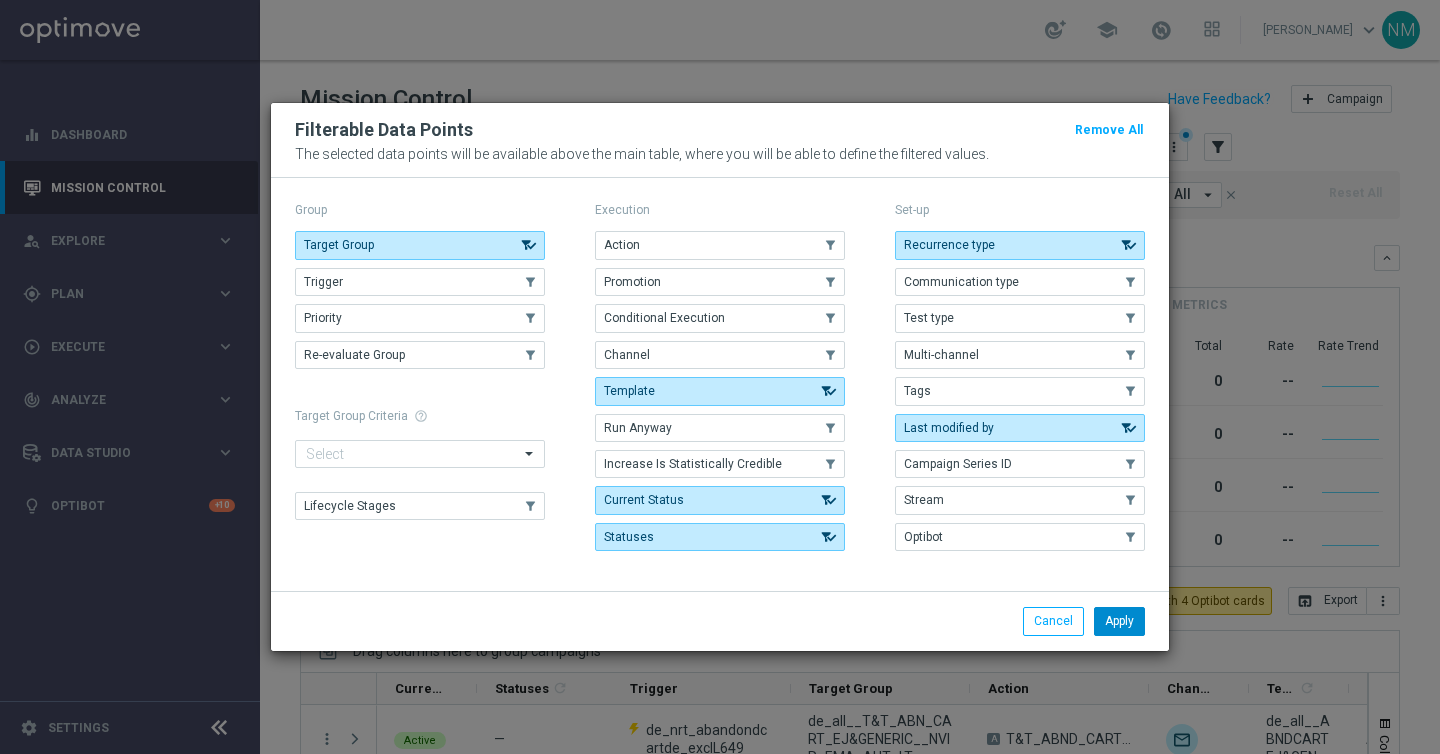 click on "Apply" at bounding box center [1119, 621] 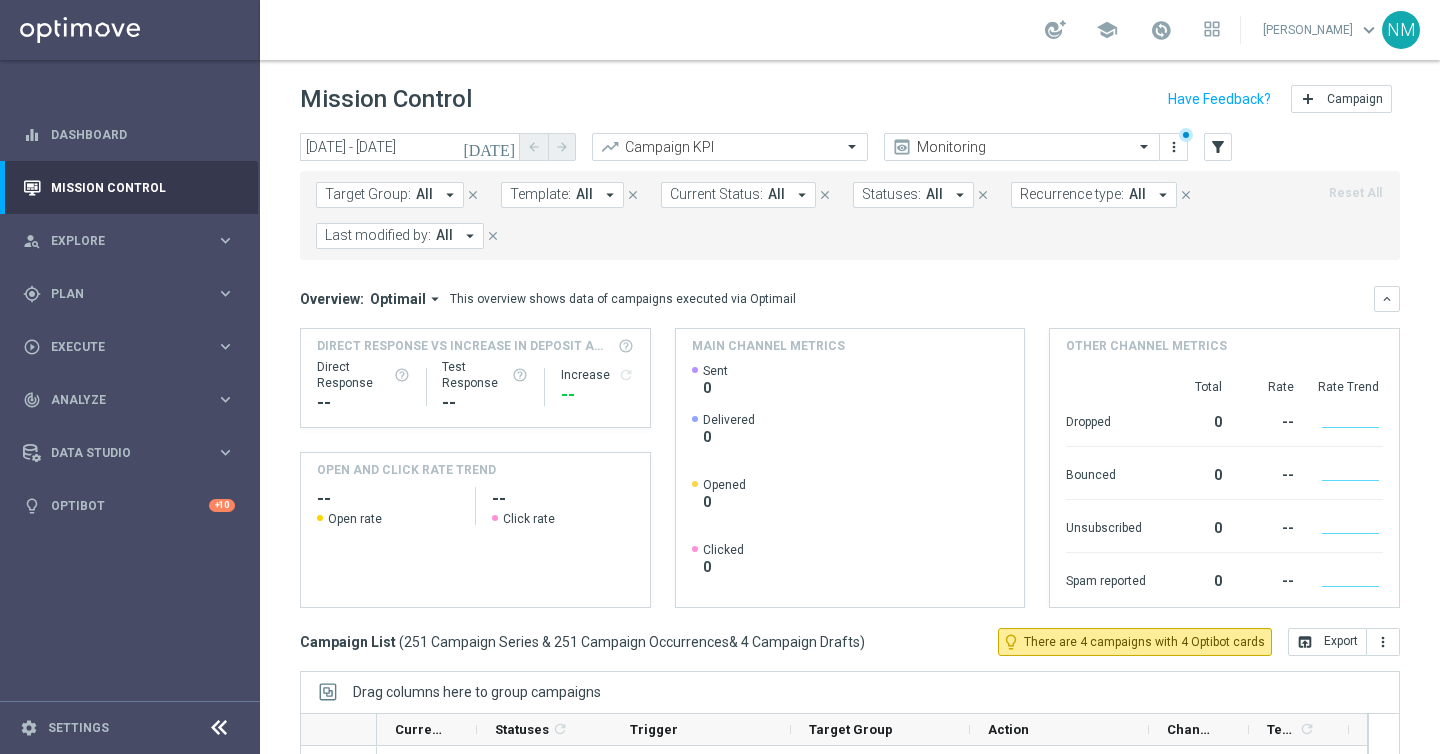click on "Template:
All
arrow_drop_down" at bounding box center (562, 195) 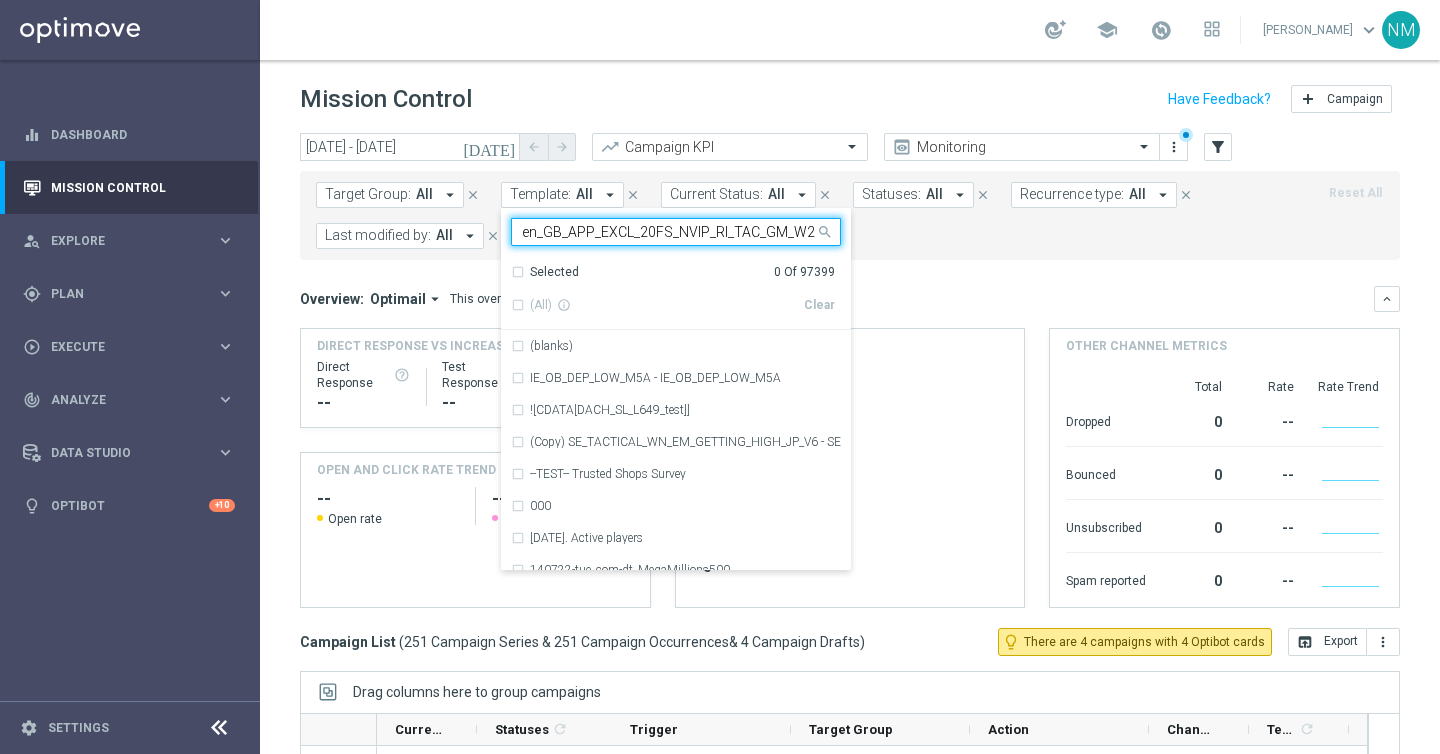 scroll, scrollTop: 0, scrollLeft: 3, axis: horizontal 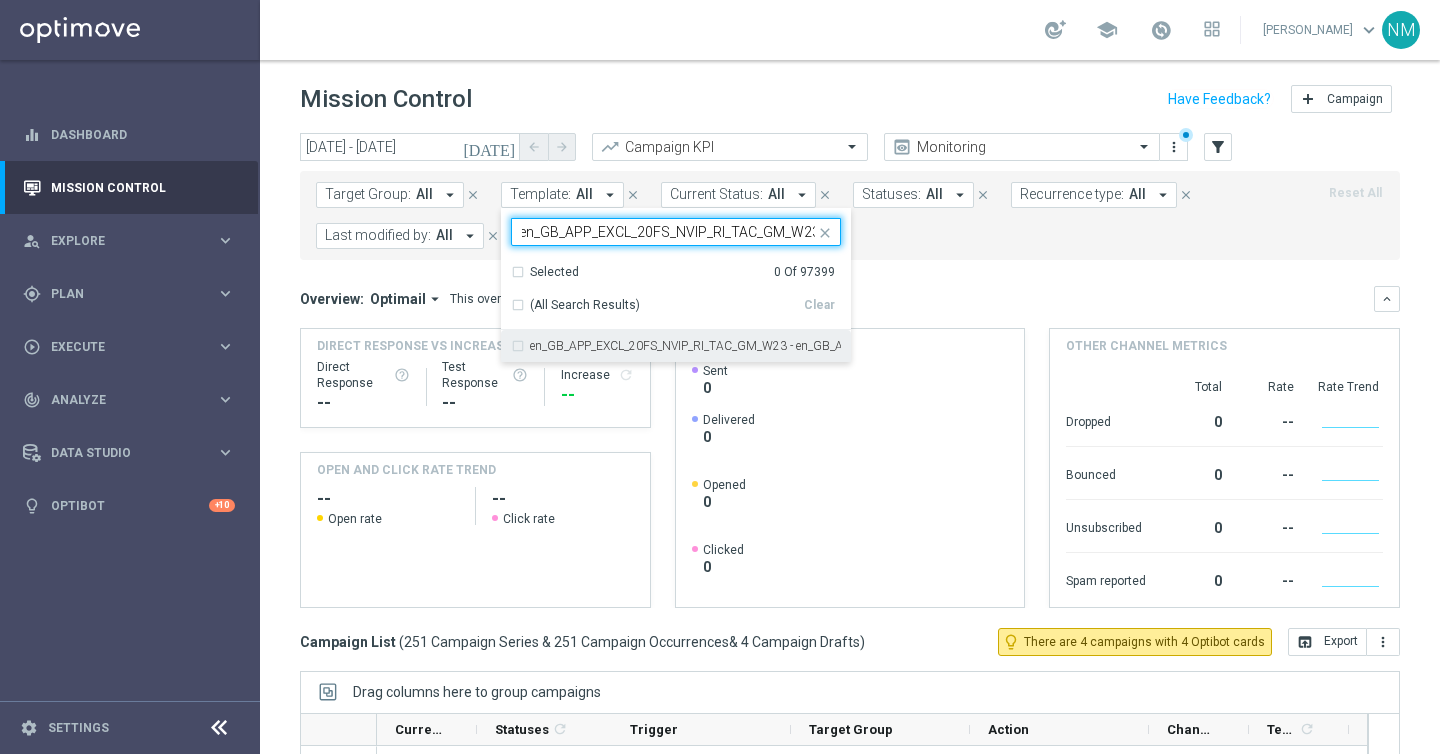 click on "en_GB_APP_EXCL_20FS_NVIP_RI_TAC_GM_W23 - en_GB_APP_EXCL_20FS_NVIP_RI_TAC_GM_W23" at bounding box center (685, 346) 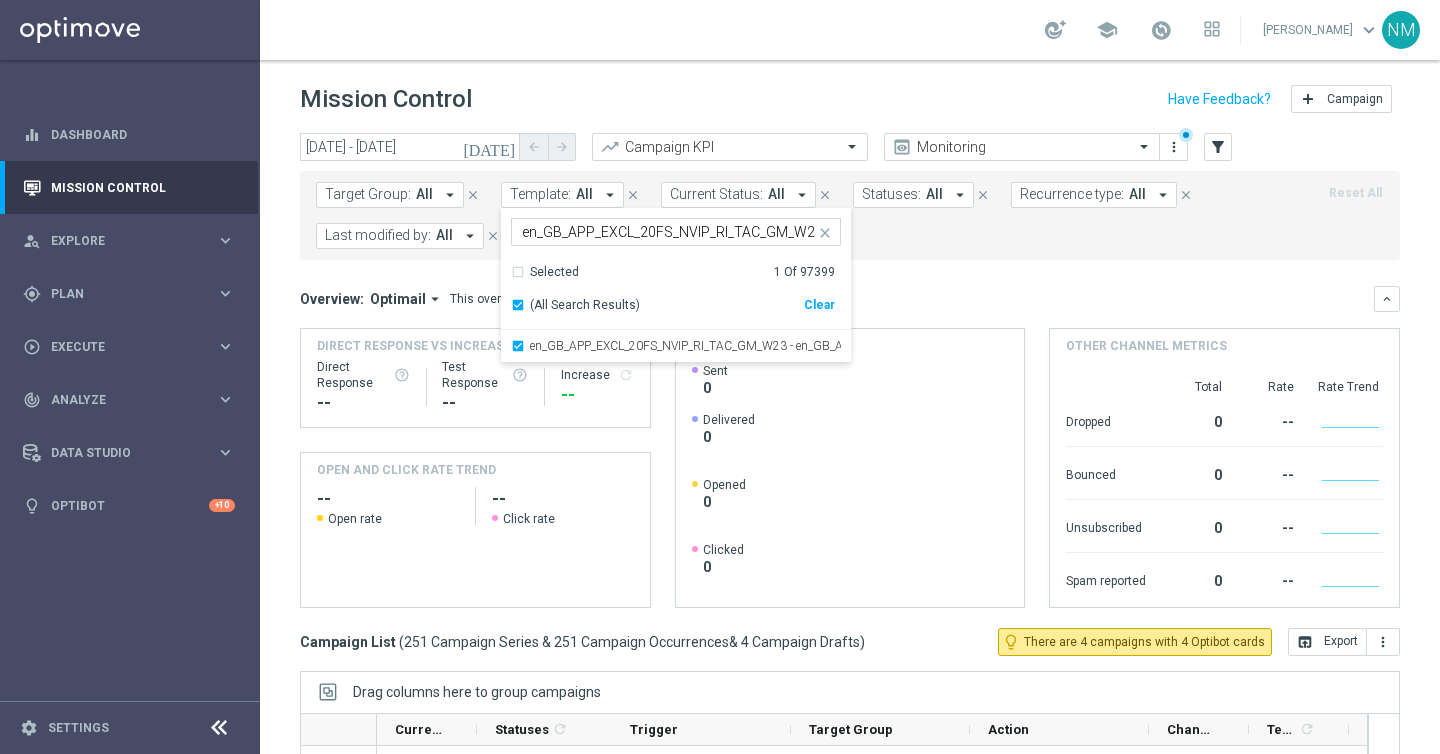 click on "Target Group:
All
arrow_drop_down
close
Template:
All
arrow_drop_down
en_GB_APP_EXCL_20FS_NVIP_RI_TAC_GM_W23 - en_GB_APP_EXCL_20FS_NVIP_RI_TAC_GM_W23  en_GB_APP_EXCL_20FS_NVIP_RI_TAC_GM_W23  Selected   1 Of 97399  (All Search Results)   Clear  en_GB_APP_EXCL_20FS_NVIP_RI_TAC_GM_W23 - en_GB_APP_EXCL_20FS_NVIP_RI_TAC_GM_W23
close
close
Current Status:
All
arrow_drop_down
close
Statuses:
All
arrow_drop_down
close" 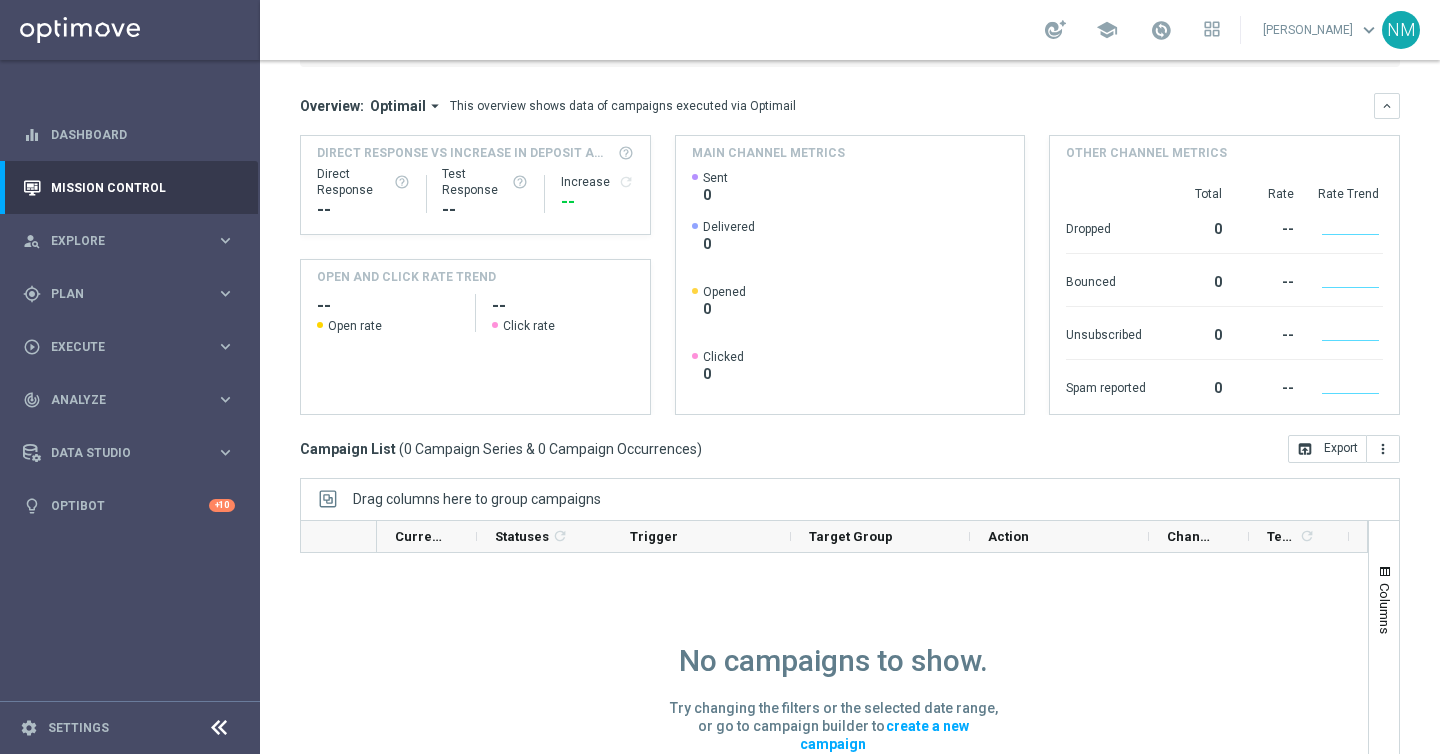 scroll, scrollTop: 0, scrollLeft: 0, axis: both 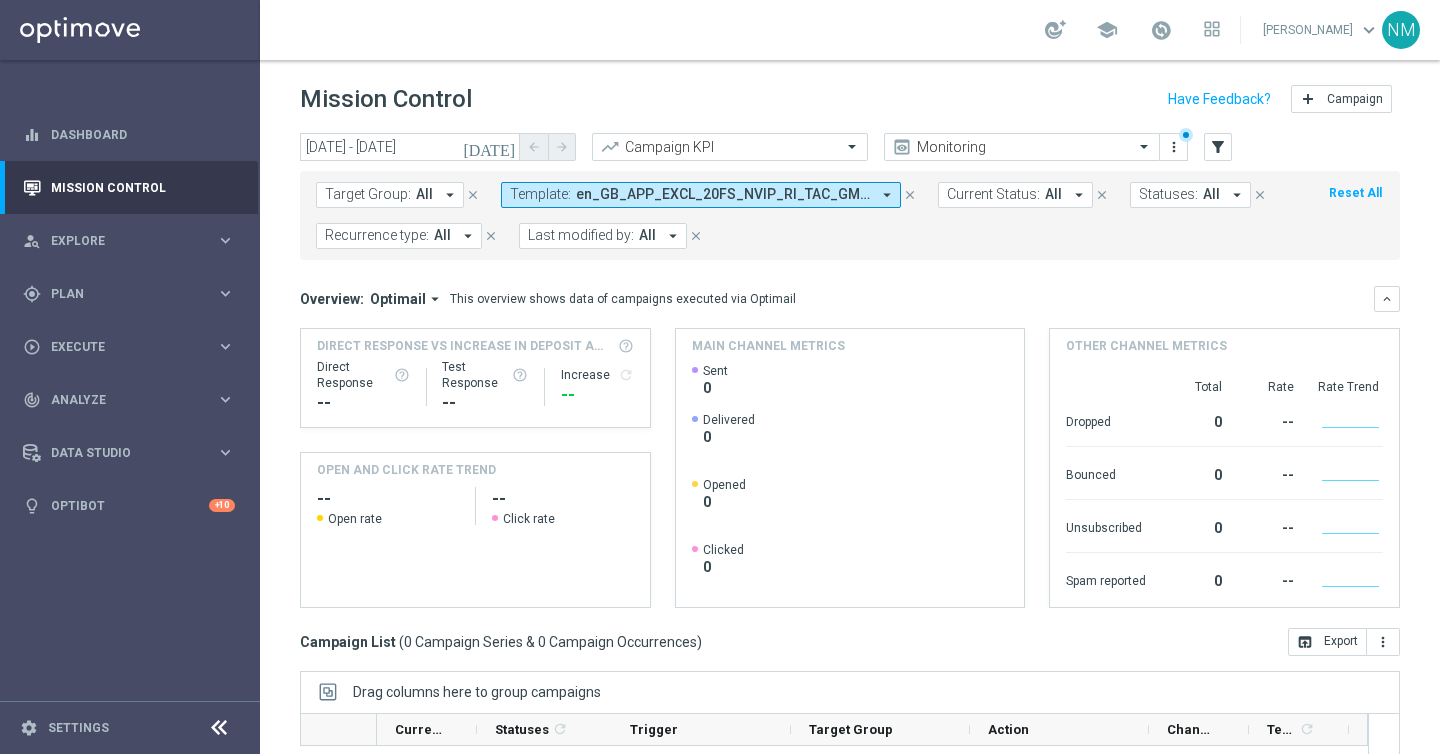 click on "[DATE]" 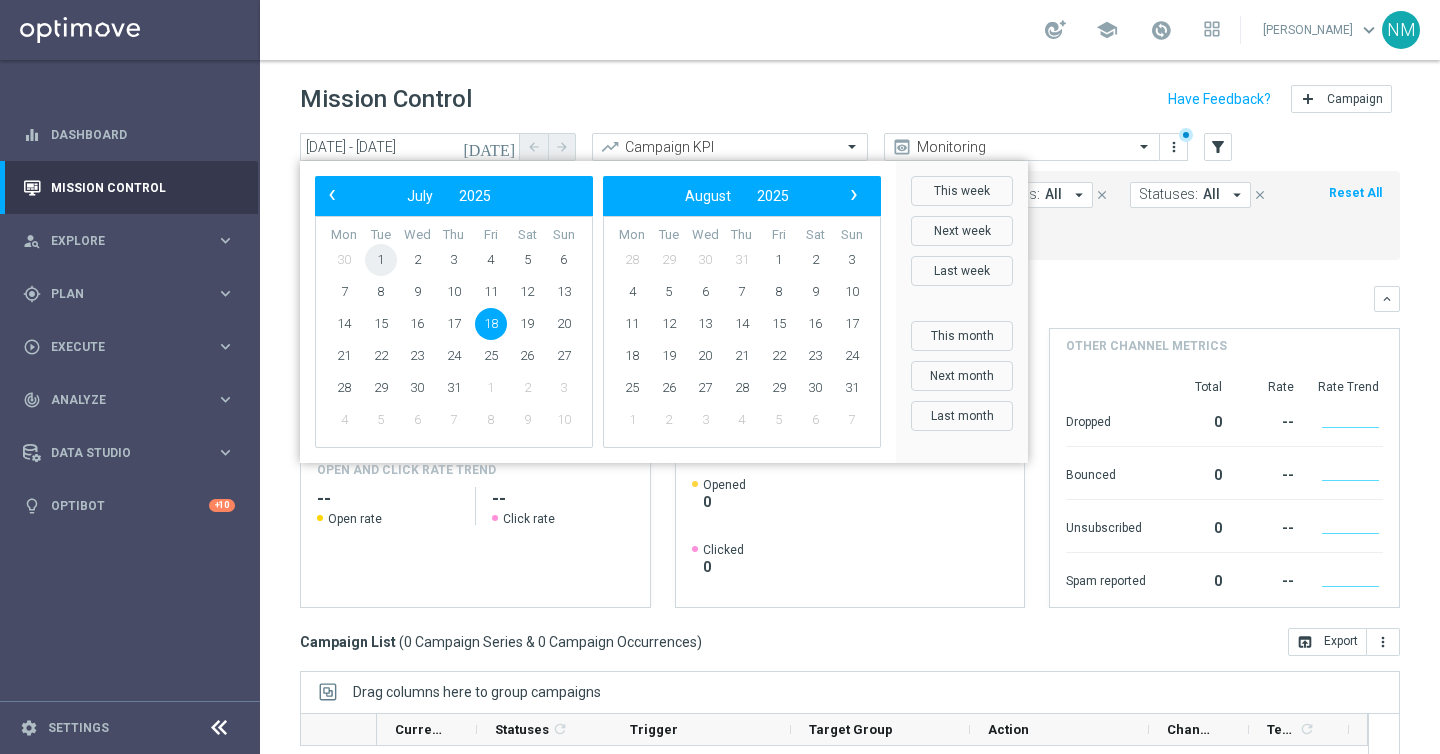 click on "1" 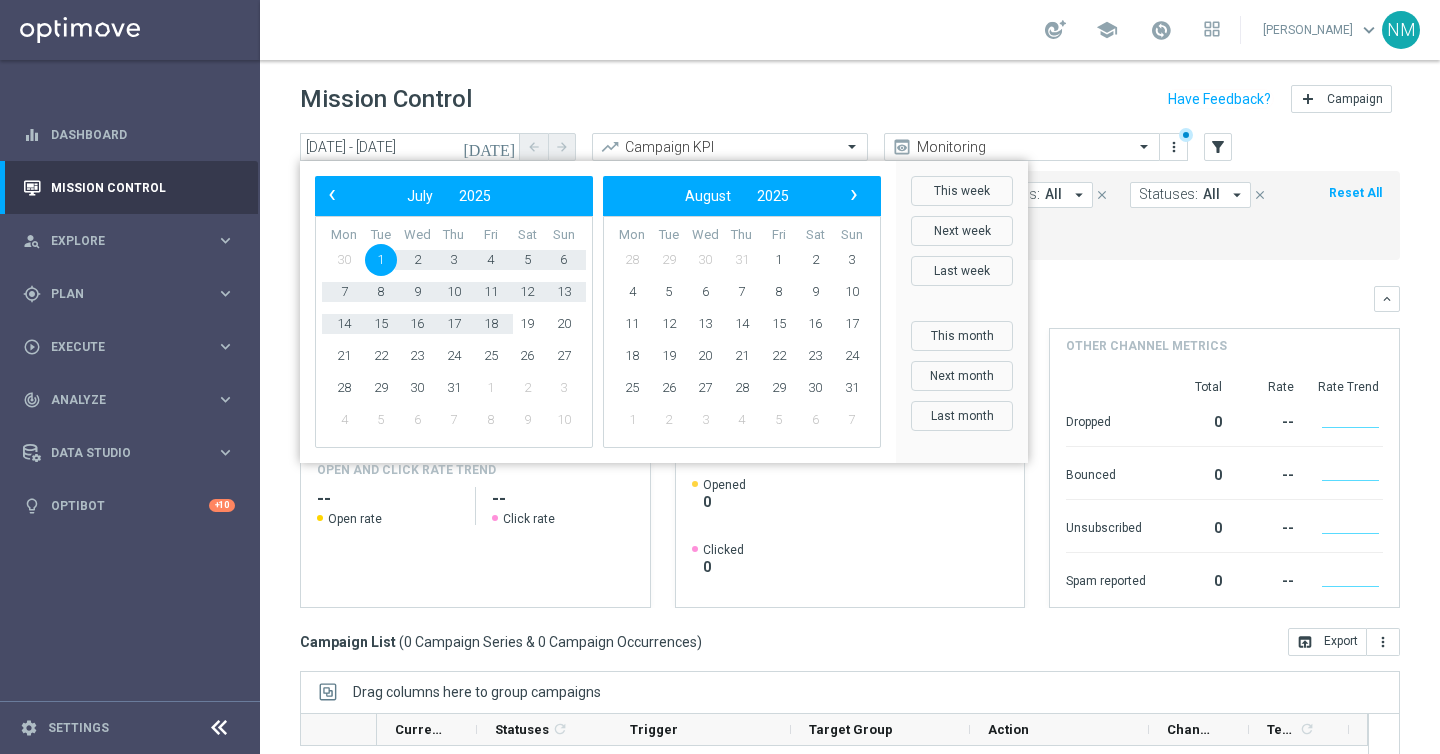 click on "25" 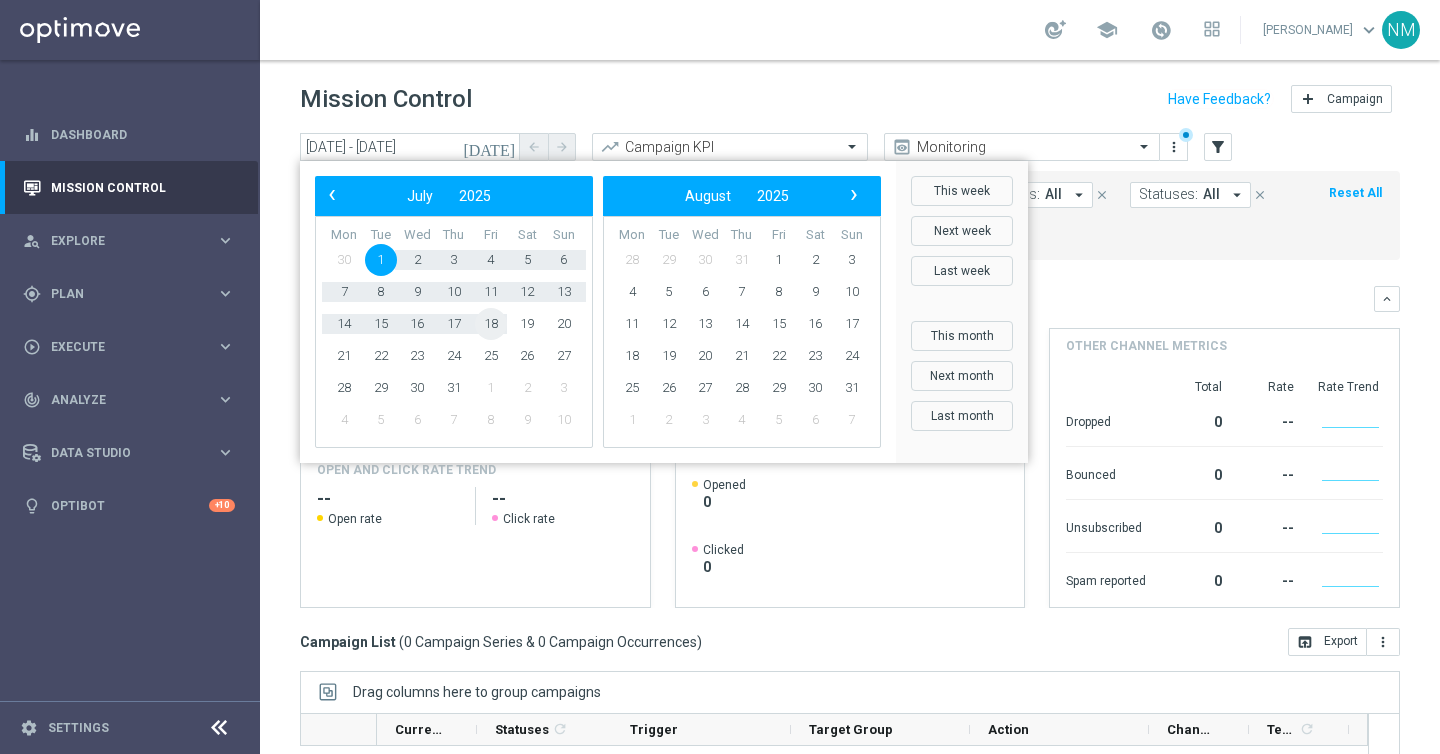 click on "18" 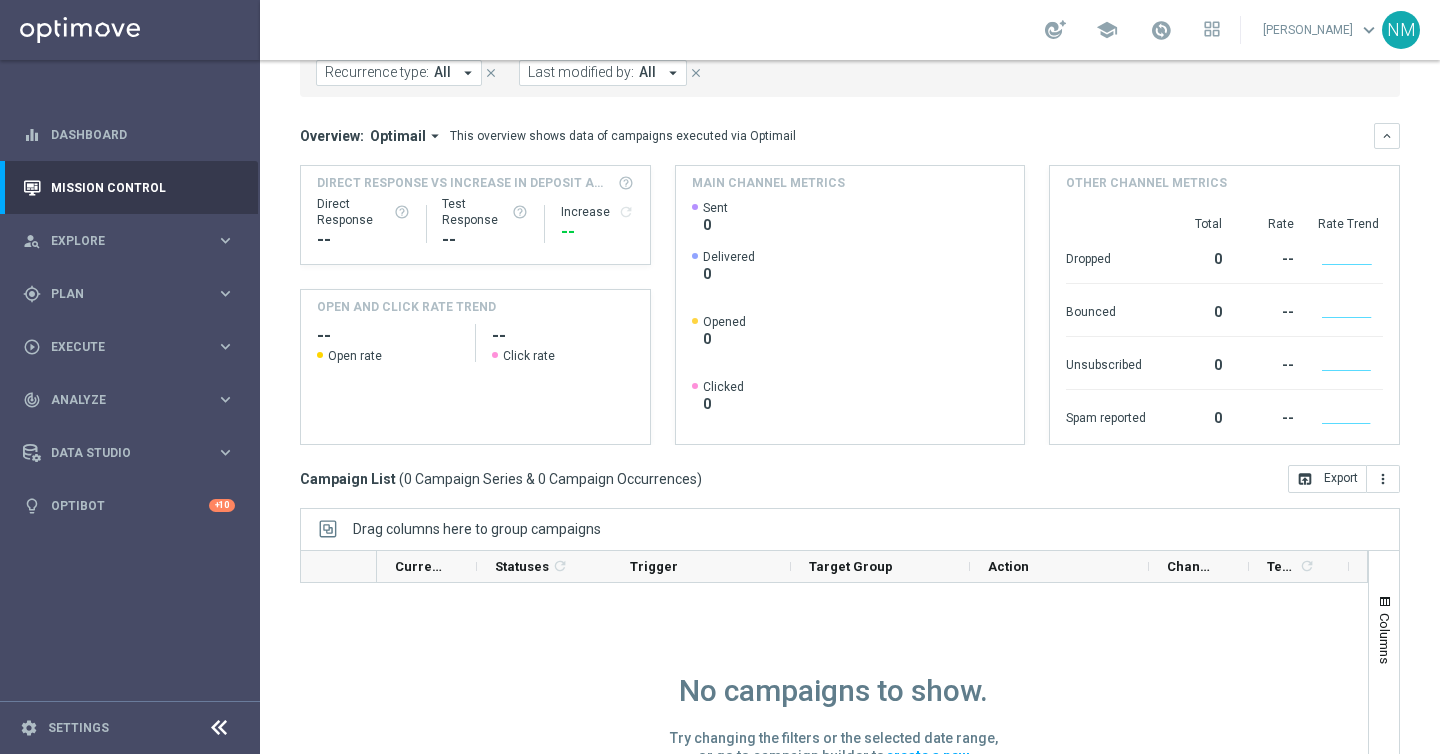scroll, scrollTop: 0, scrollLeft: 0, axis: both 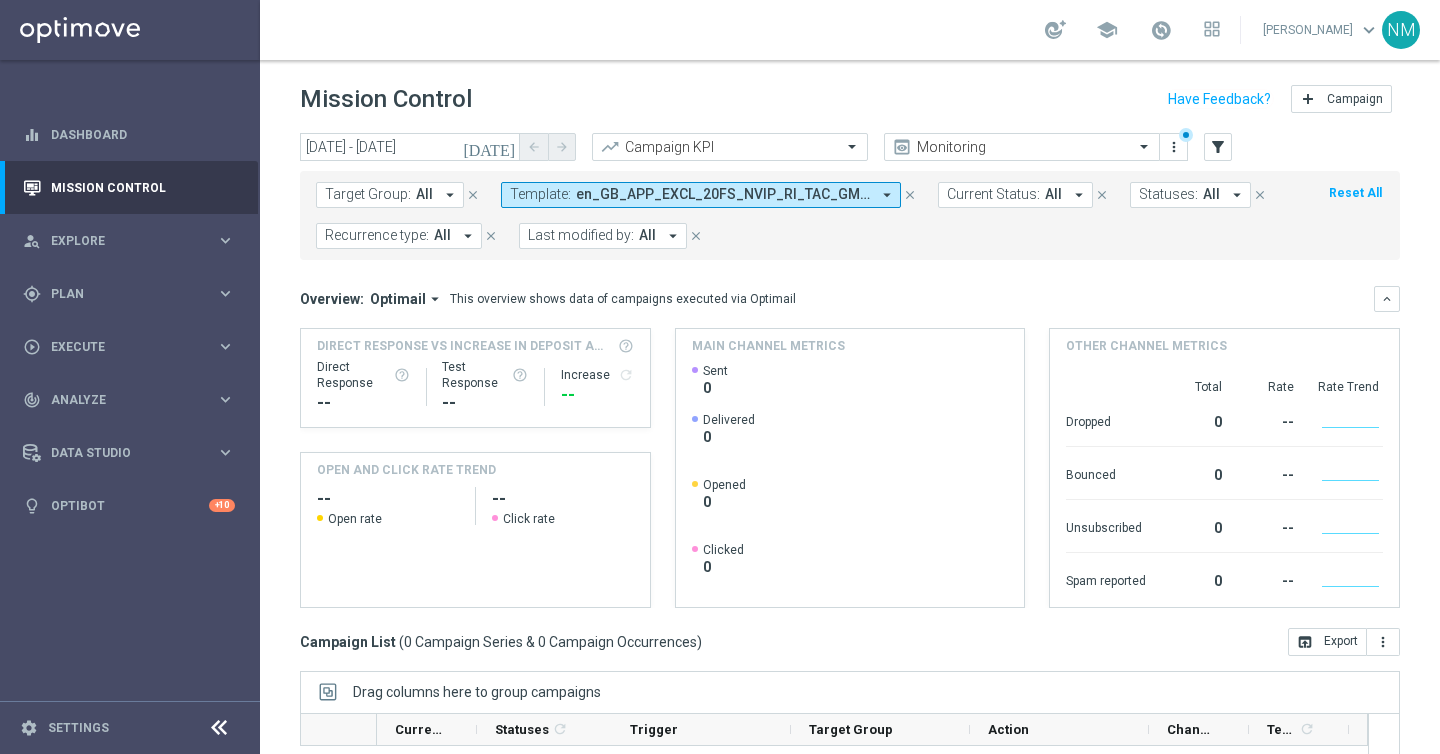click on "en_GB_APP_EXCL_20FS_NVIP_RI_TAC_GM_W23 - en_GB_APP_EXCL_20FS_NVIP_RI_TAC_GM_W23" at bounding box center [723, 194] 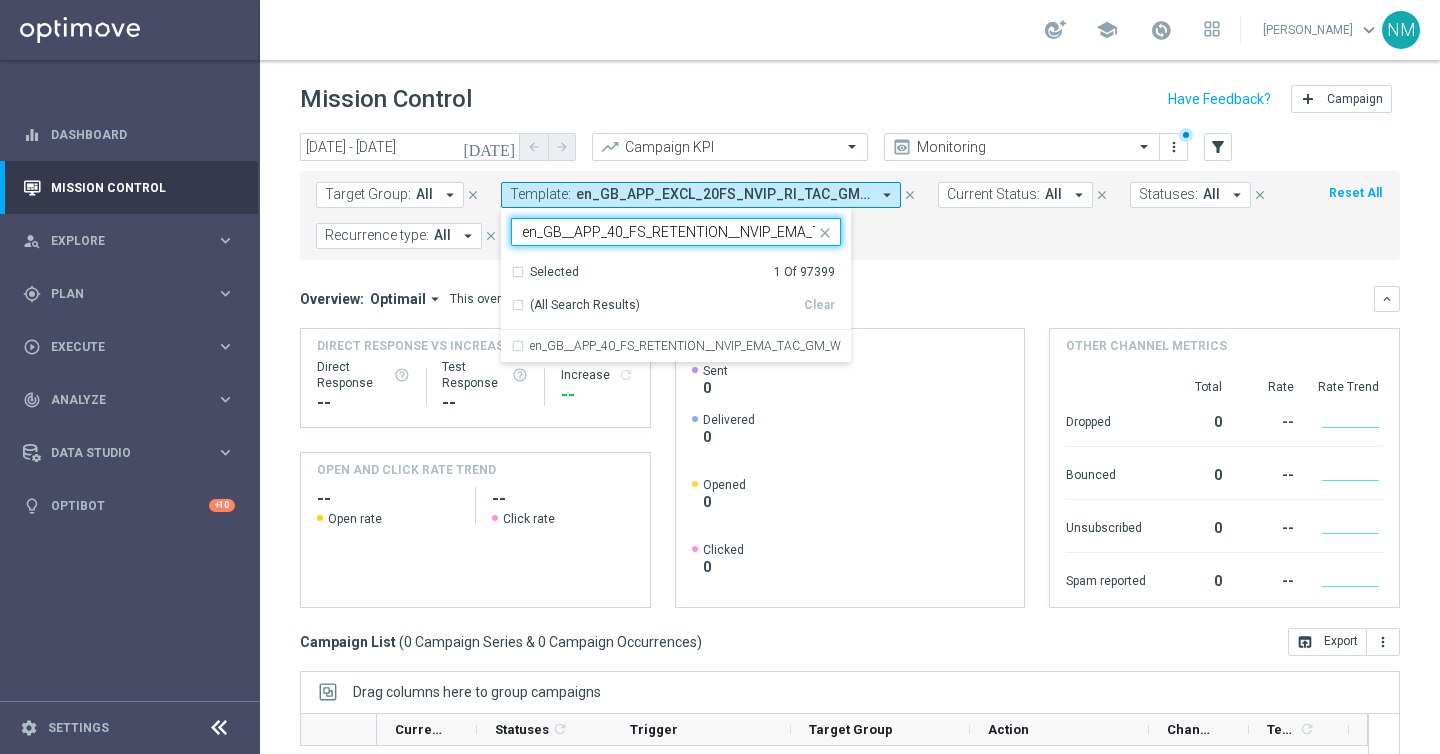 scroll, scrollTop: 0, scrollLeft: 46, axis: horizontal 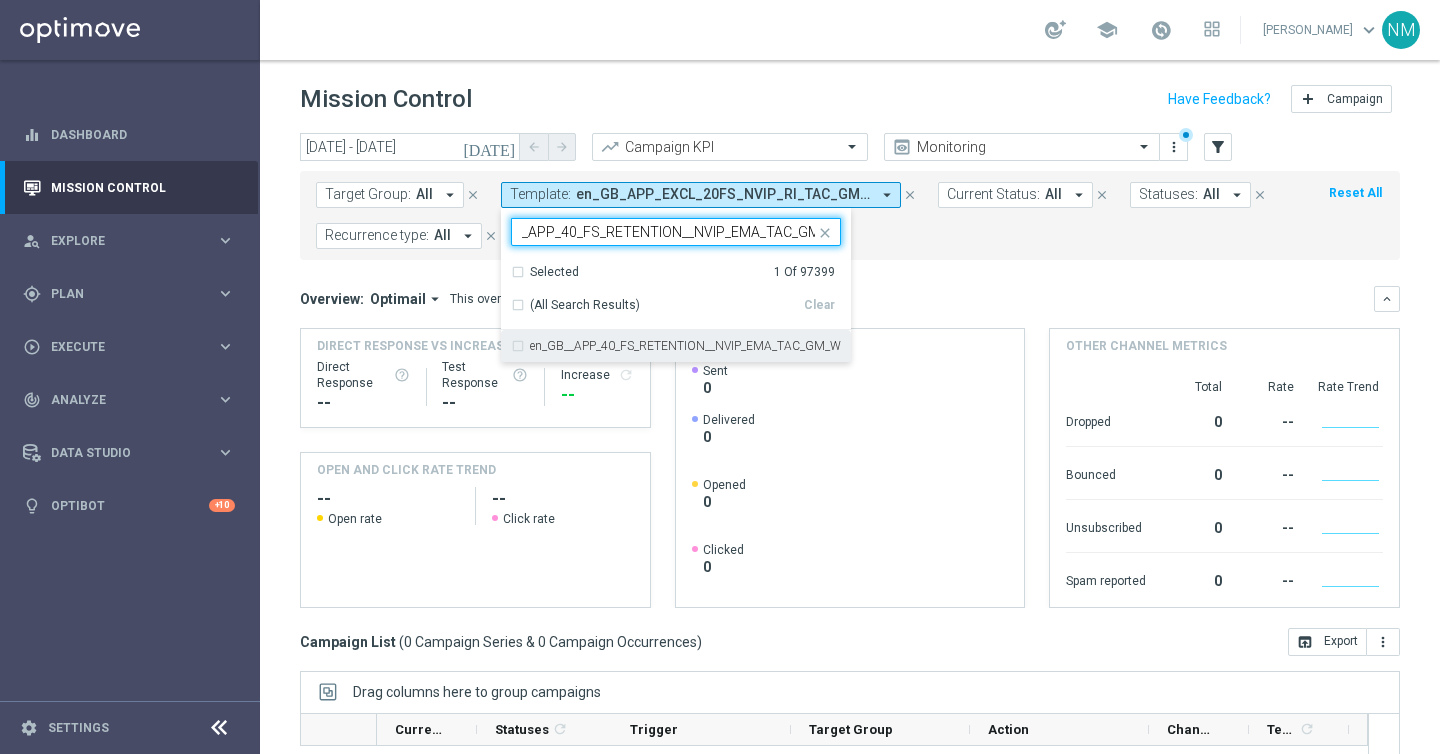 click on "en_GB__APP_40_FS_RETENTION__NVIP_EMA_TAC_GM_WHOOPS" at bounding box center [685, 346] 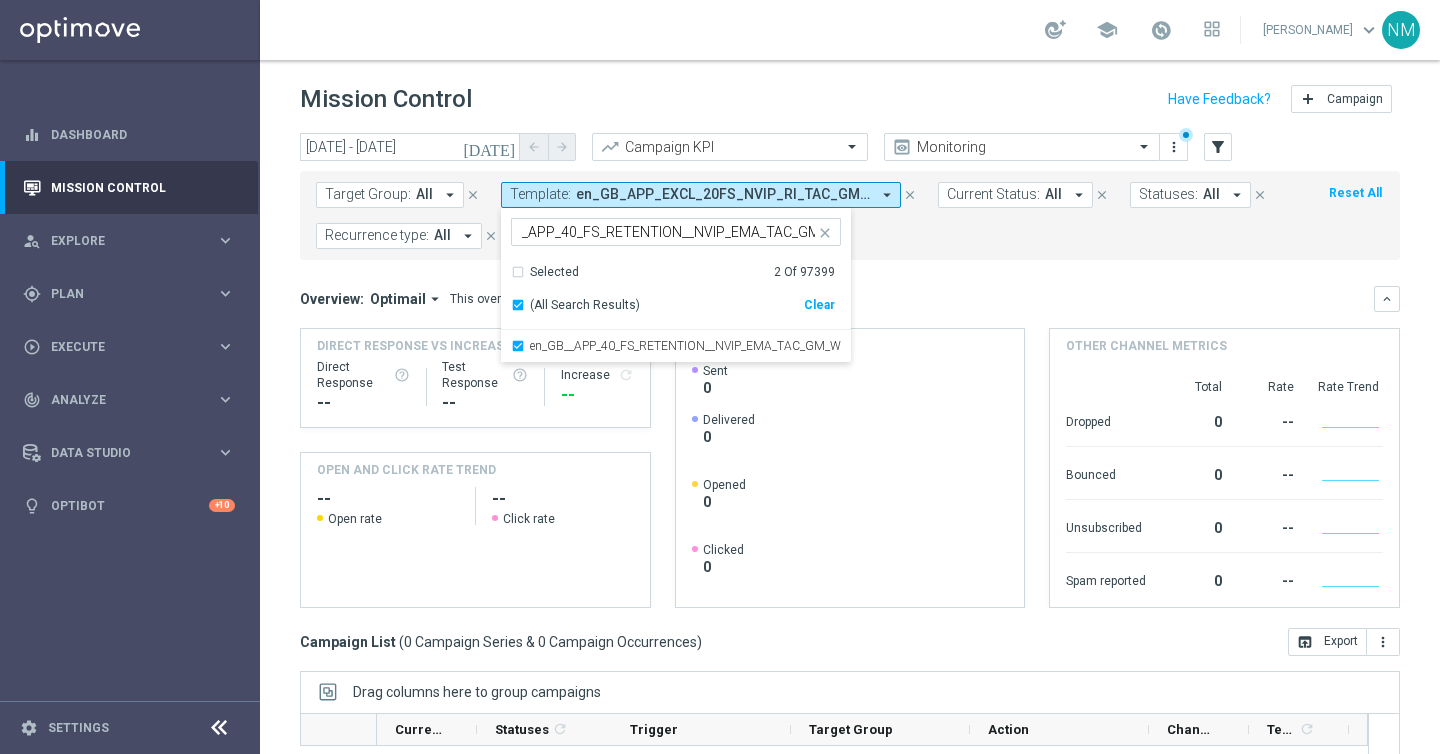 scroll, scrollTop: 0, scrollLeft: 0, axis: both 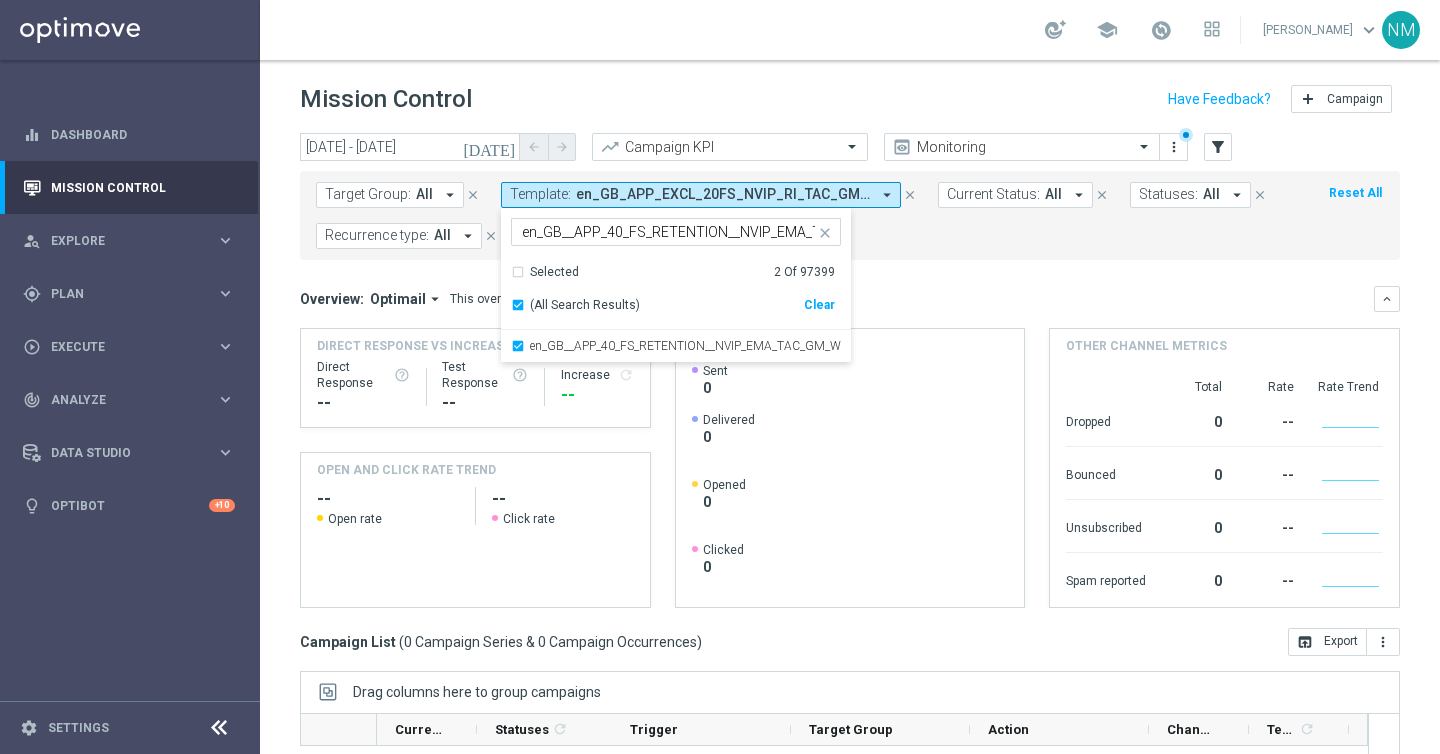 click on "Target Group:
All
arrow_drop_down
close
Template:
en_GB_APP_EXCL_20FS_NVIP_RI_TAC_GM_W23 - en_GB_APP_EXCL_20FS_NVIP_RI_TAC_GM_W23
arrow_drop_down
Selected 2 of 97399  en_GB__APP_40_FS_RETENTION__NVIP_EMA_TAC_GM  Selected   2 Of 97399  (All Search Results)   Clear  en_GB__APP_40_FS_RETENTION__NVIP_EMA_TAC_GM_WHOOPS
close
close
Current Status:
All
arrow_drop_down
close
Statuses:
All
arrow_drop_down" 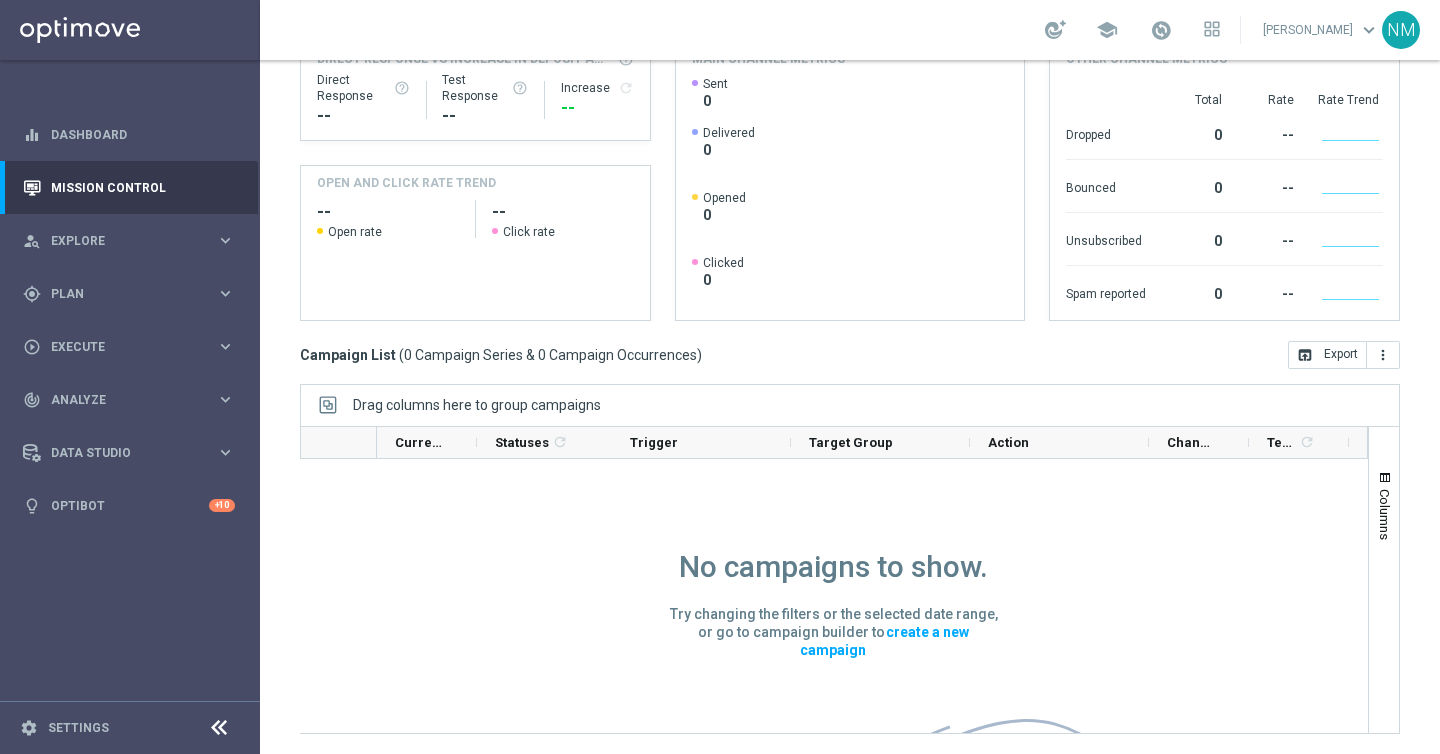 scroll, scrollTop: 0, scrollLeft: 0, axis: both 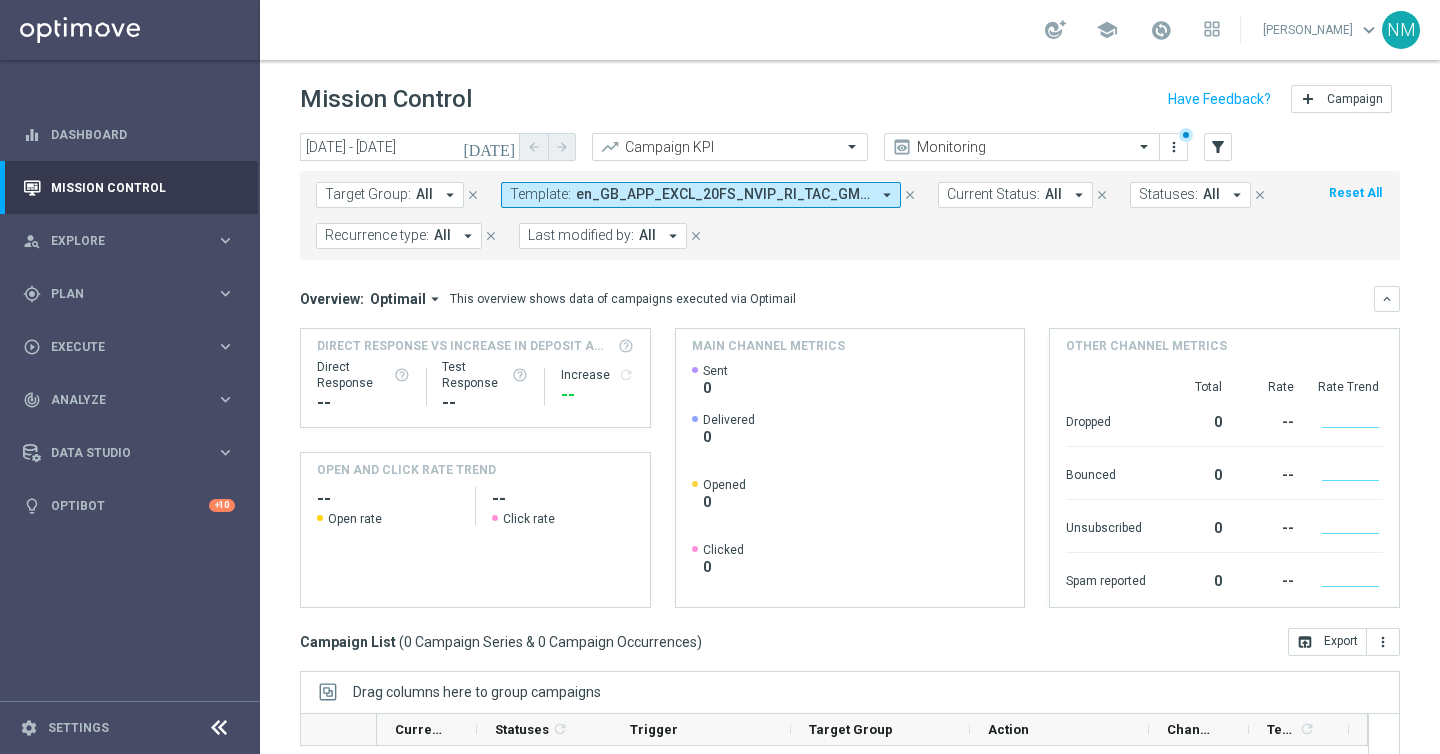 click on "[DATE]" 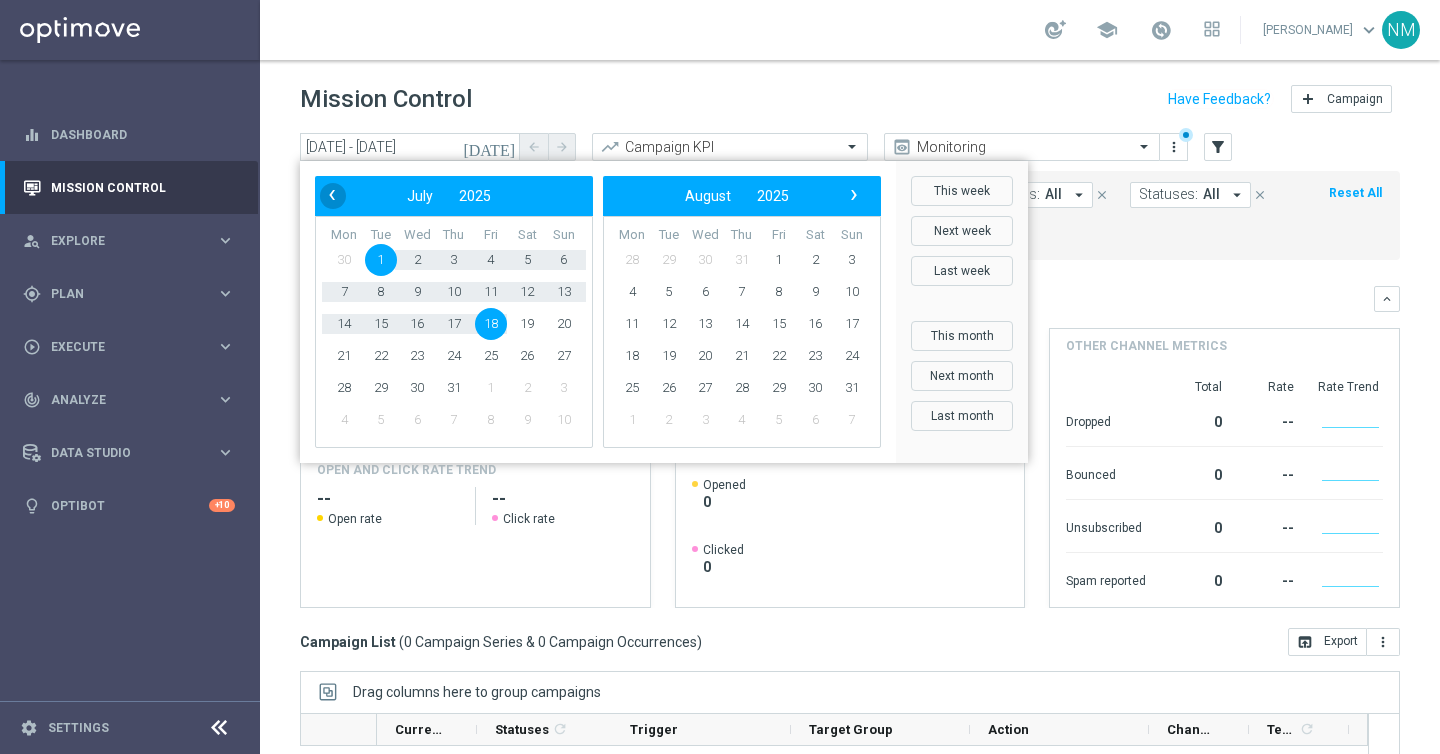 click on "‹" 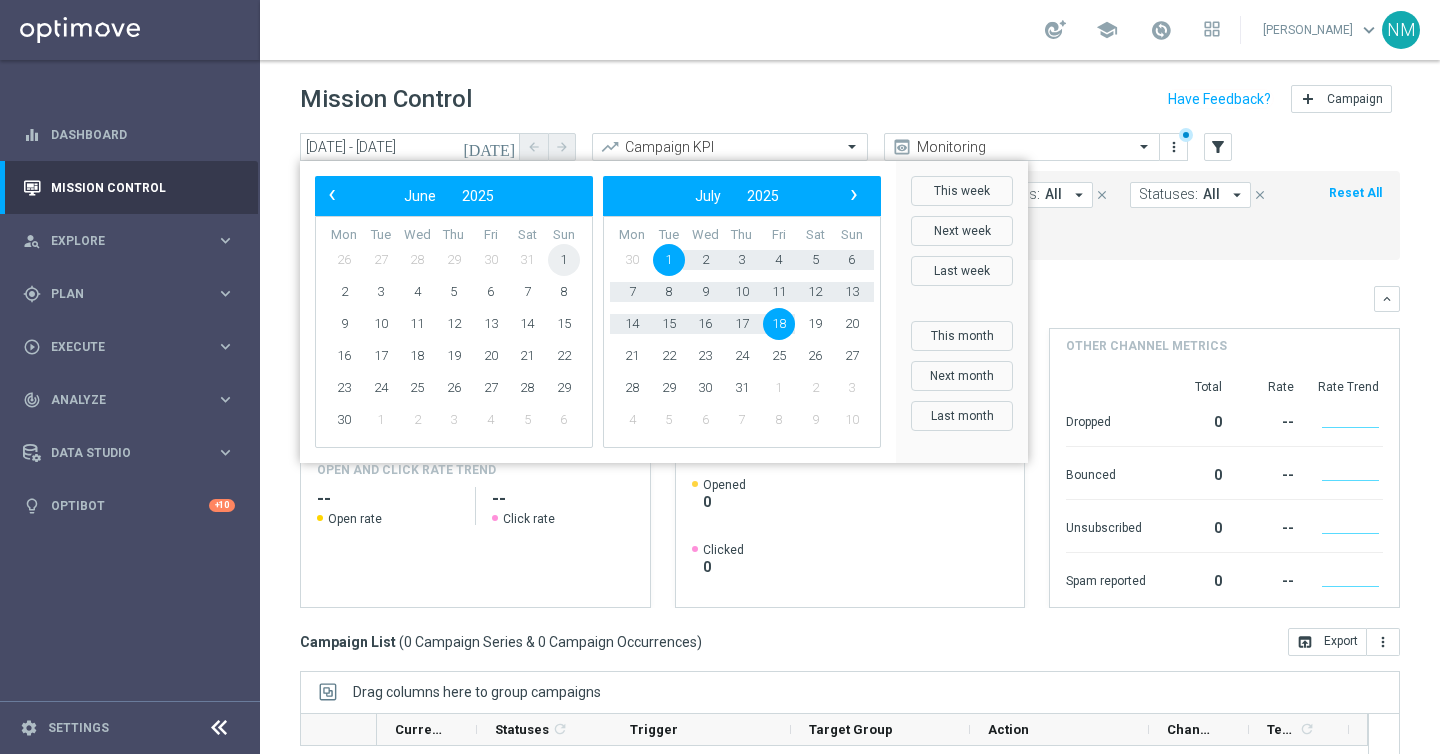 click on "1" 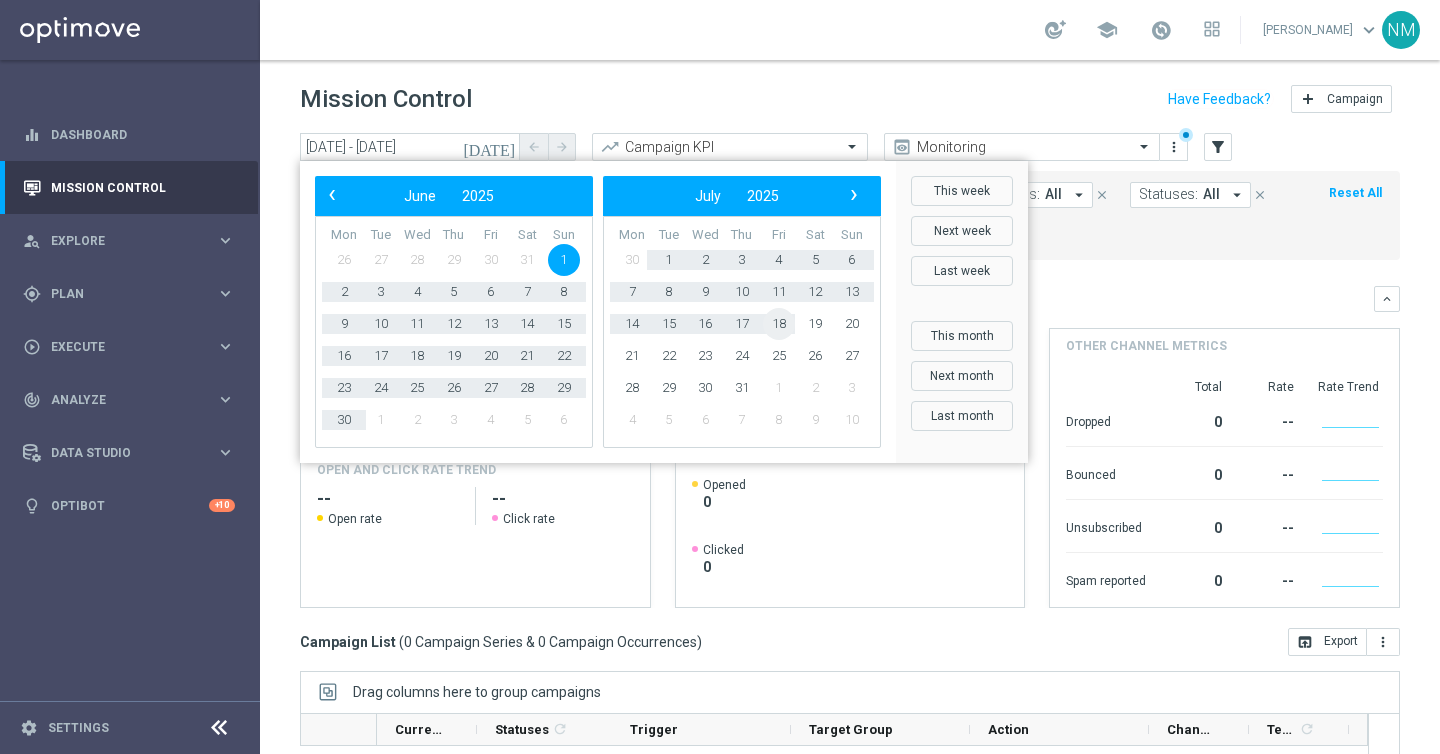 click on "18" 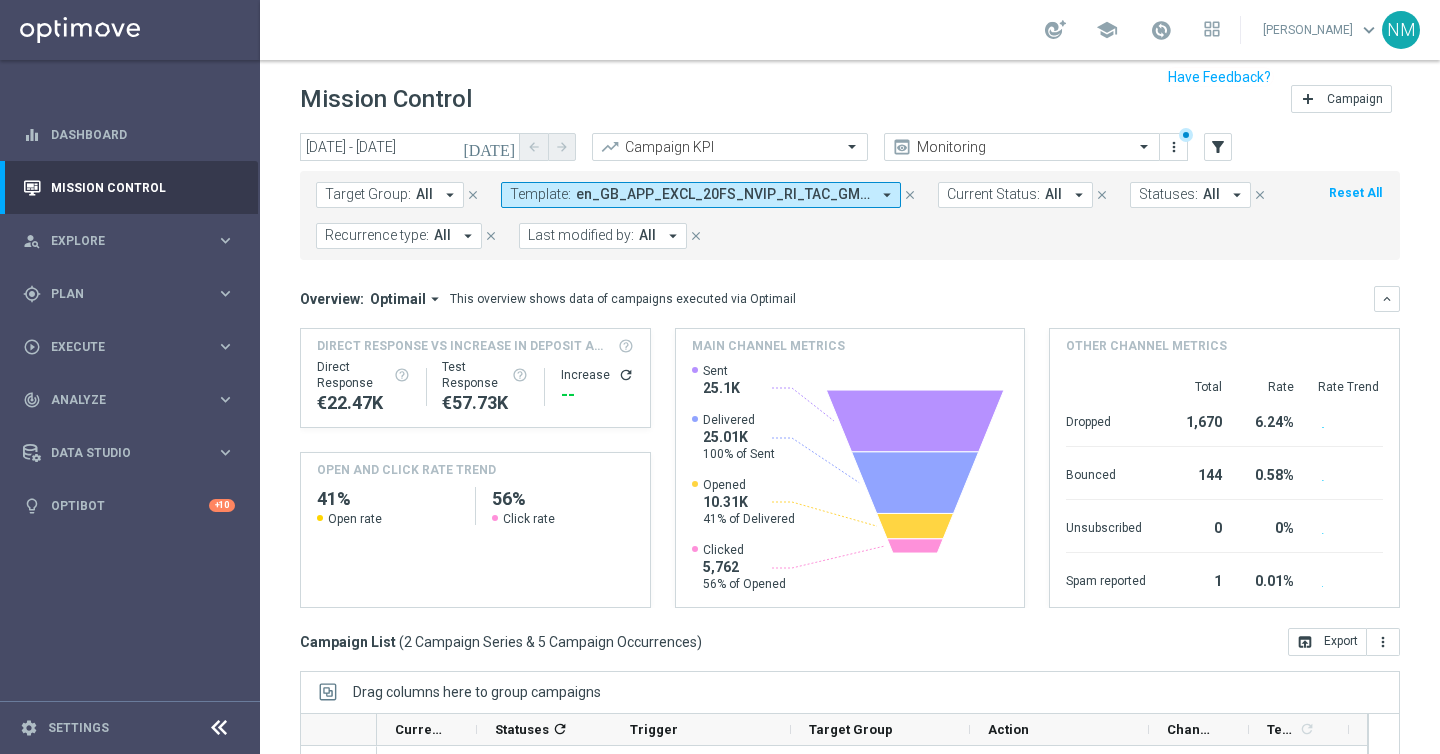 scroll, scrollTop: 287, scrollLeft: 0, axis: vertical 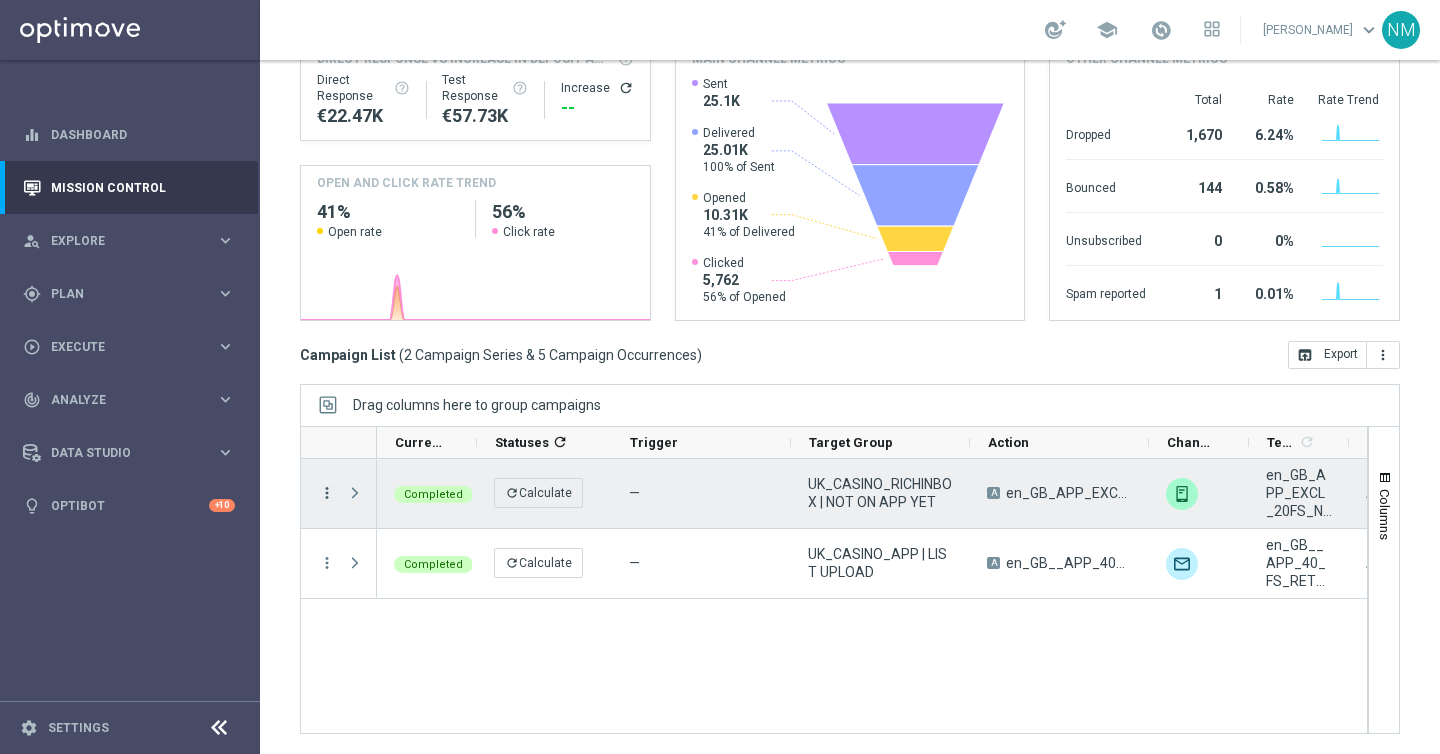 click on "more_vert" at bounding box center (327, 493) 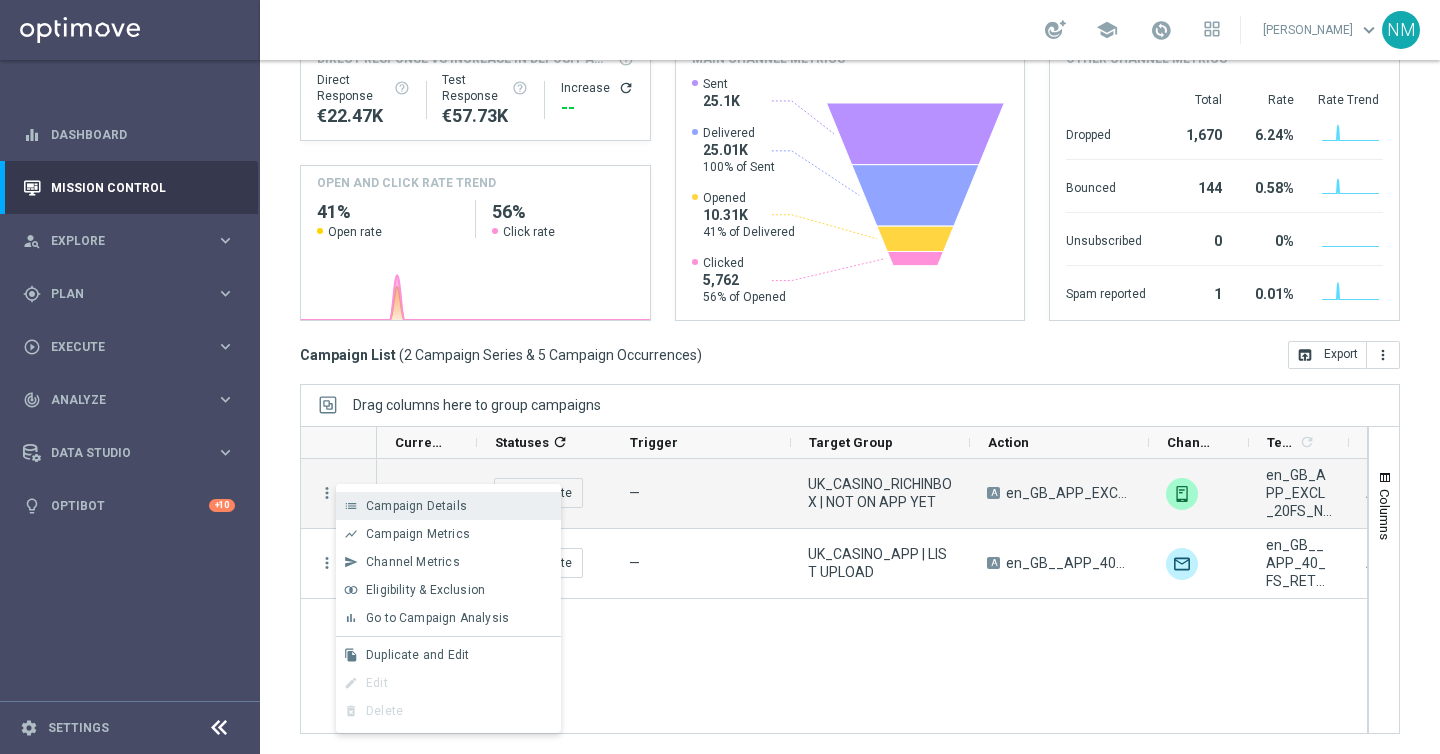 click on "Campaign Details" at bounding box center (416, 506) 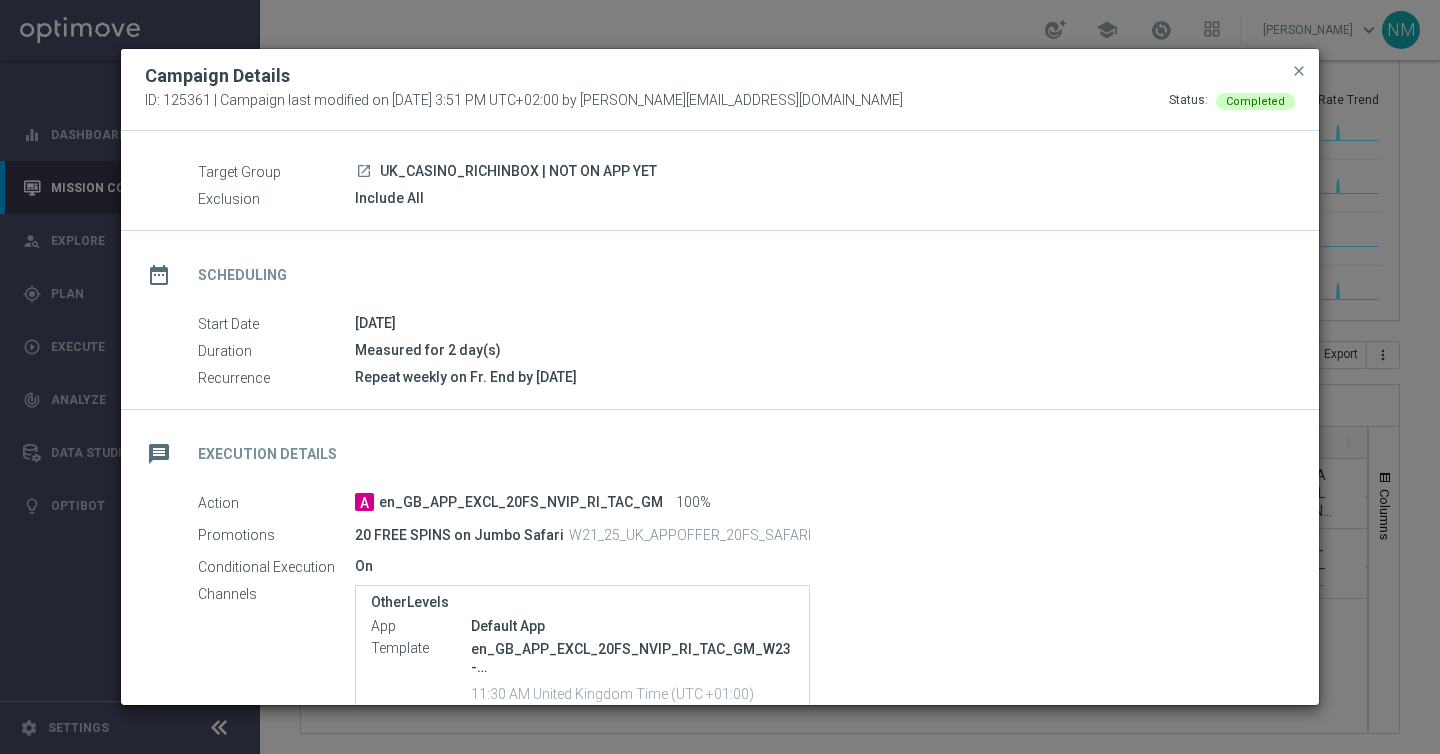 scroll, scrollTop: 71, scrollLeft: 0, axis: vertical 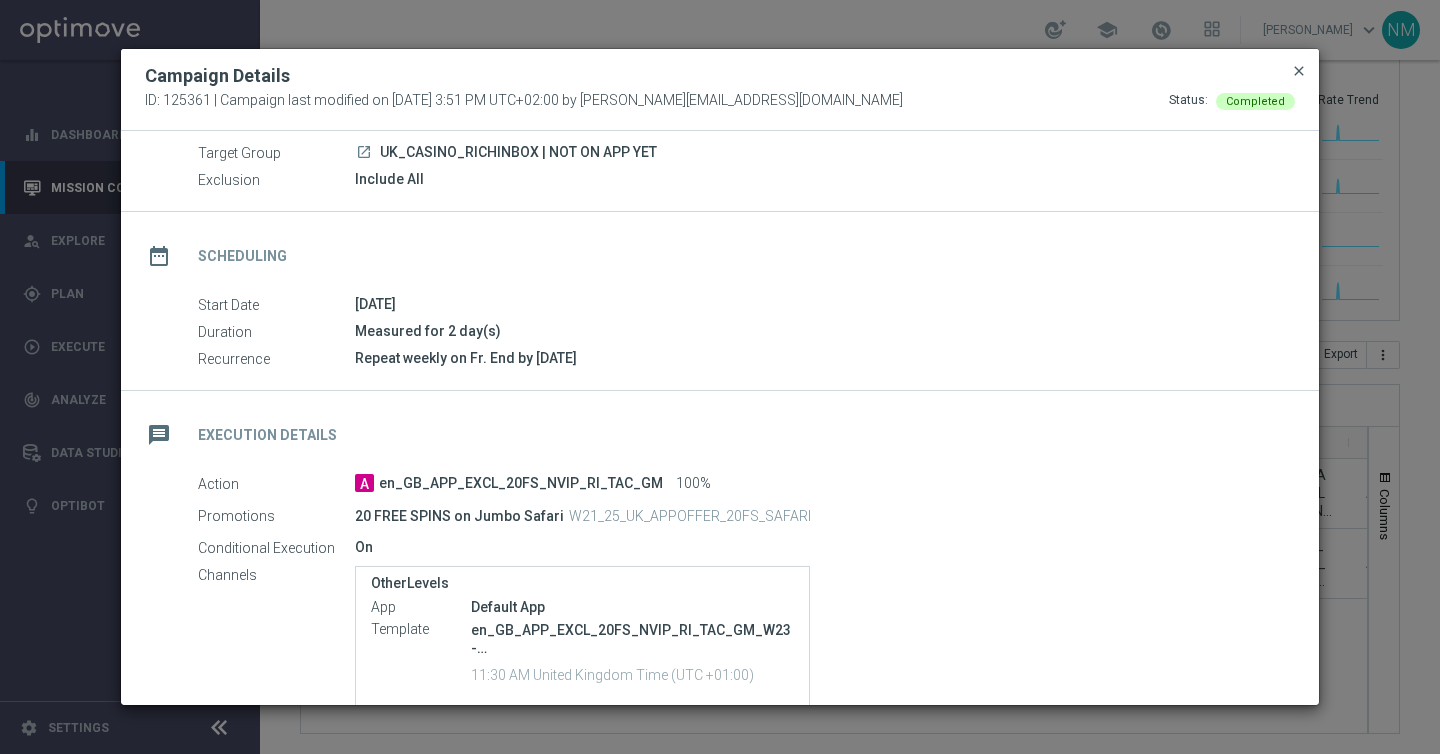click on "close" 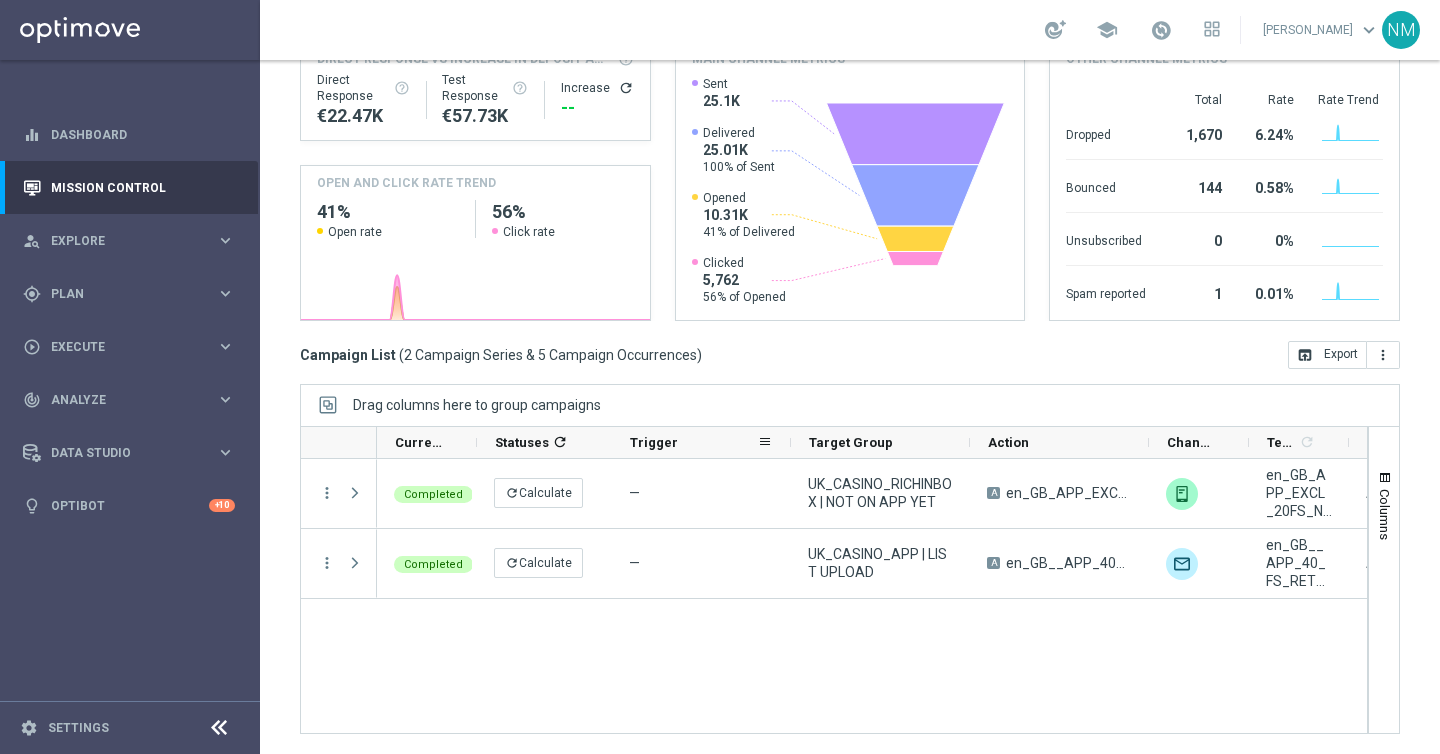 scroll, scrollTop: 0, scrollLeft: 0, axis: both 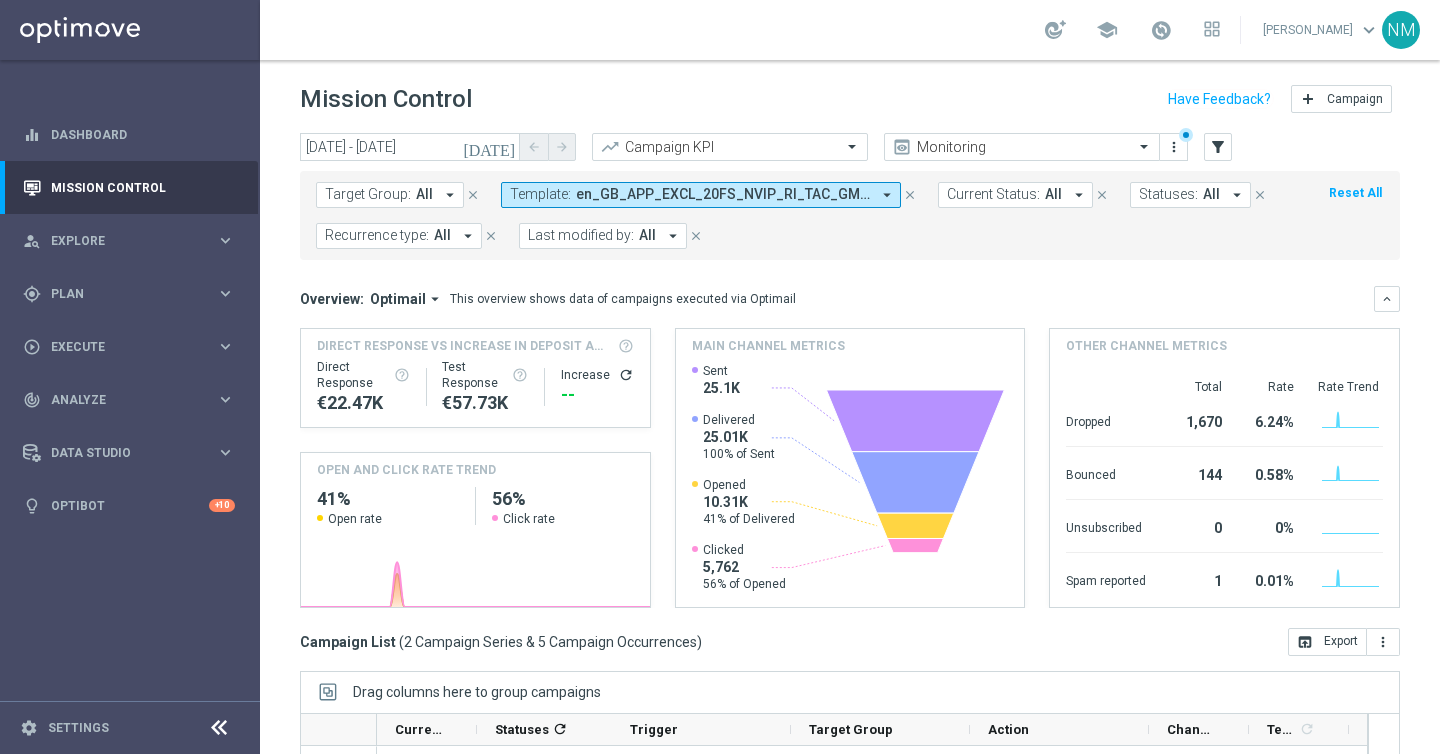click on "[DATE]" 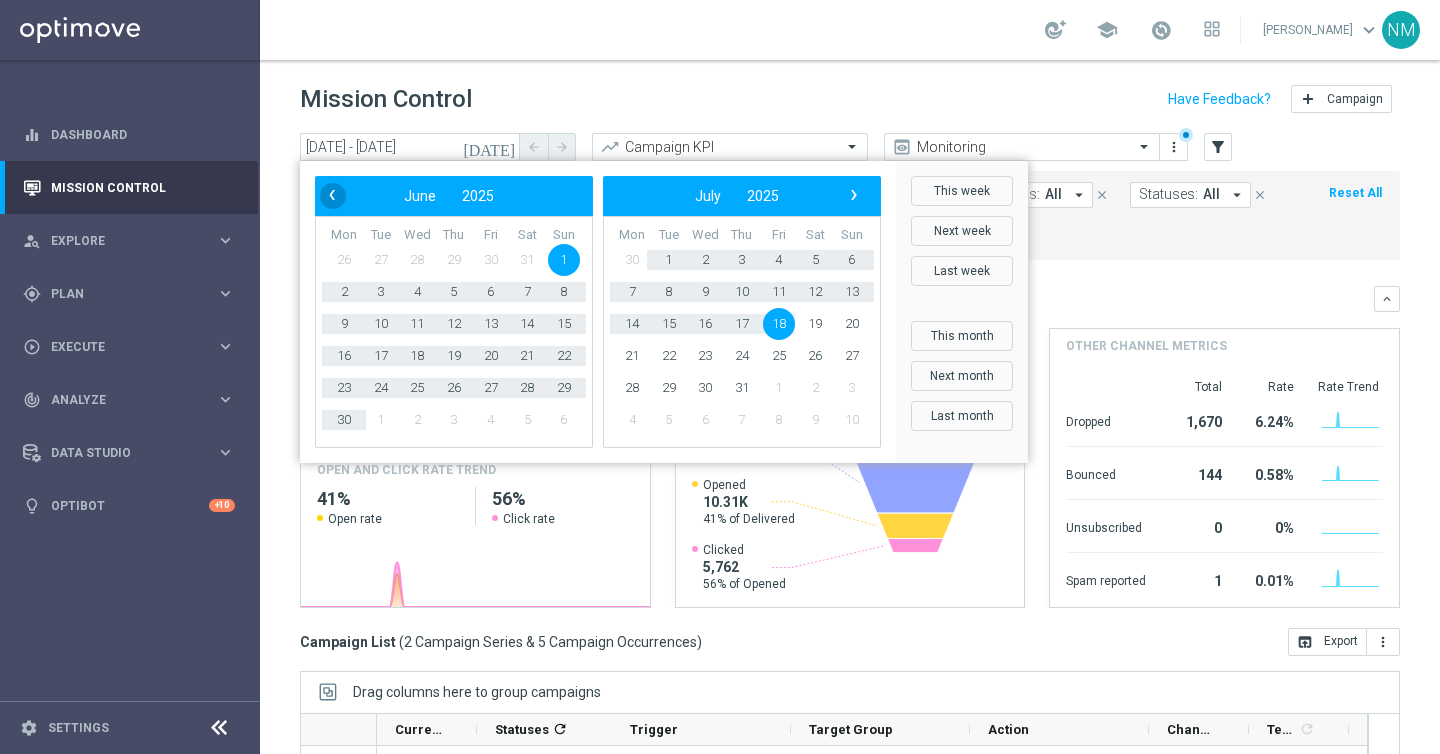 click on "‹" 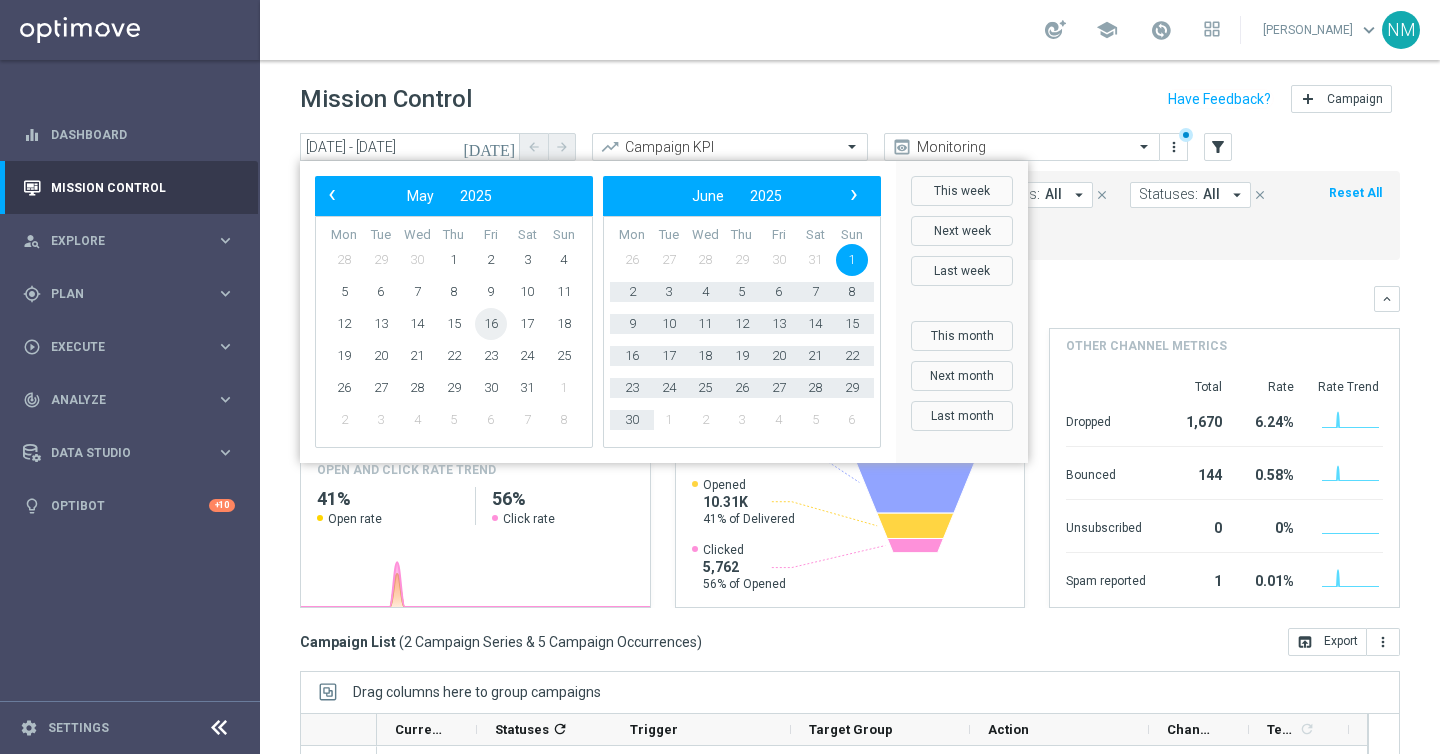 click on "16" 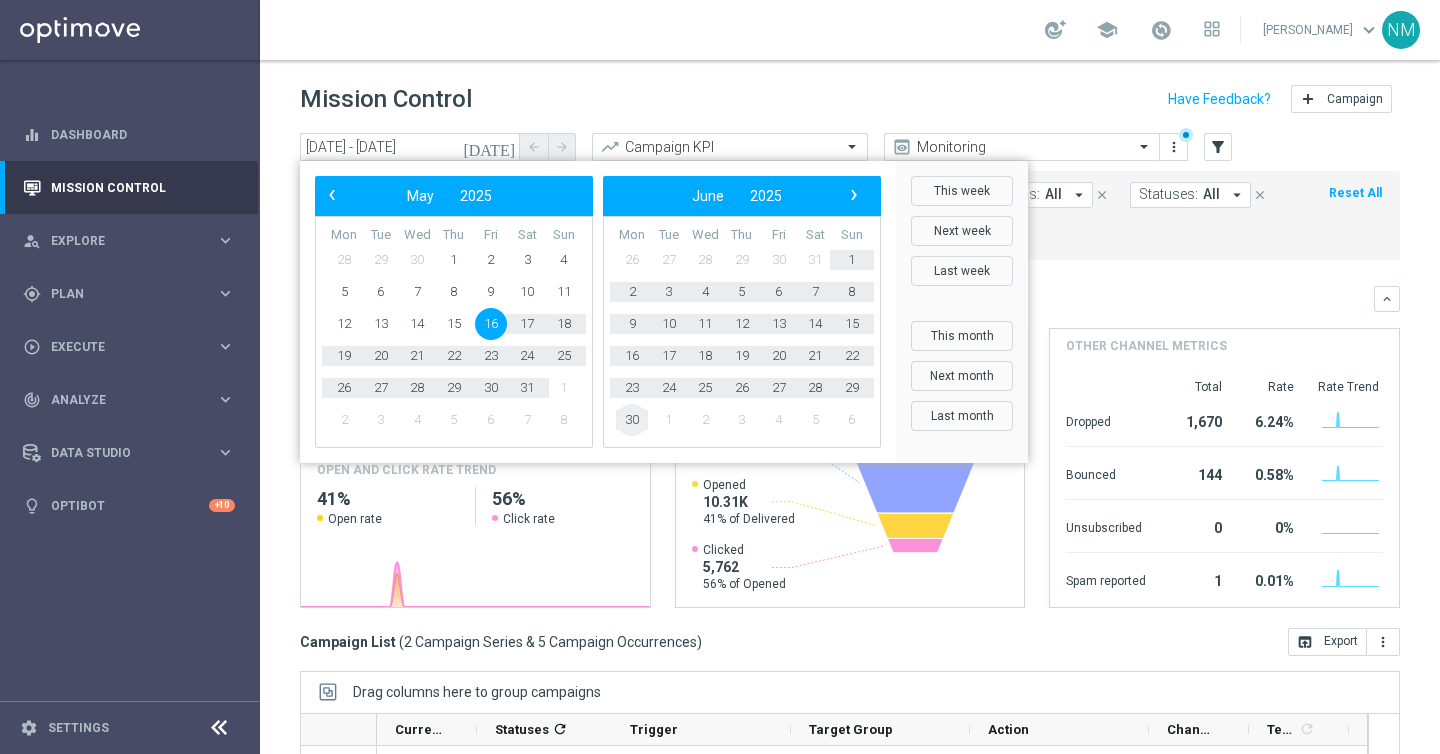 click on "30" 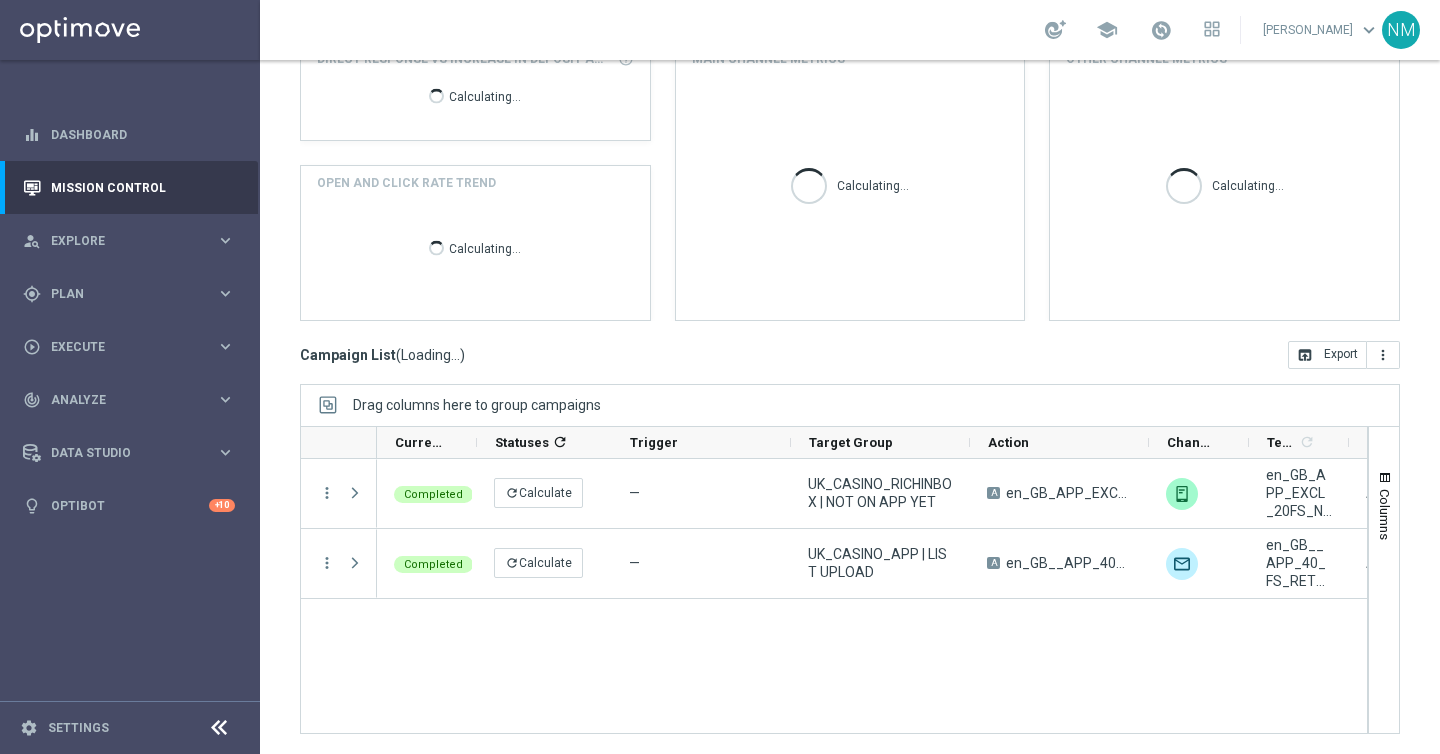 scroll, scrollTop: 0, scrollLeft: 0, axis: both 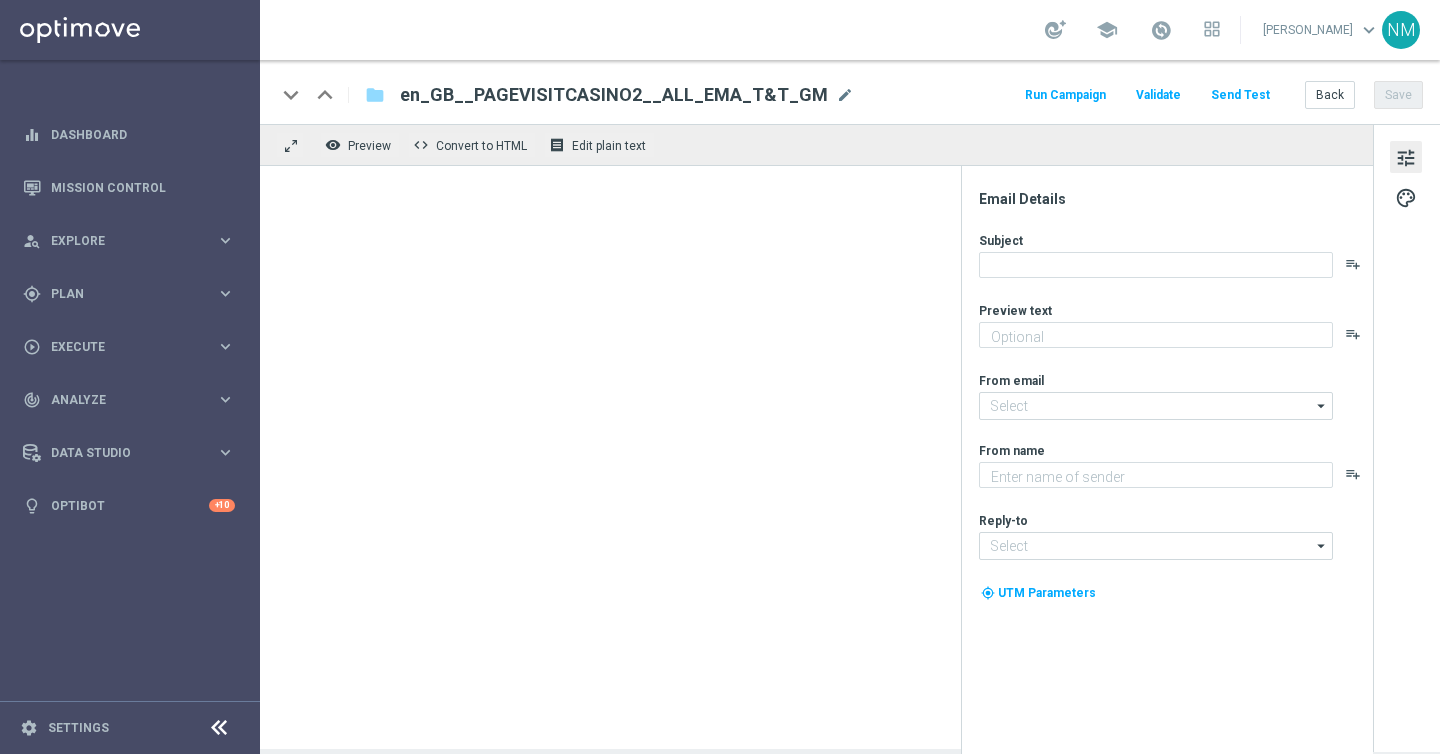 type on "Only for our App users ❣️" 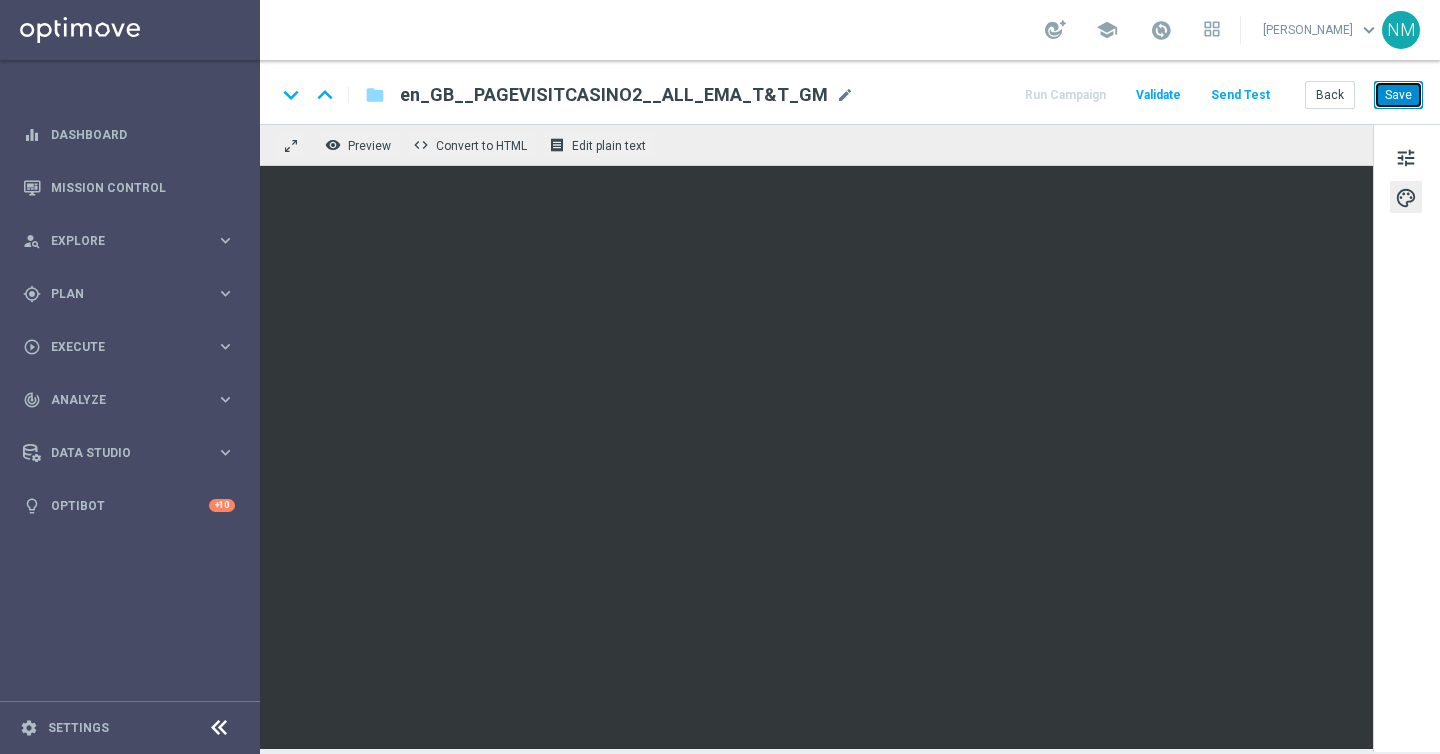click on "Save" at bounding box center (1398, 95) 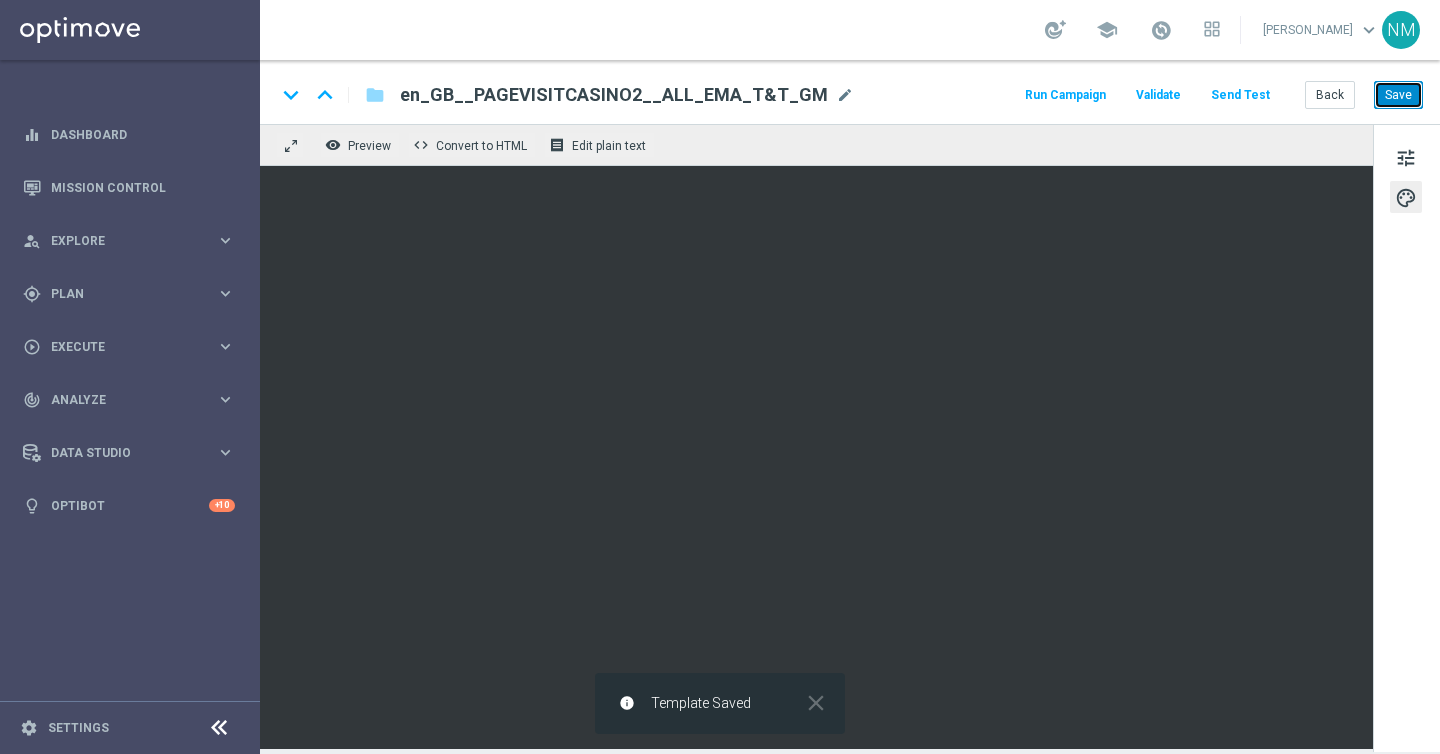 click on "Save" at bounding box center (1398, 95) 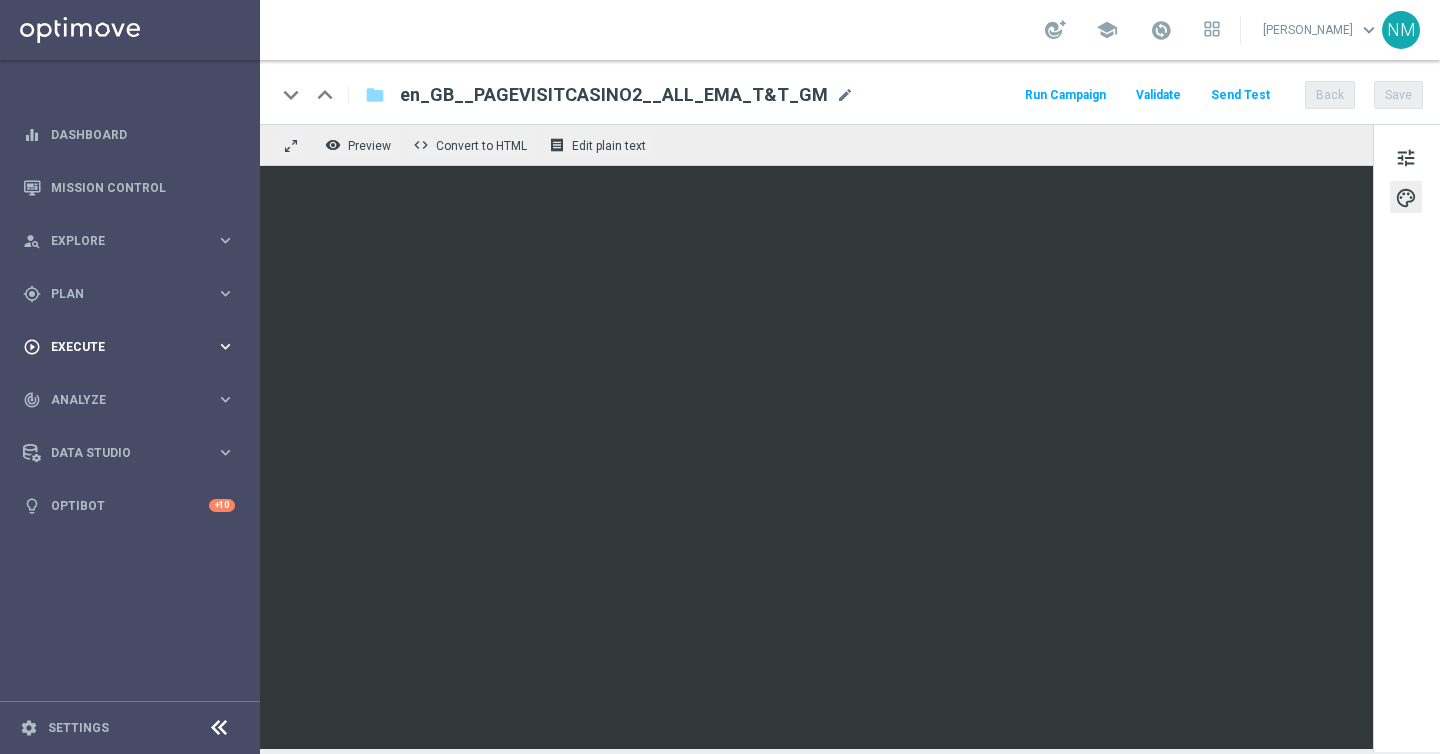 click on "play_circle_outline
Execute" at bounding box center [119, 347] 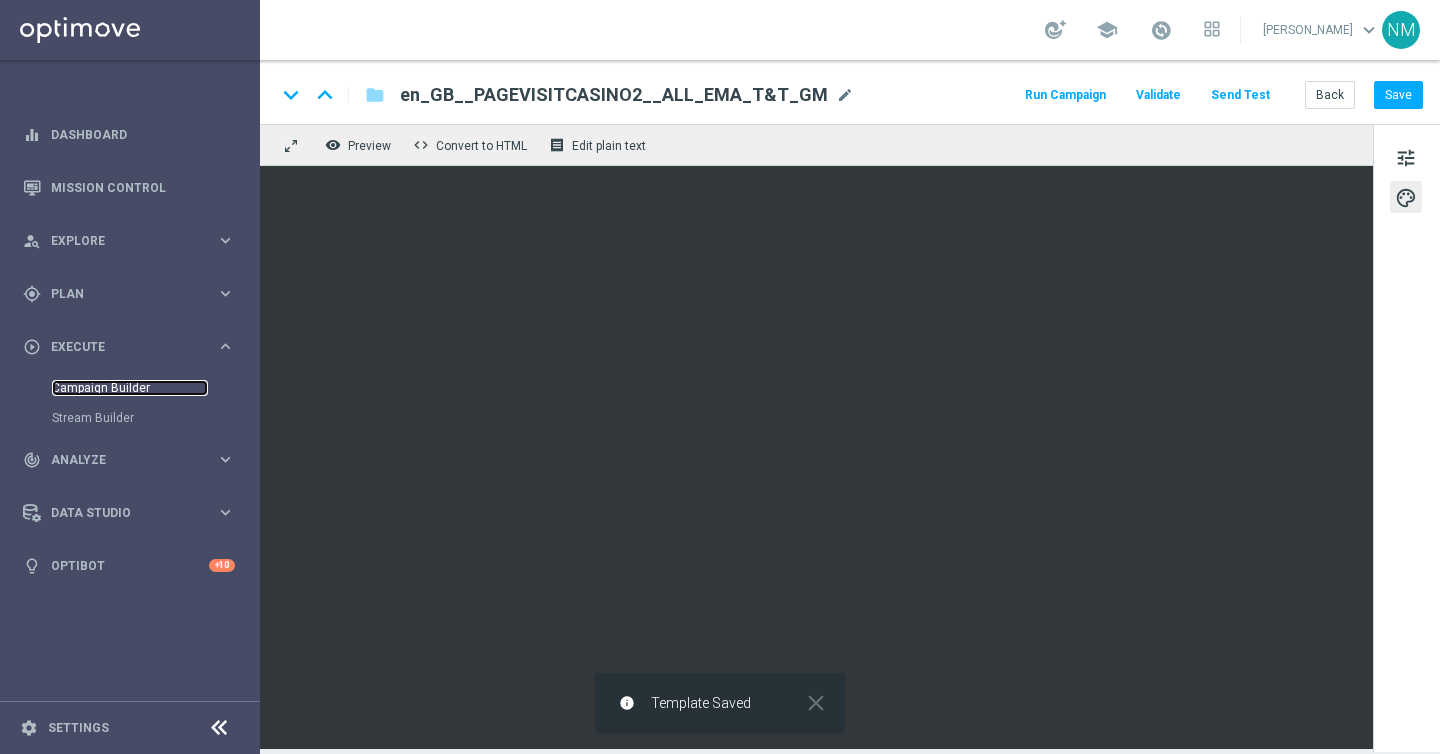 click on "Campaign Builder" at bounding box center (130, 388) 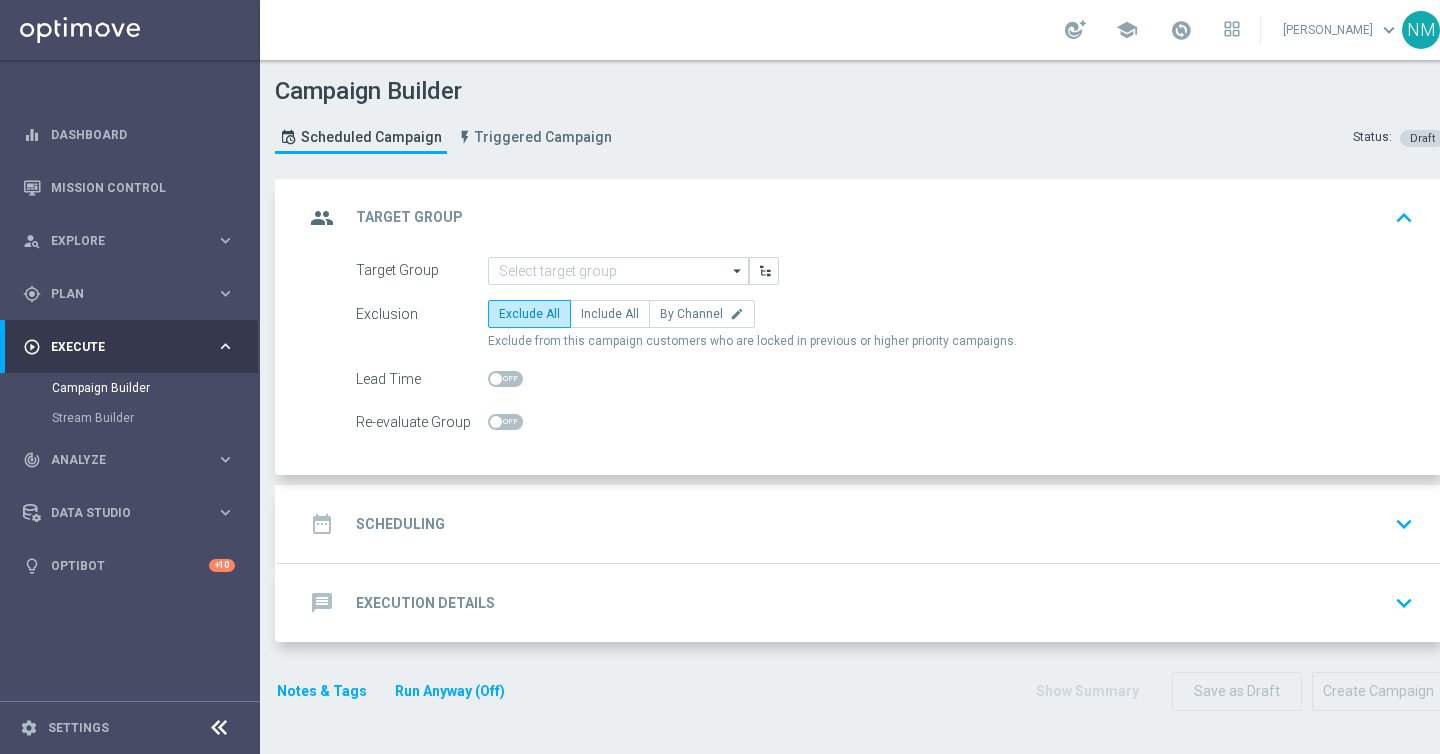 click on "group
Target Group
keyboard_arrow_up" 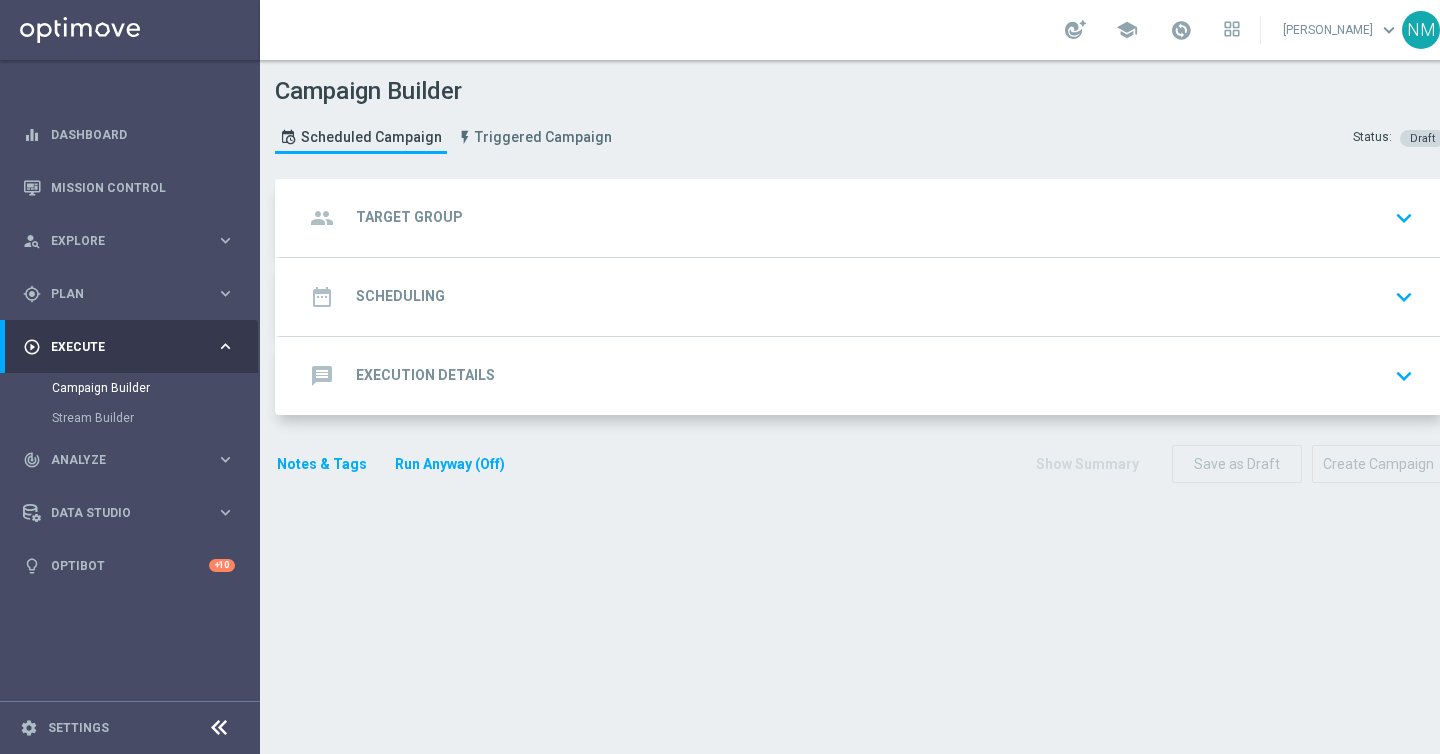 click on "group
Target Group
keyboard_arrow_down" 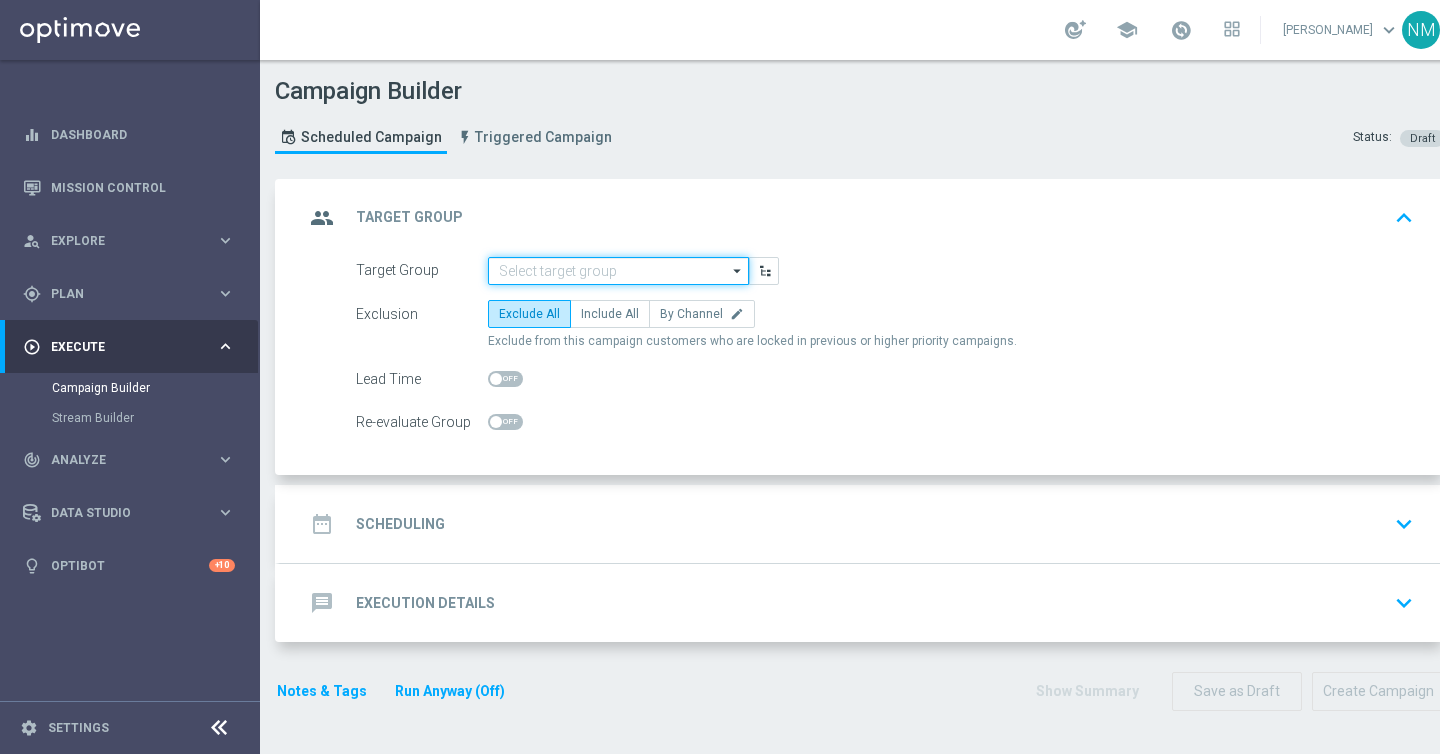 click 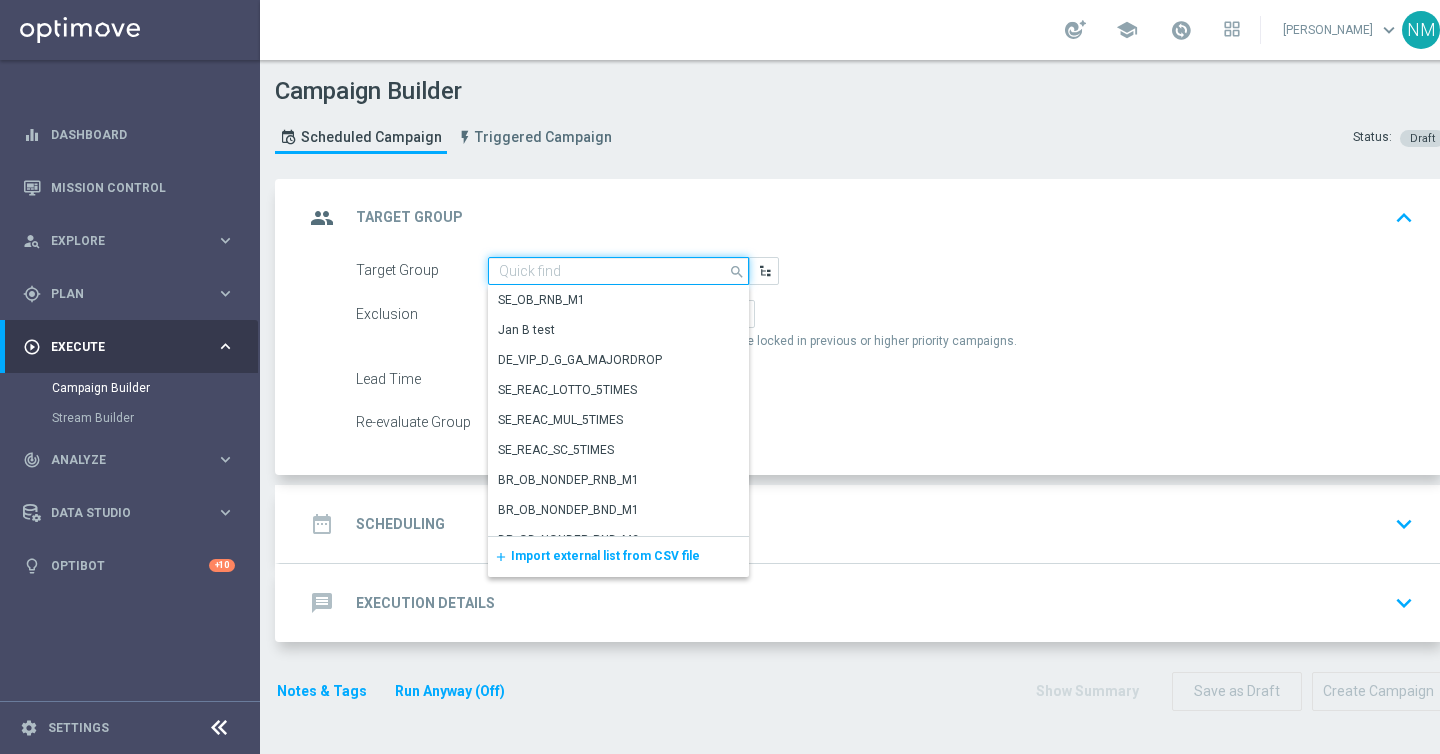 paste on "UK_CASINO_EMAIL | APP RETENTION" 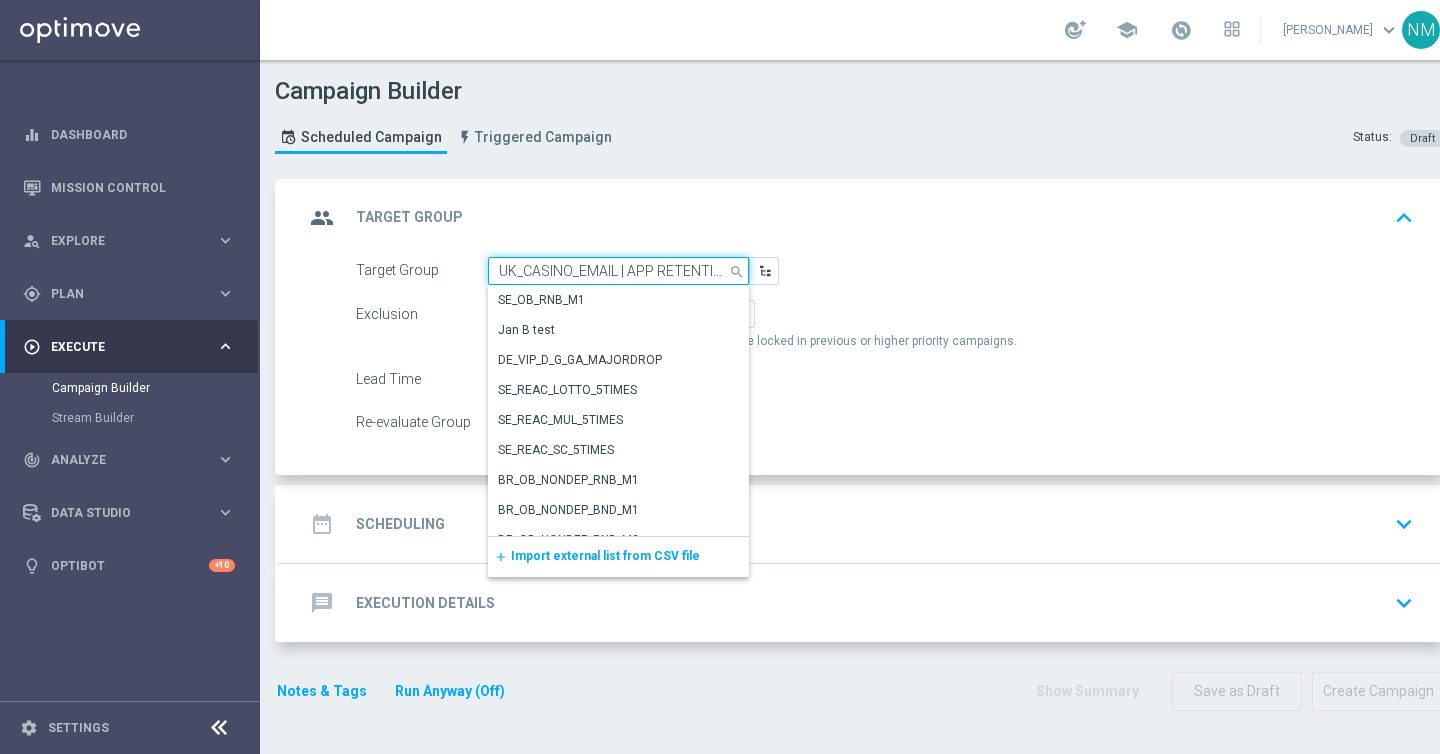 scroll, scrollTop: 0, scrollLeft: 3, axis: horizontal 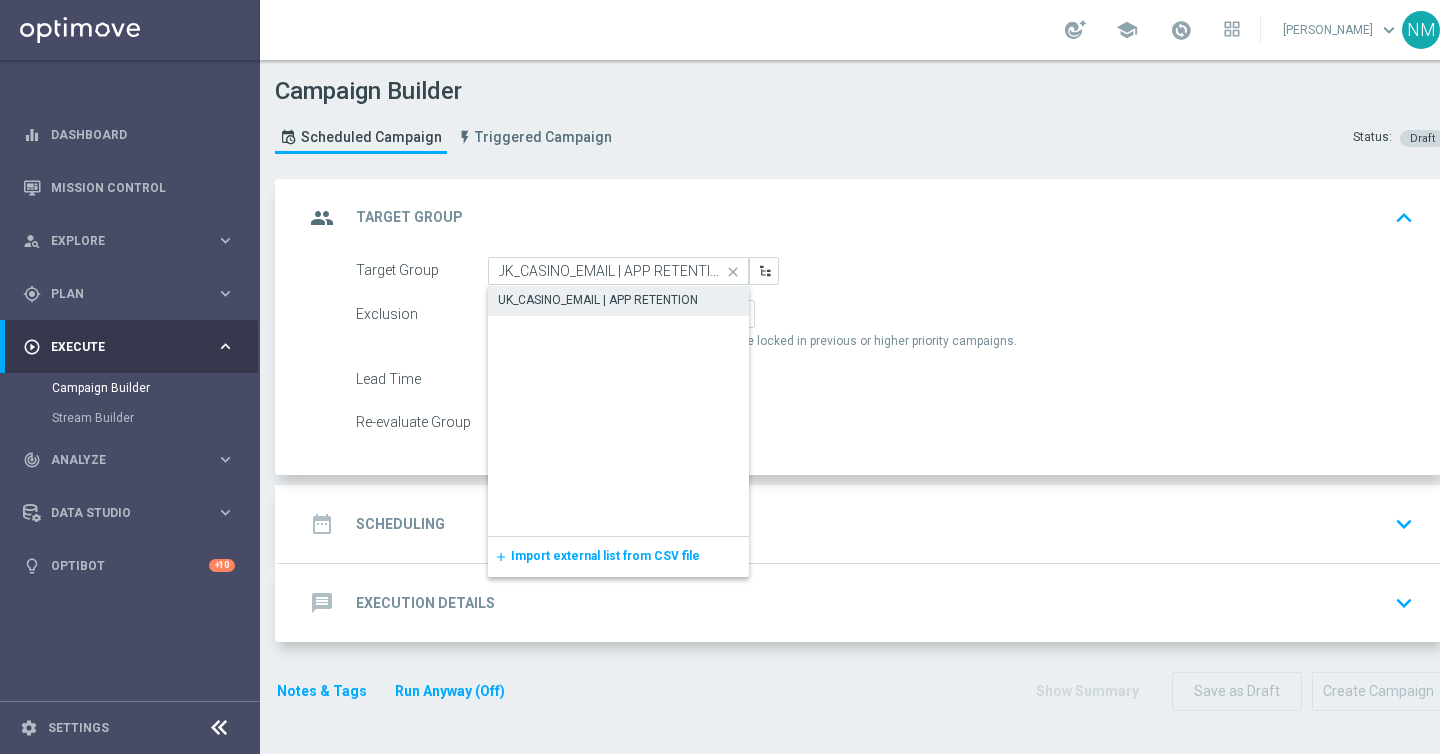 click on "UK_CASINO_EMAIL | APP RETENTION" 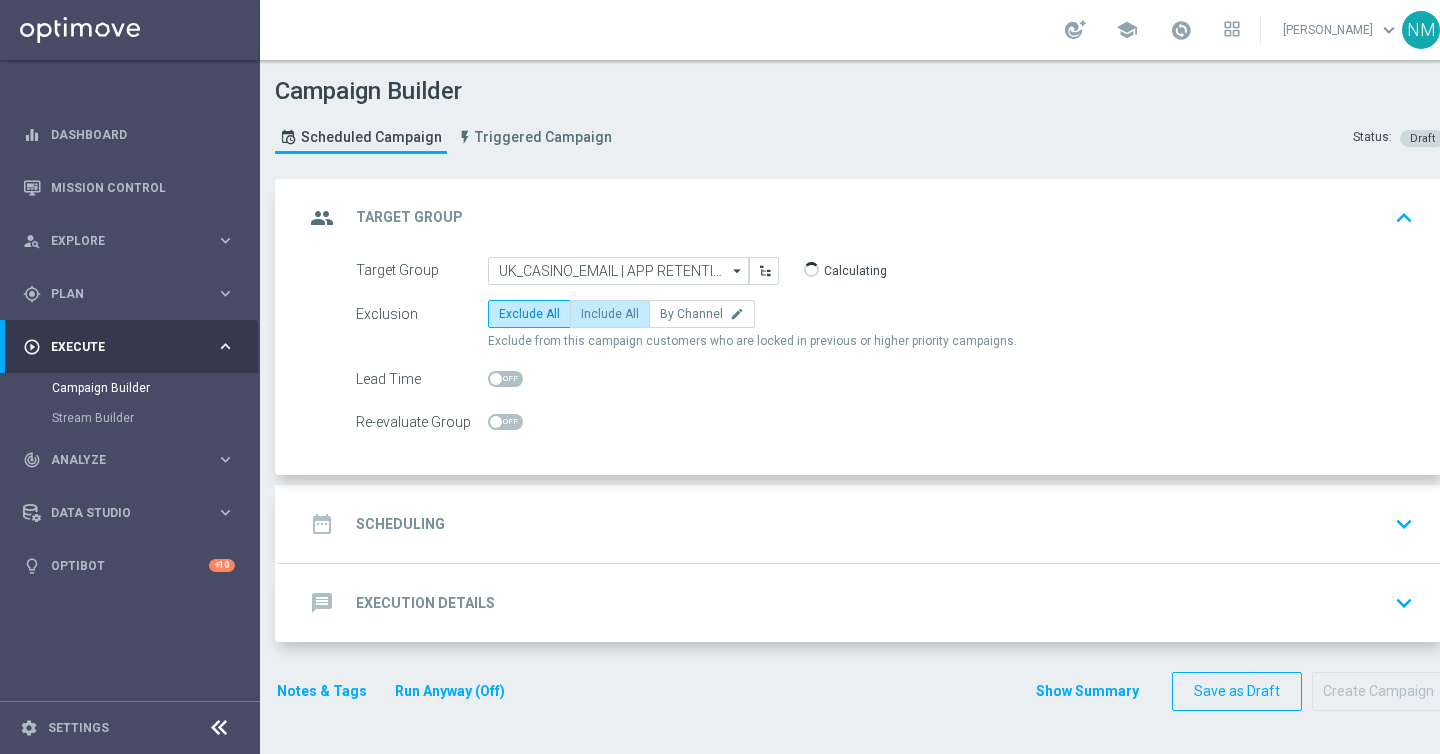 click on "Include All" 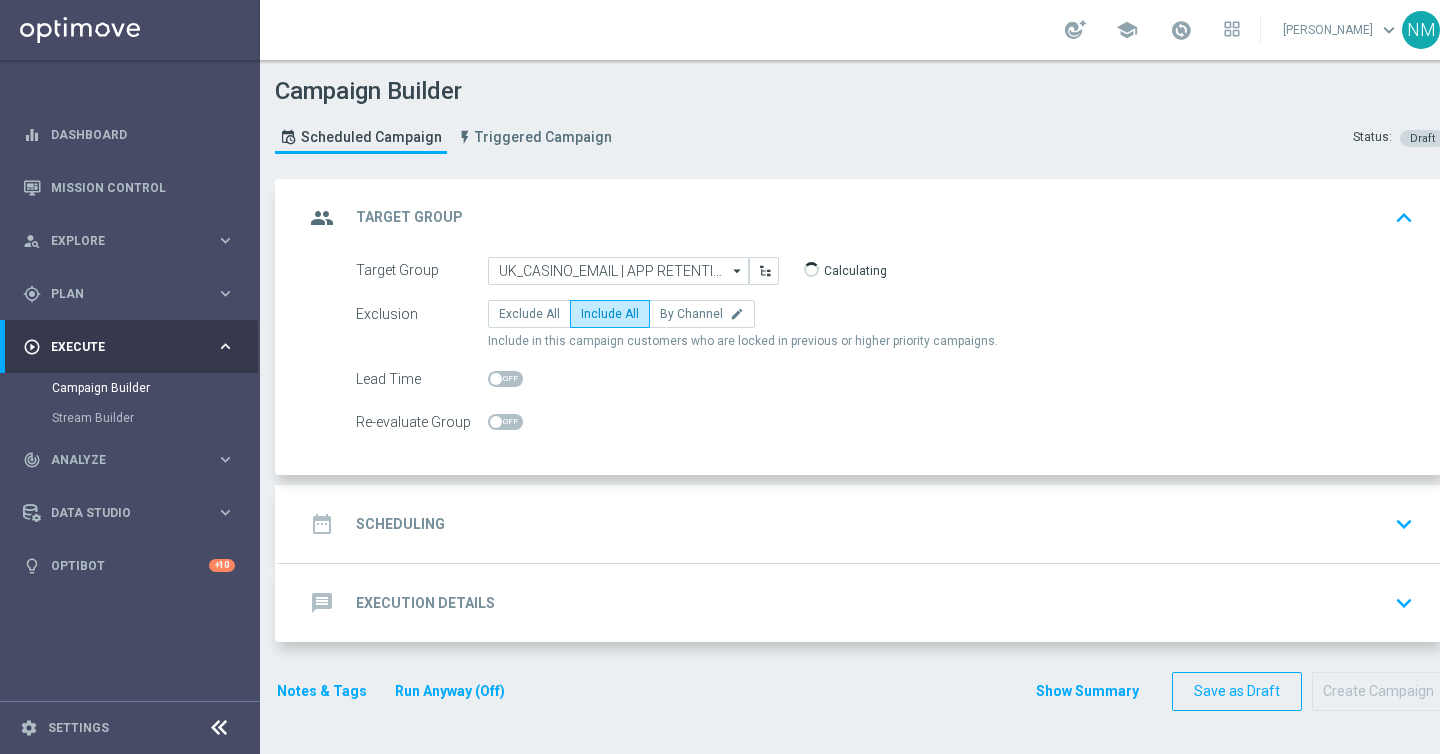 click on "date_range
Scheduling
keyboard_arrow_down" 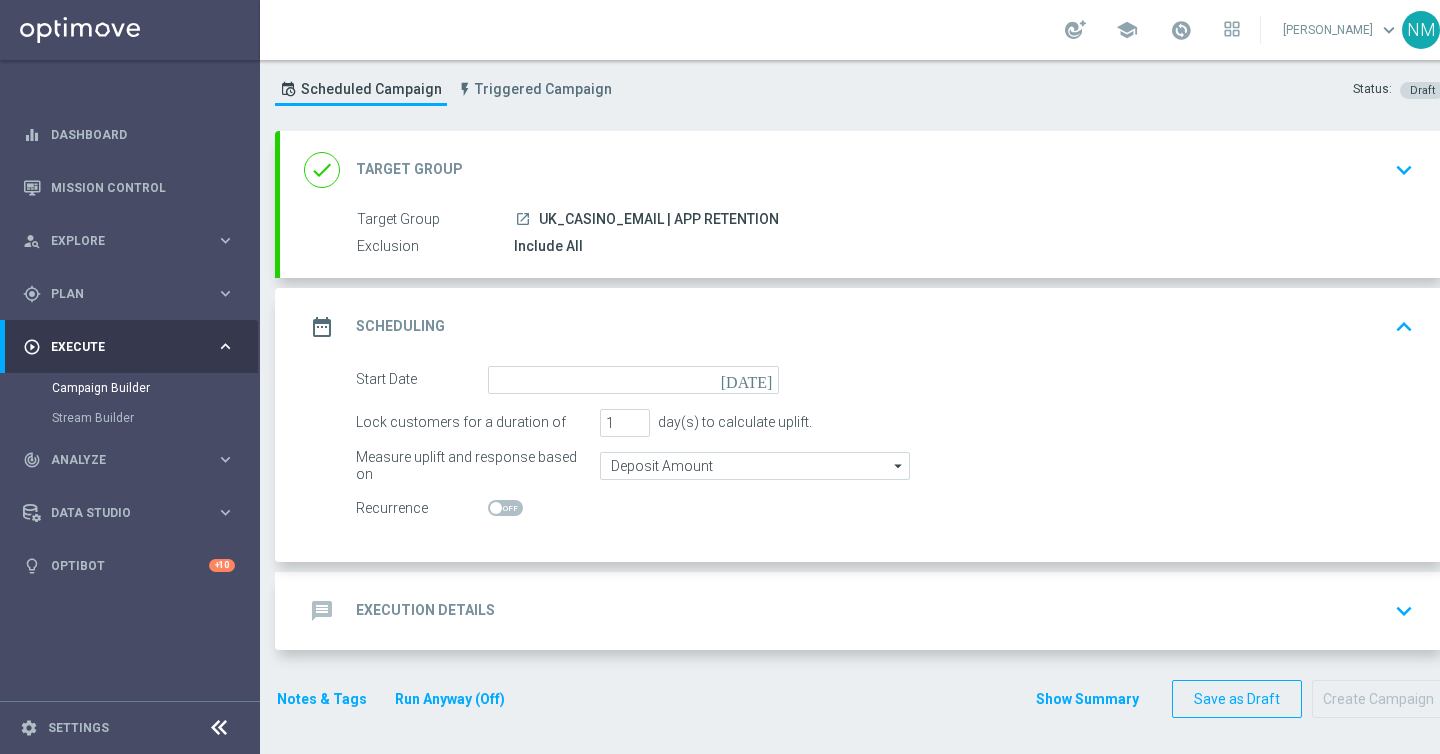 scroll, scrollTop: 52, scrollLeft: 0, axis: vertical 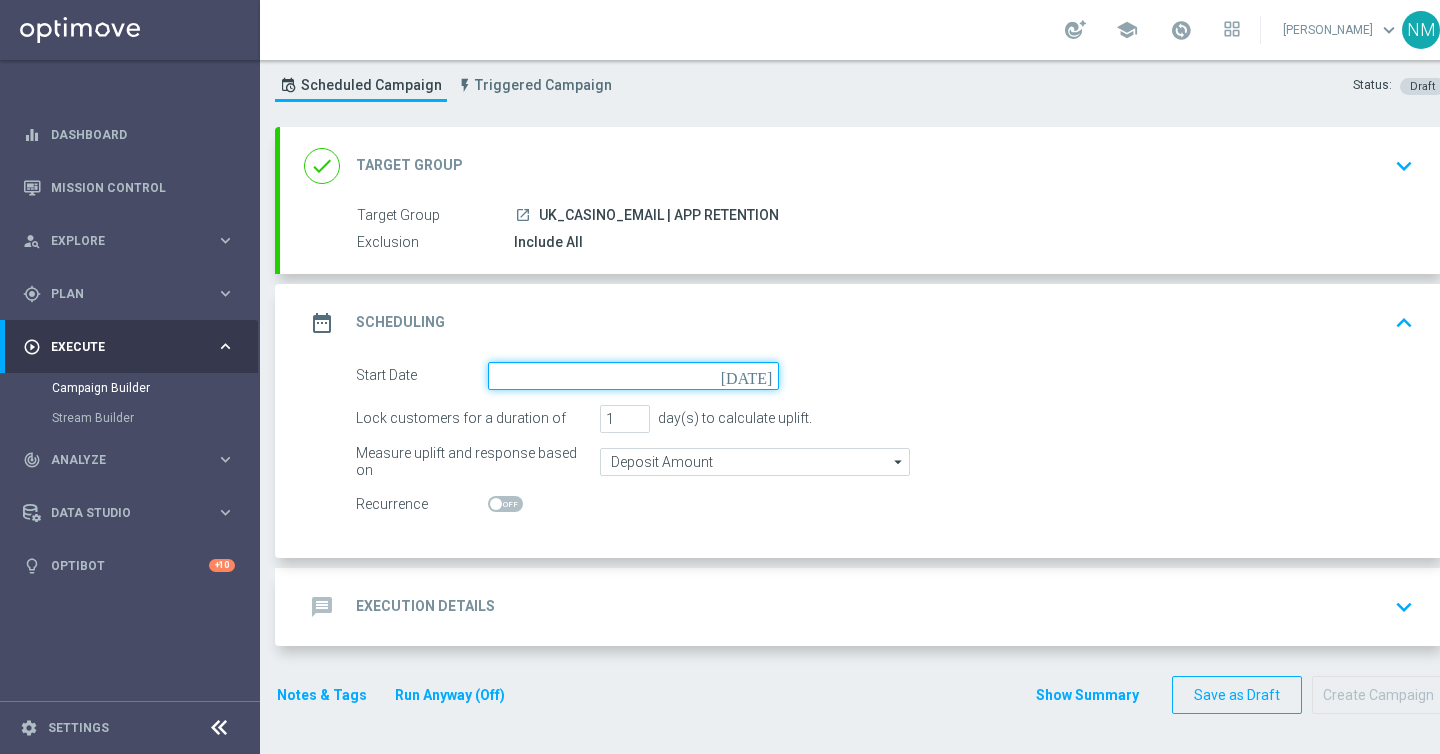 click 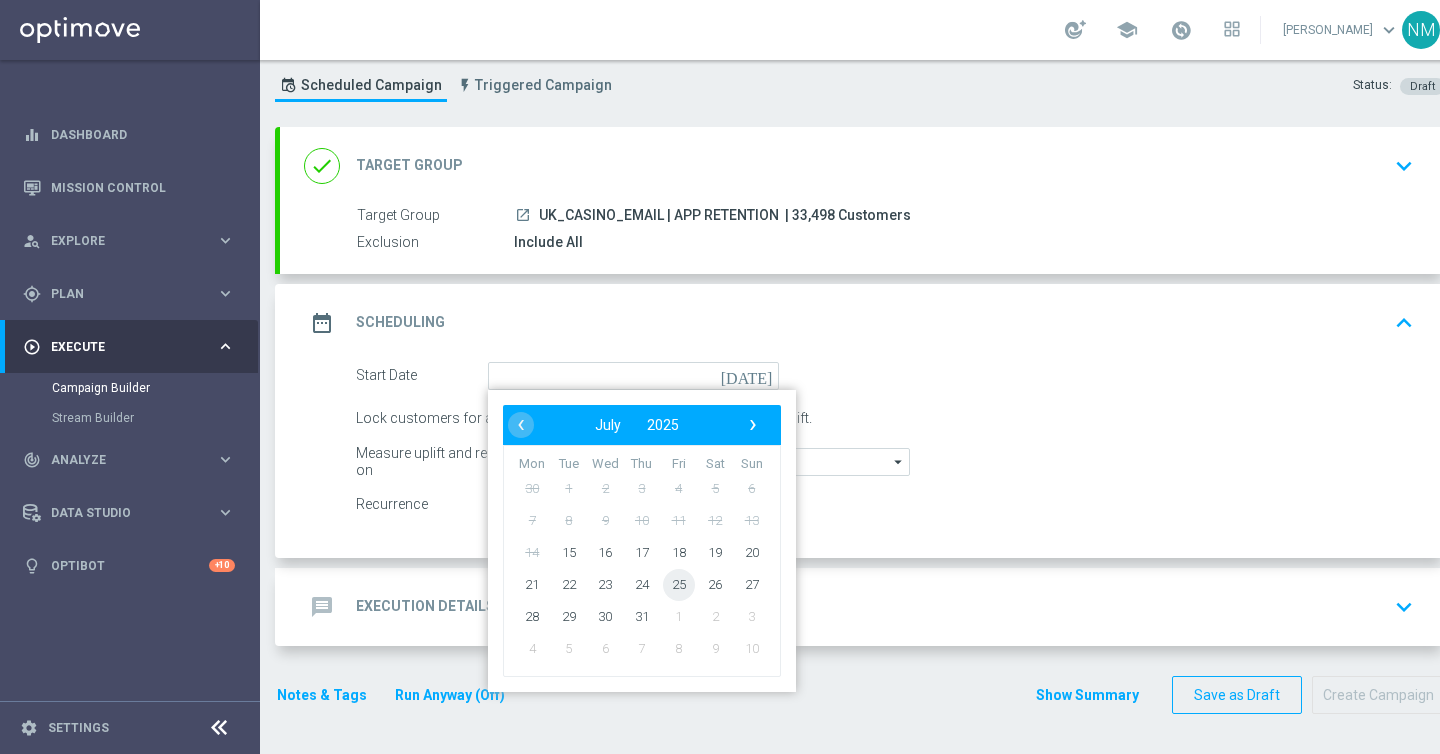 click on "25" 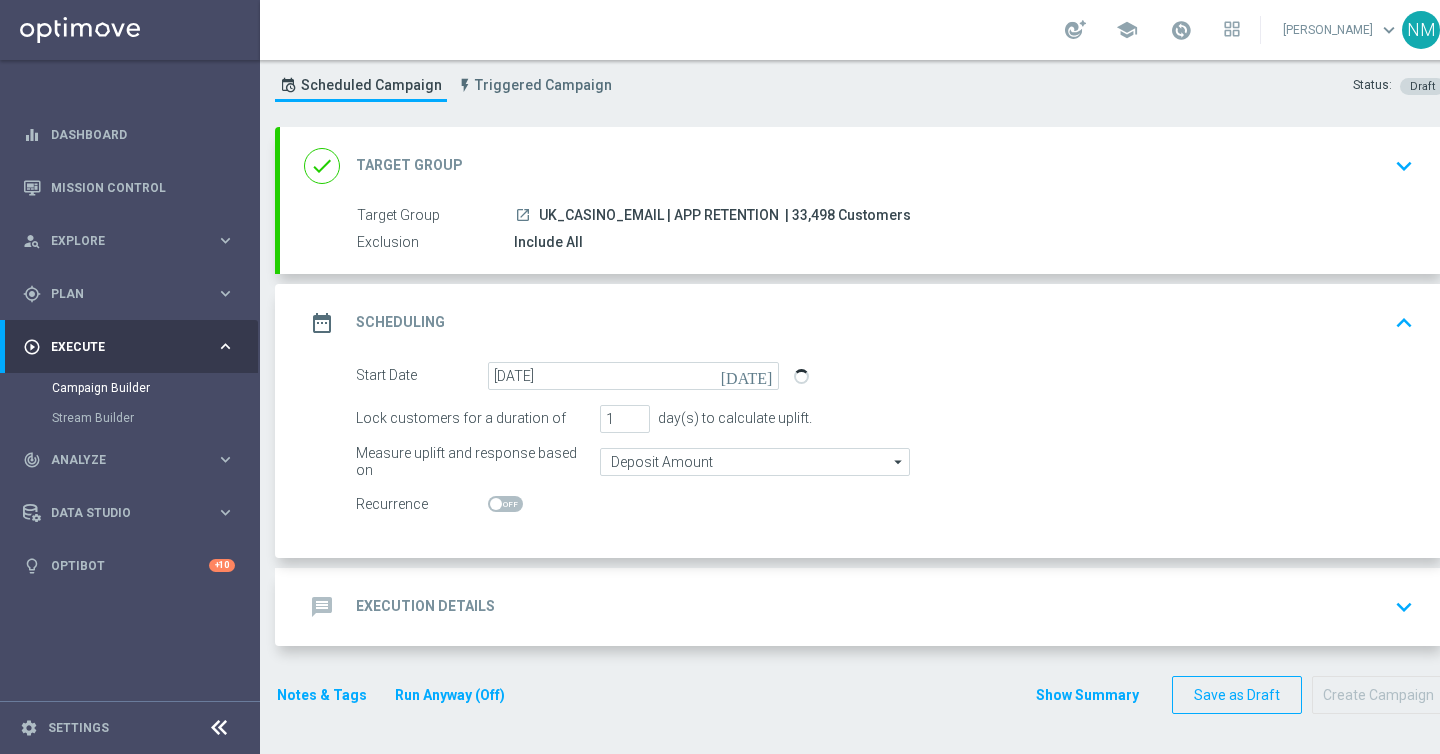 click 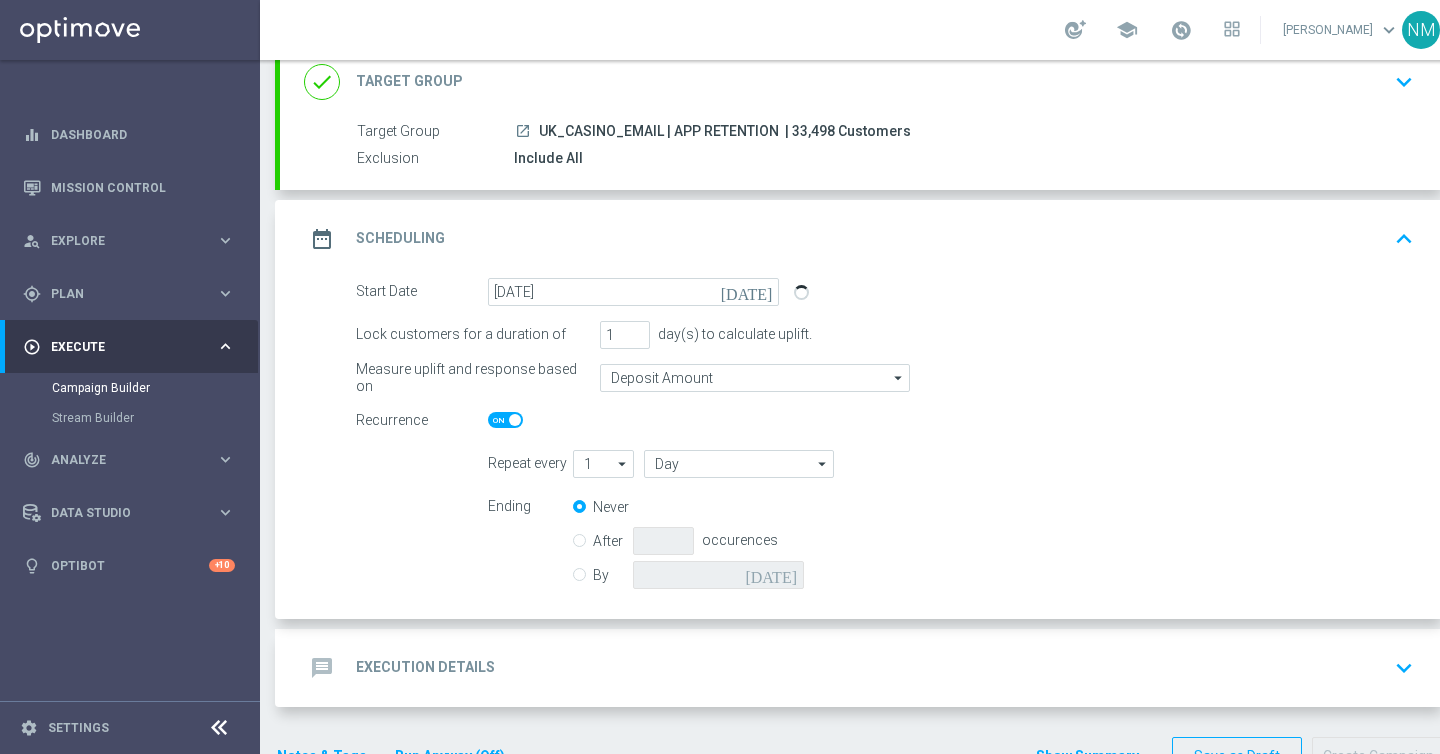 scroll, scrollTop: 140, scrollLeft: 0, axis: vertical 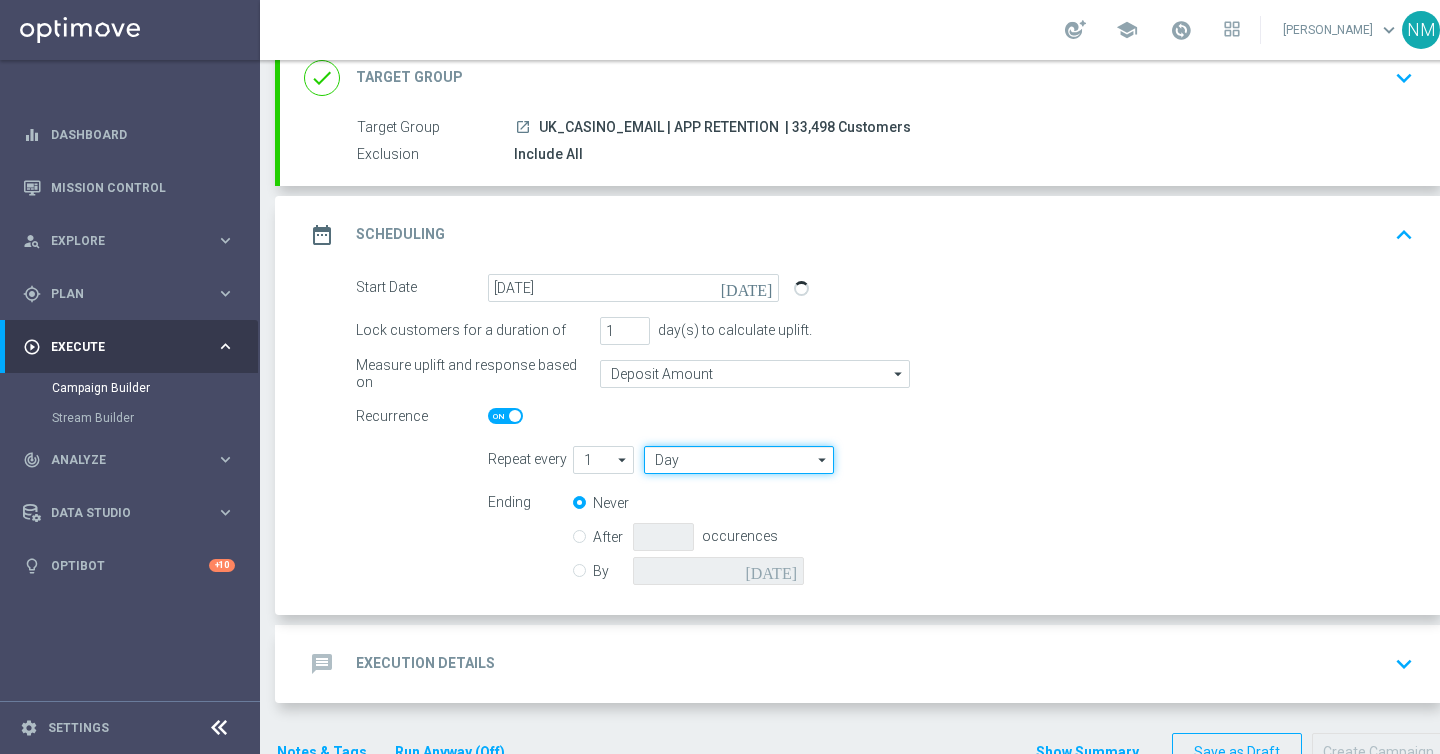 click on "Day" 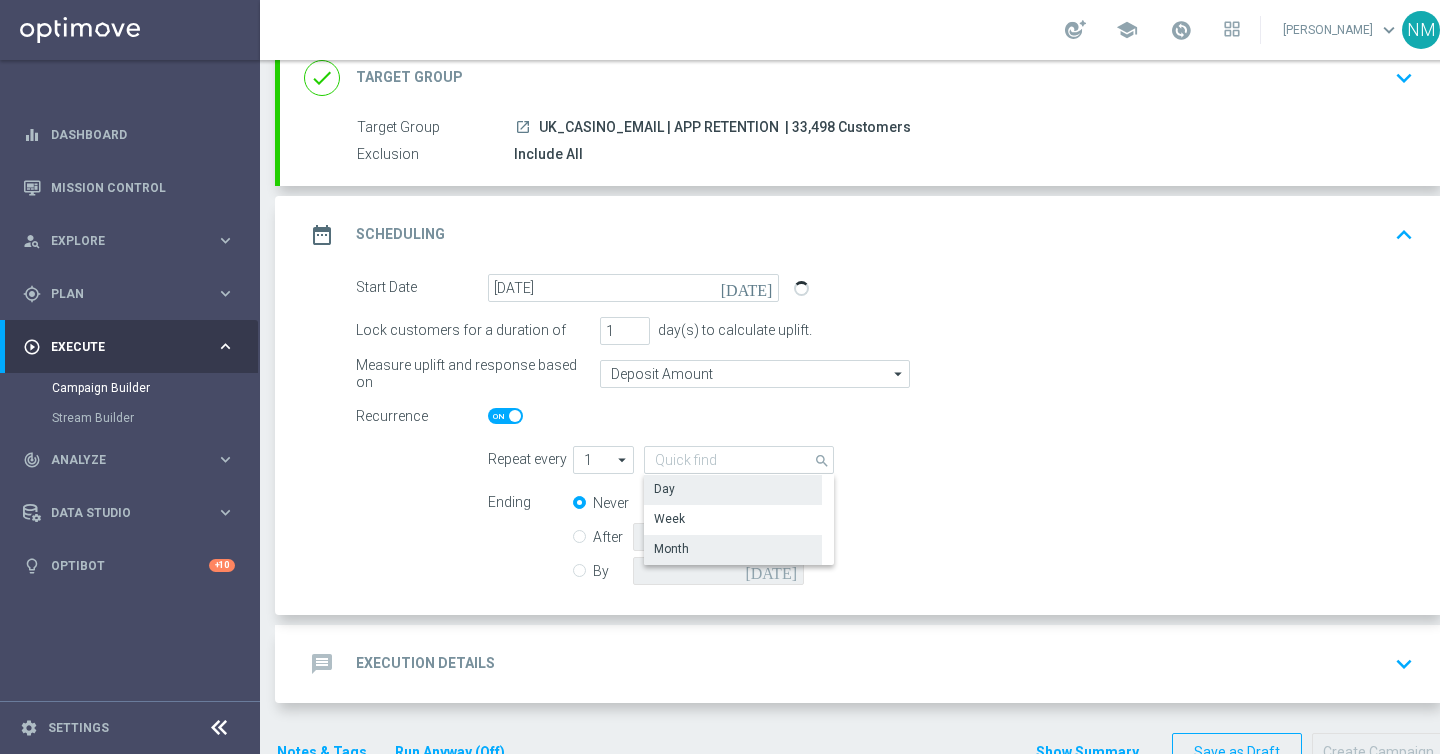click on "Month" 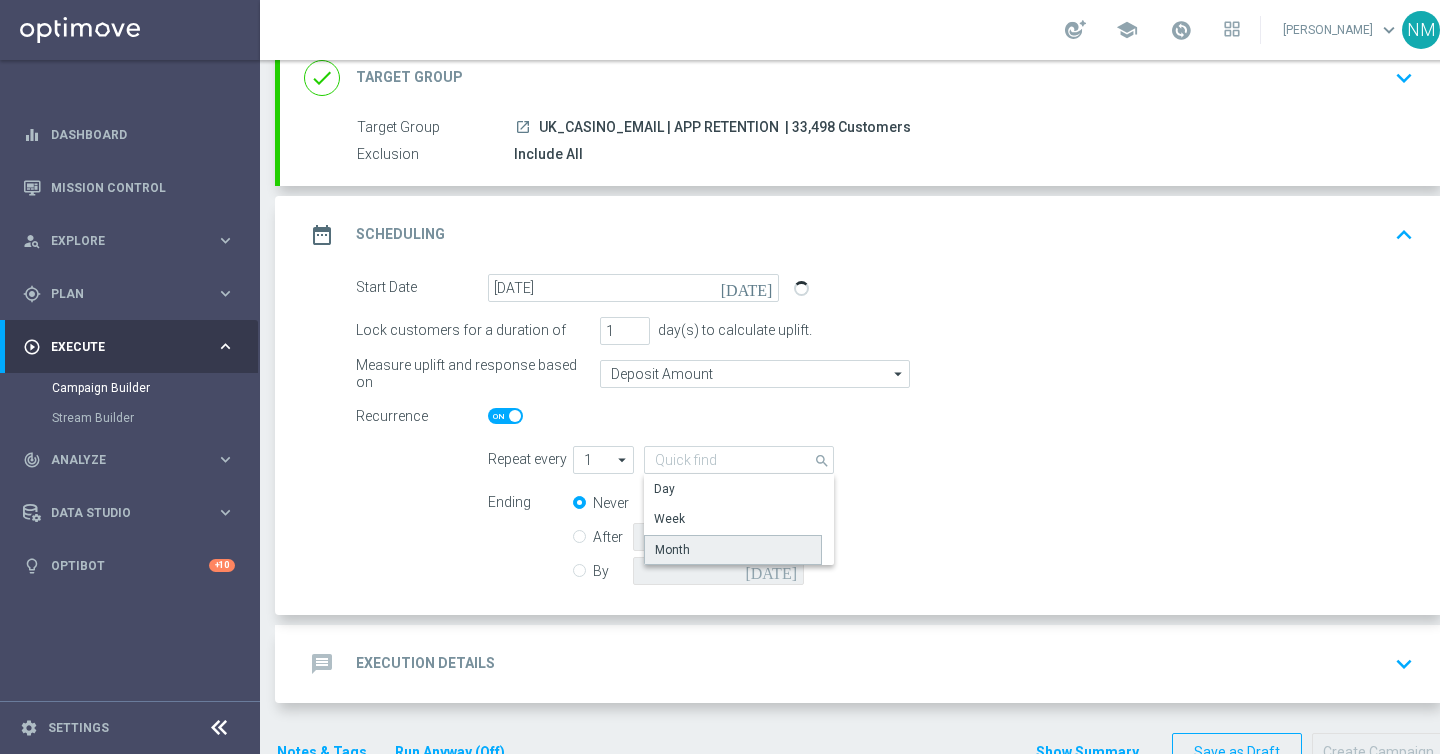 type on "Month" 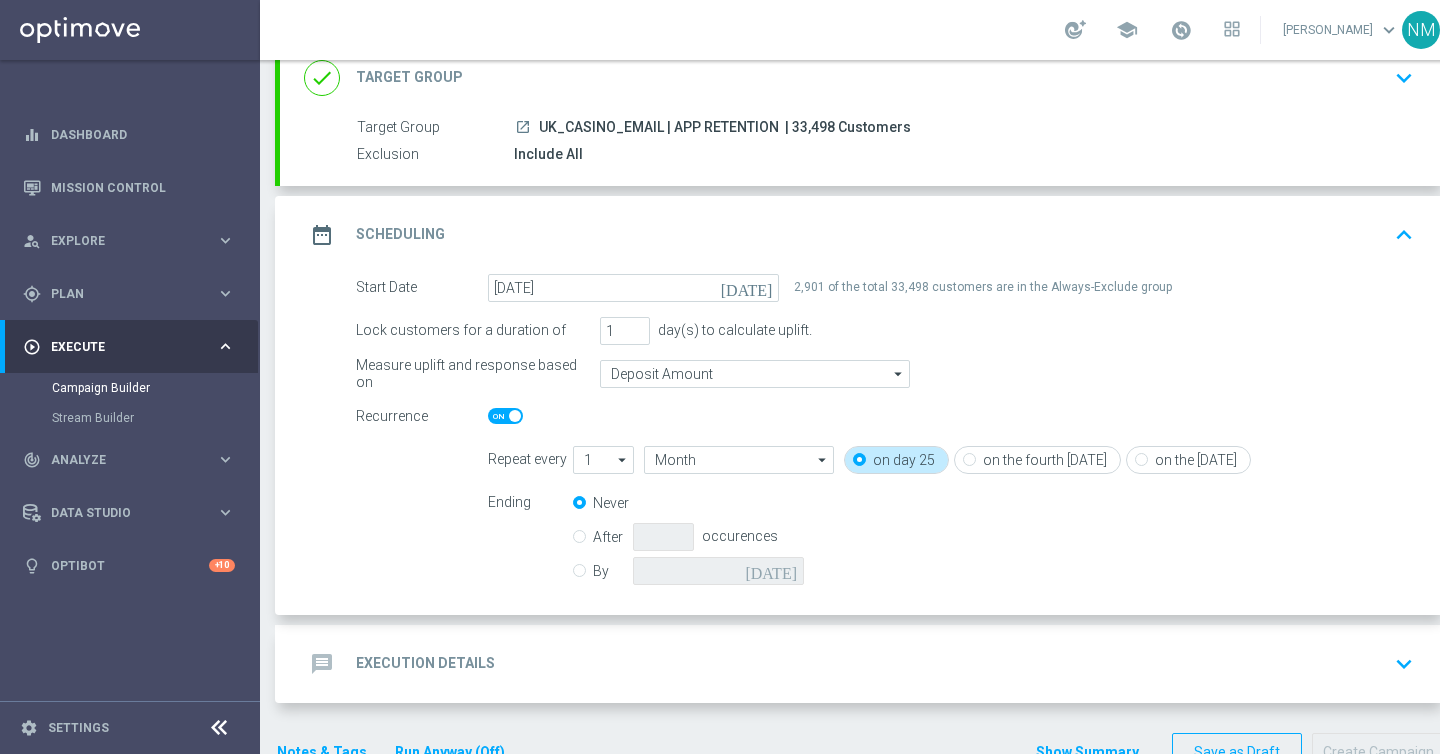 click on "on the [DATE]" 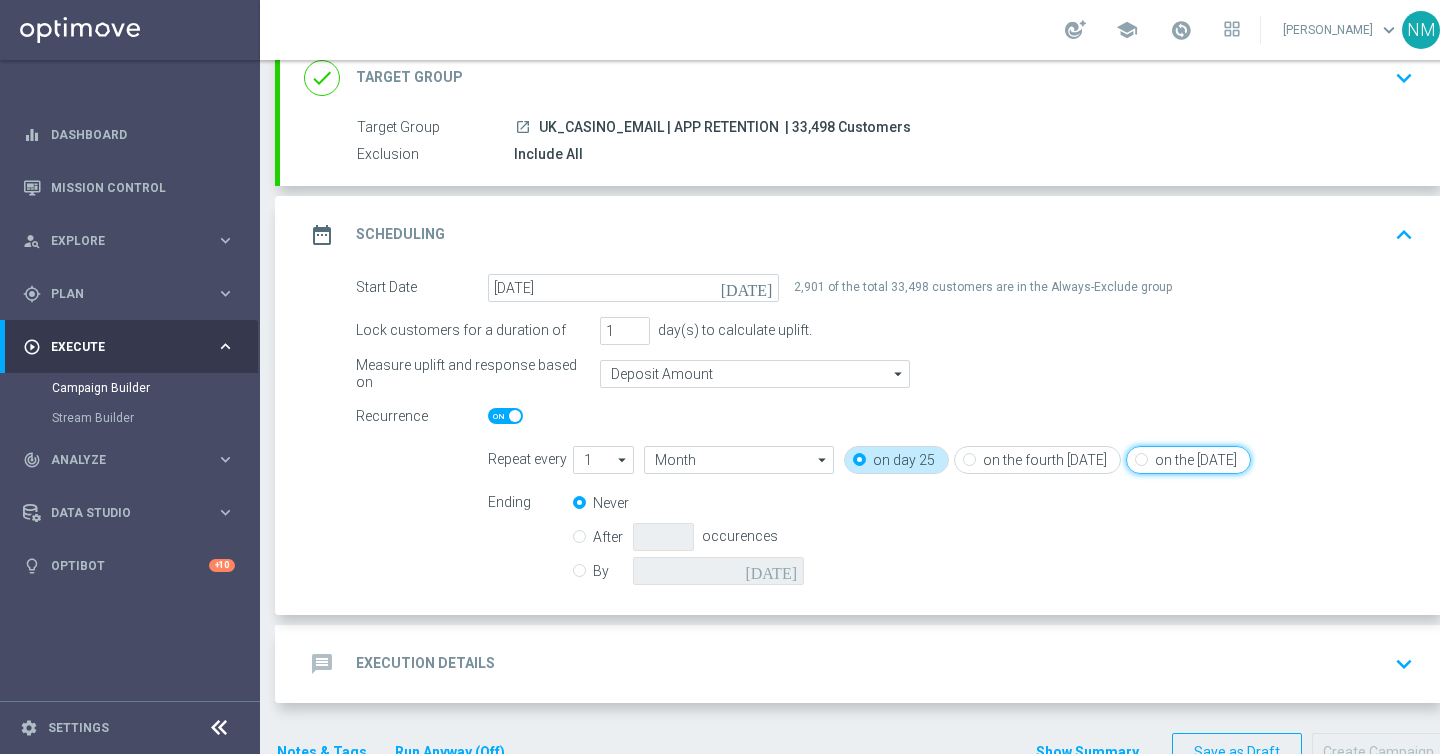 click on "on the [DATE]" at bounding box center [1141, 461] 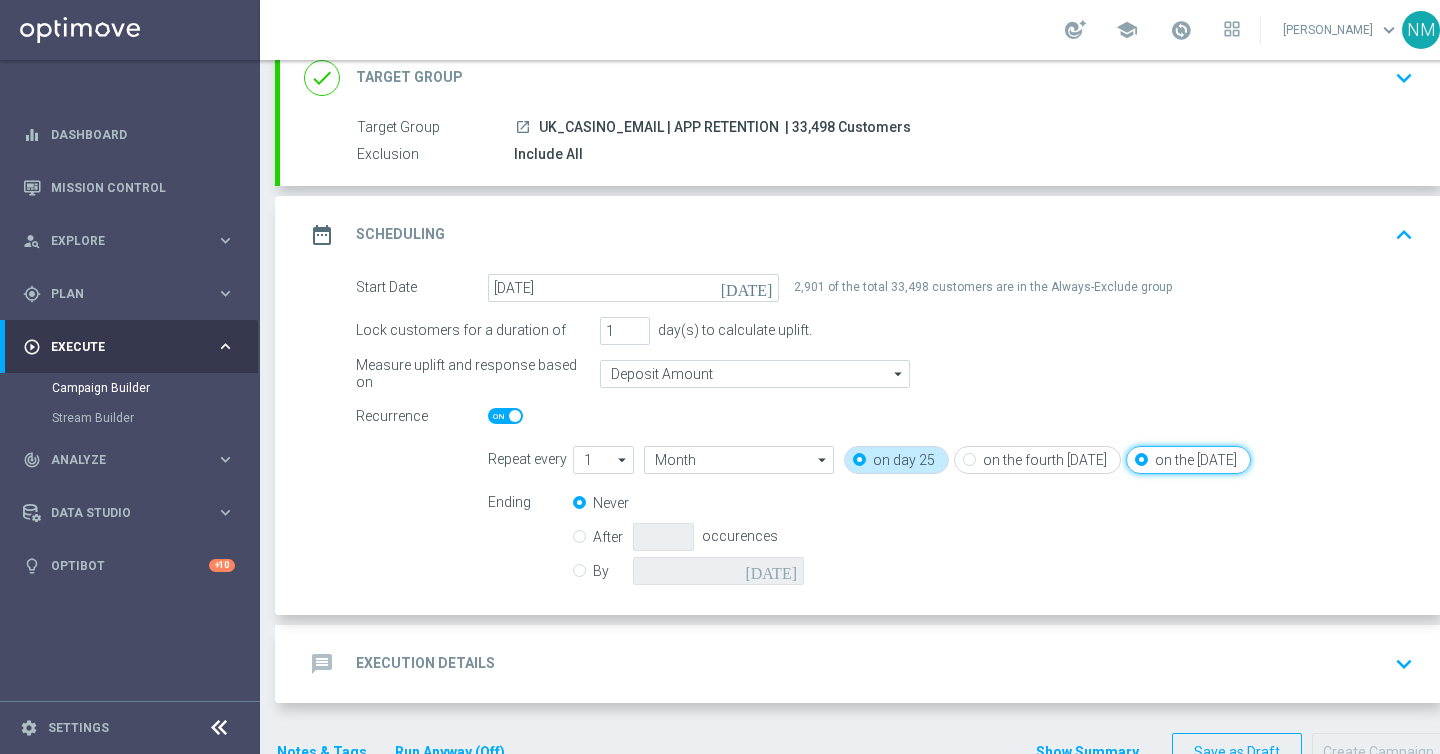 radio on "false" 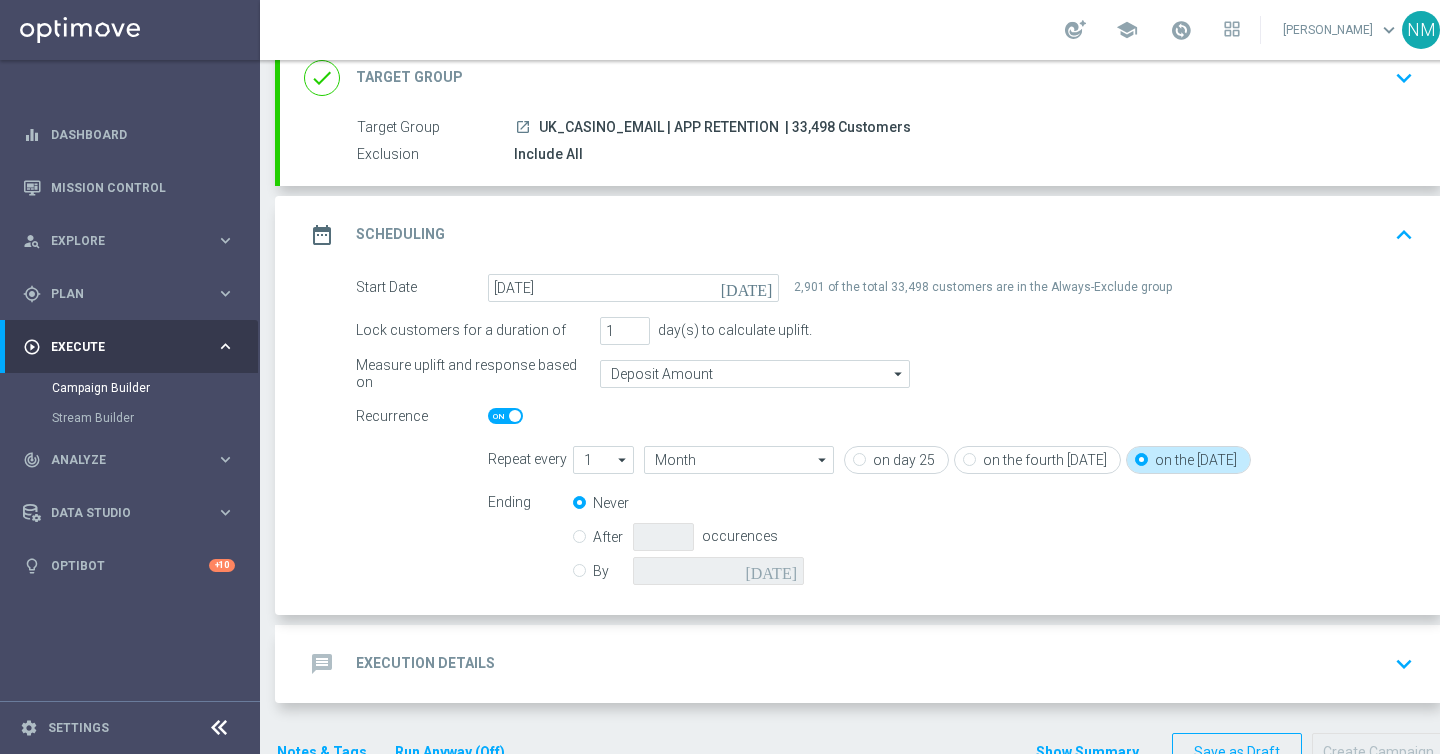 click on "By" 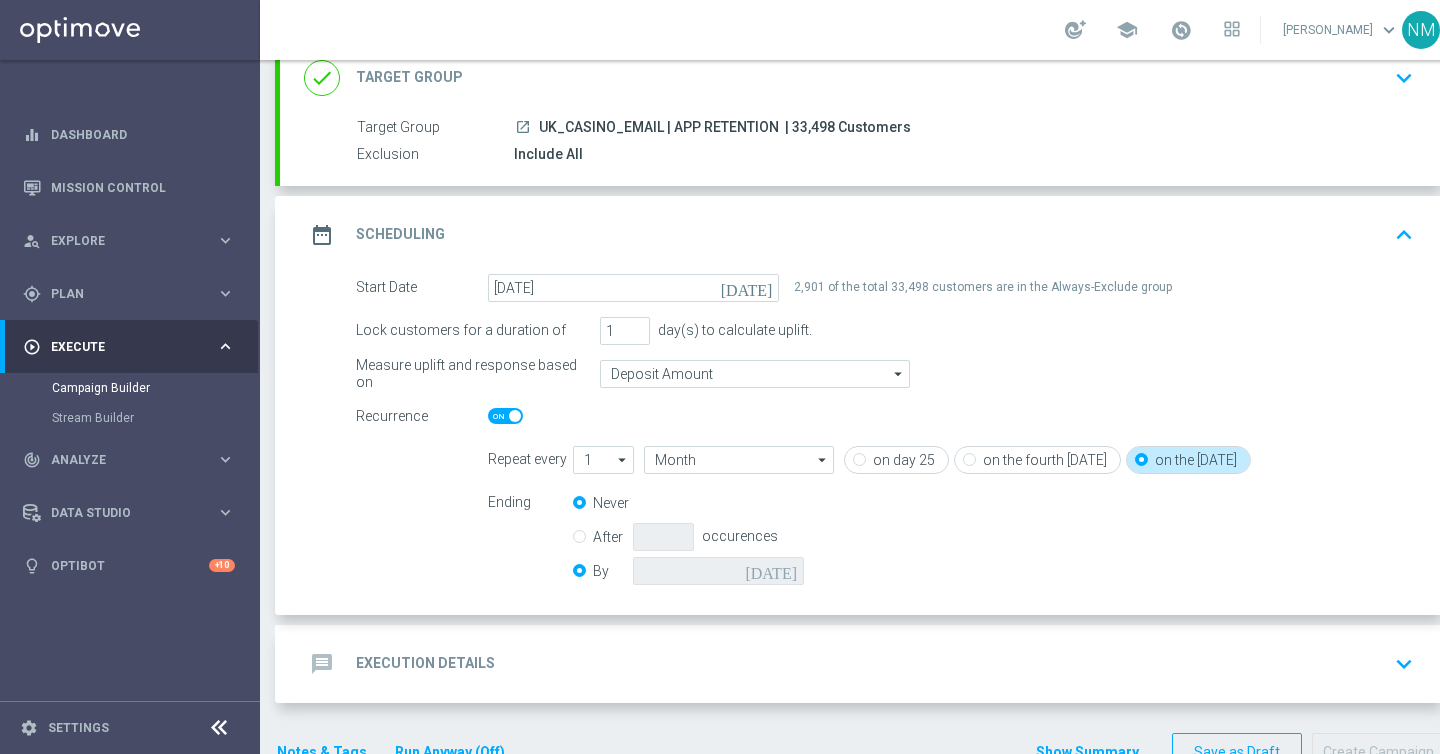 radio on "false" 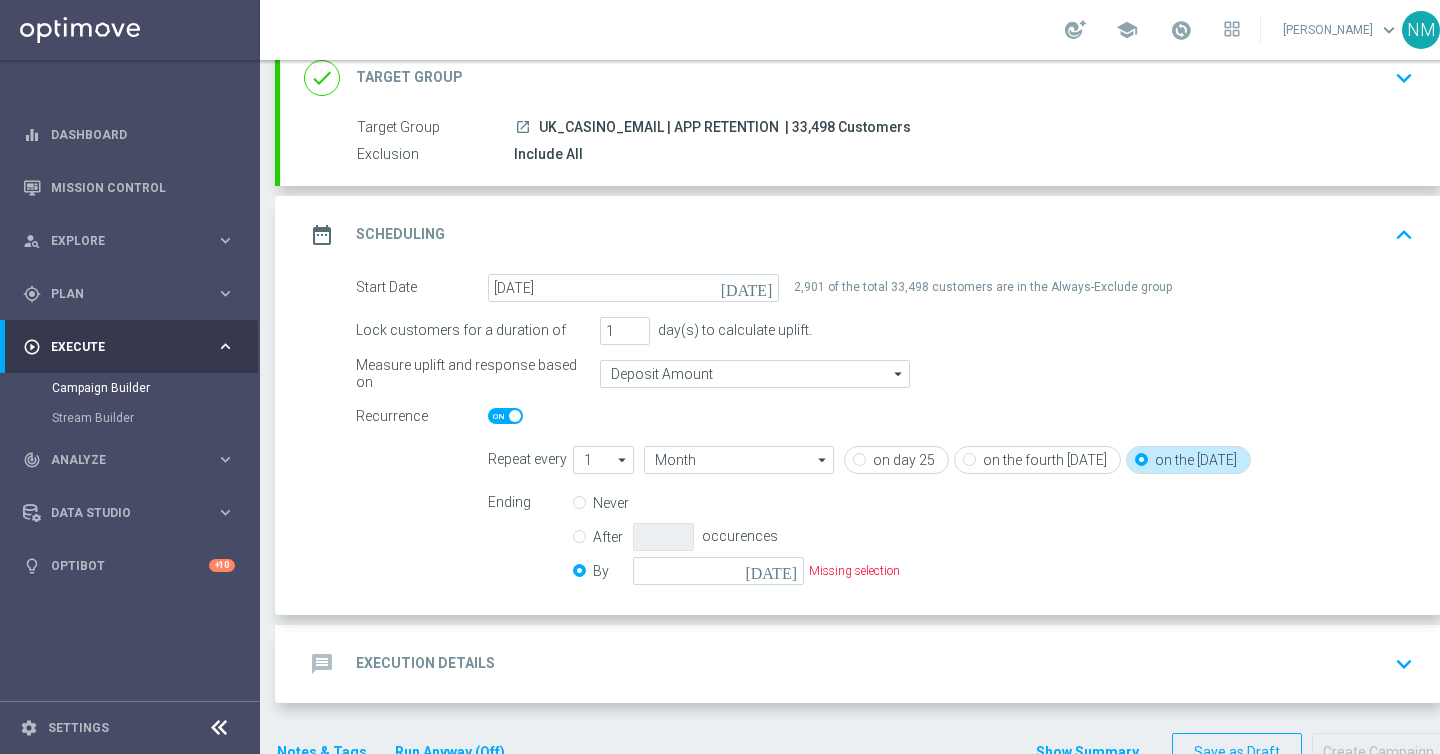 click on "[DATE]" 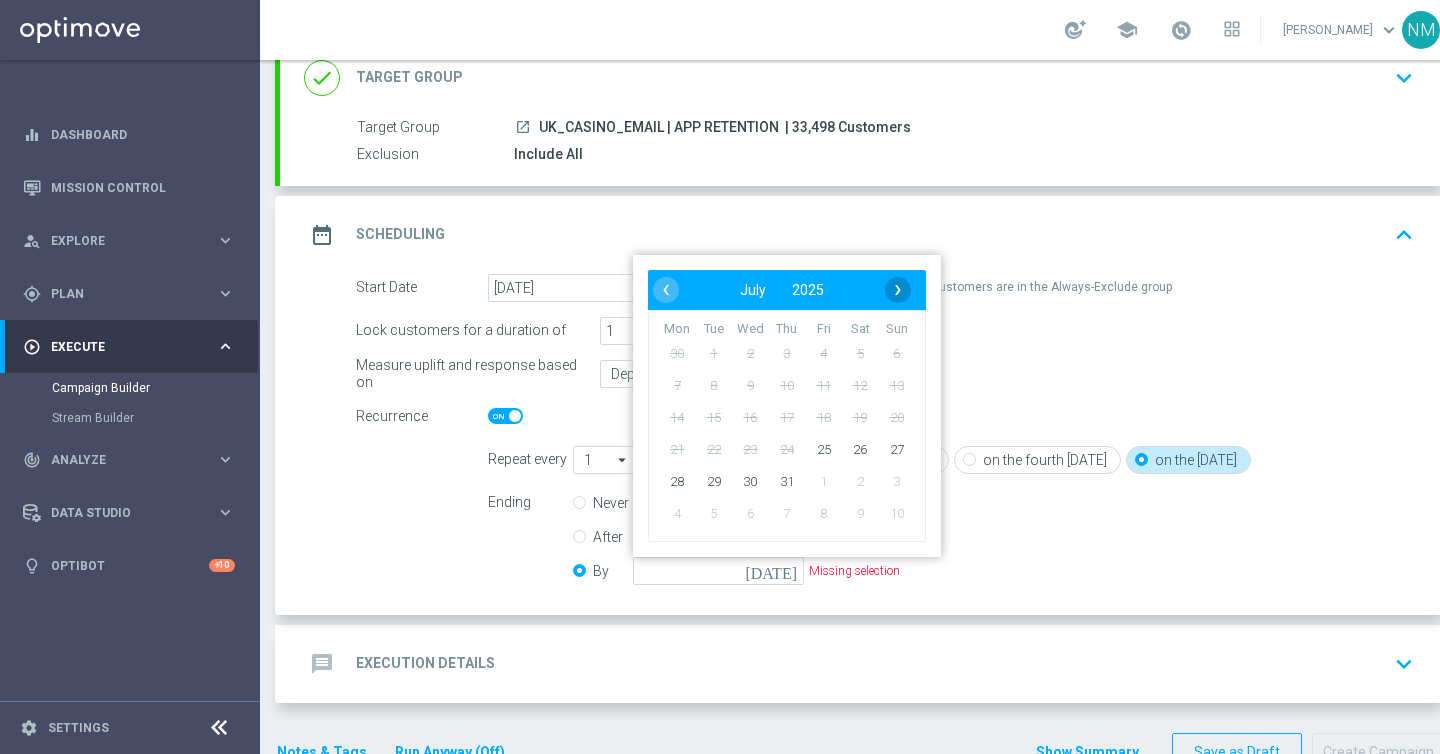 click on "›" 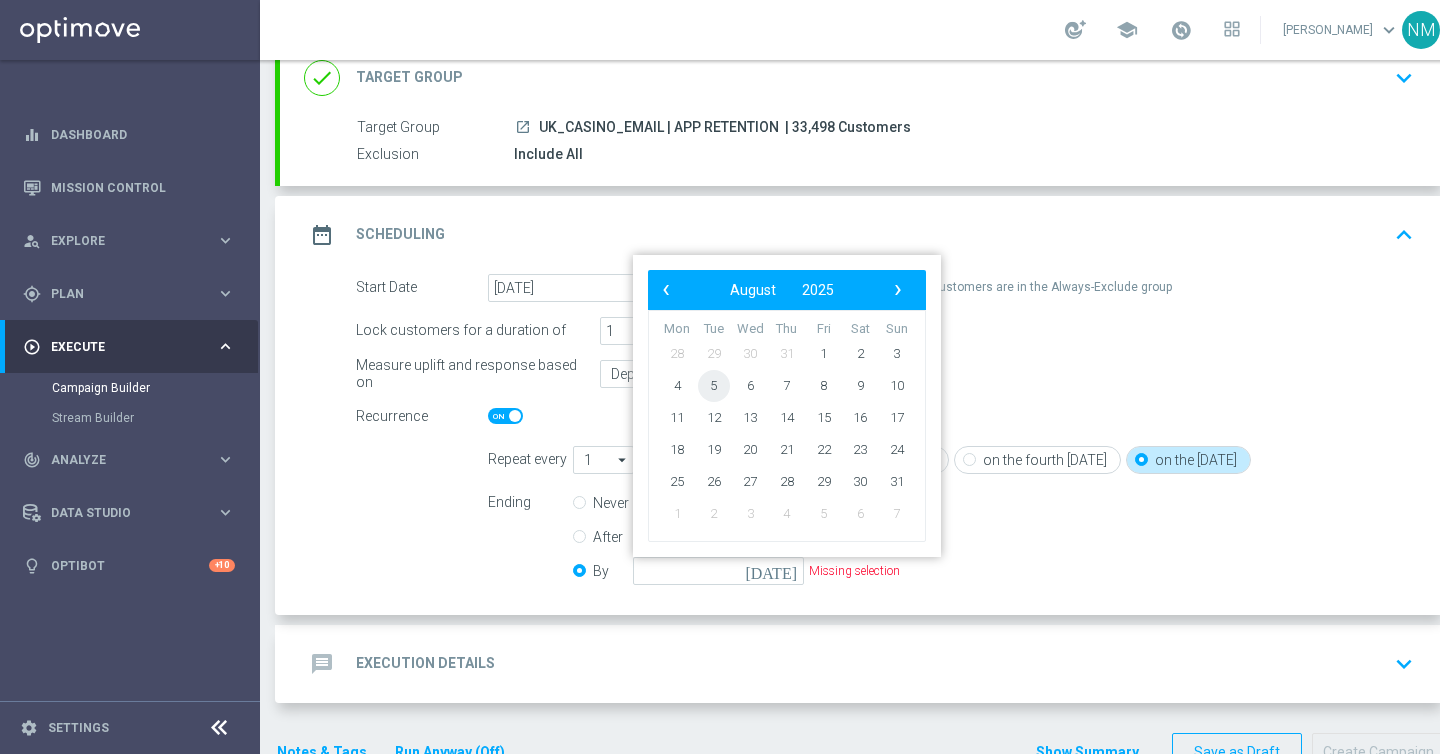 click on "5" 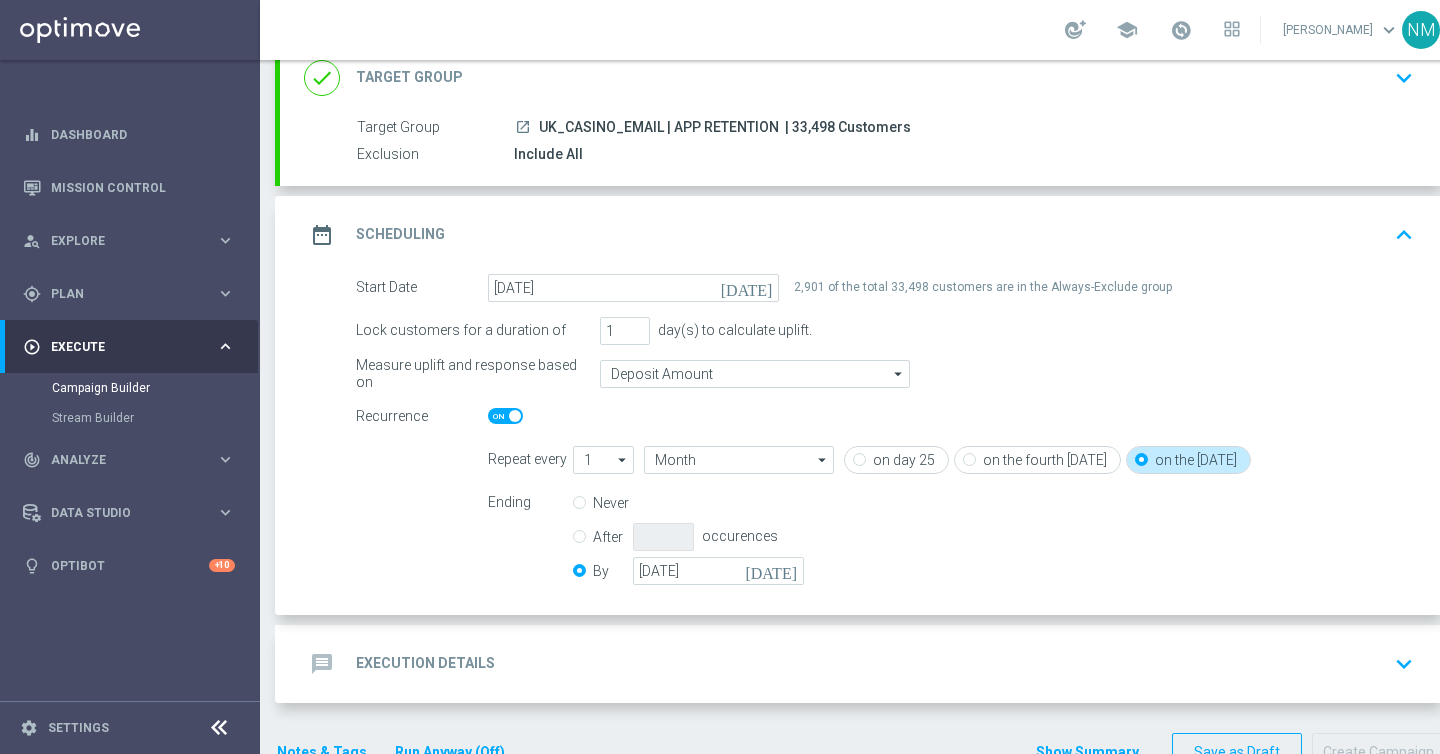 click on "Ending
Never
After
occurences
By
05 Aug 2025
today" 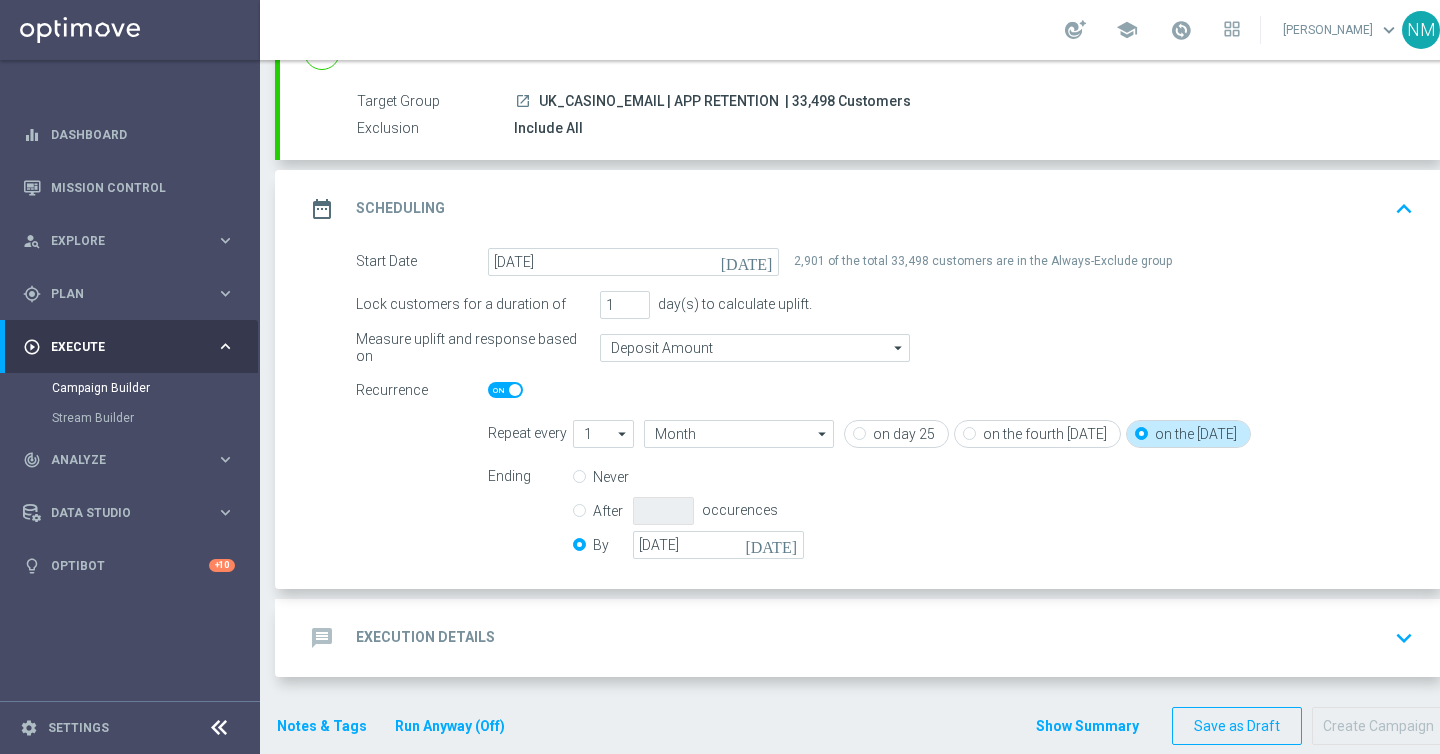 scroll, scrollTop: 197, scrollLeft: 0, axis: vertical 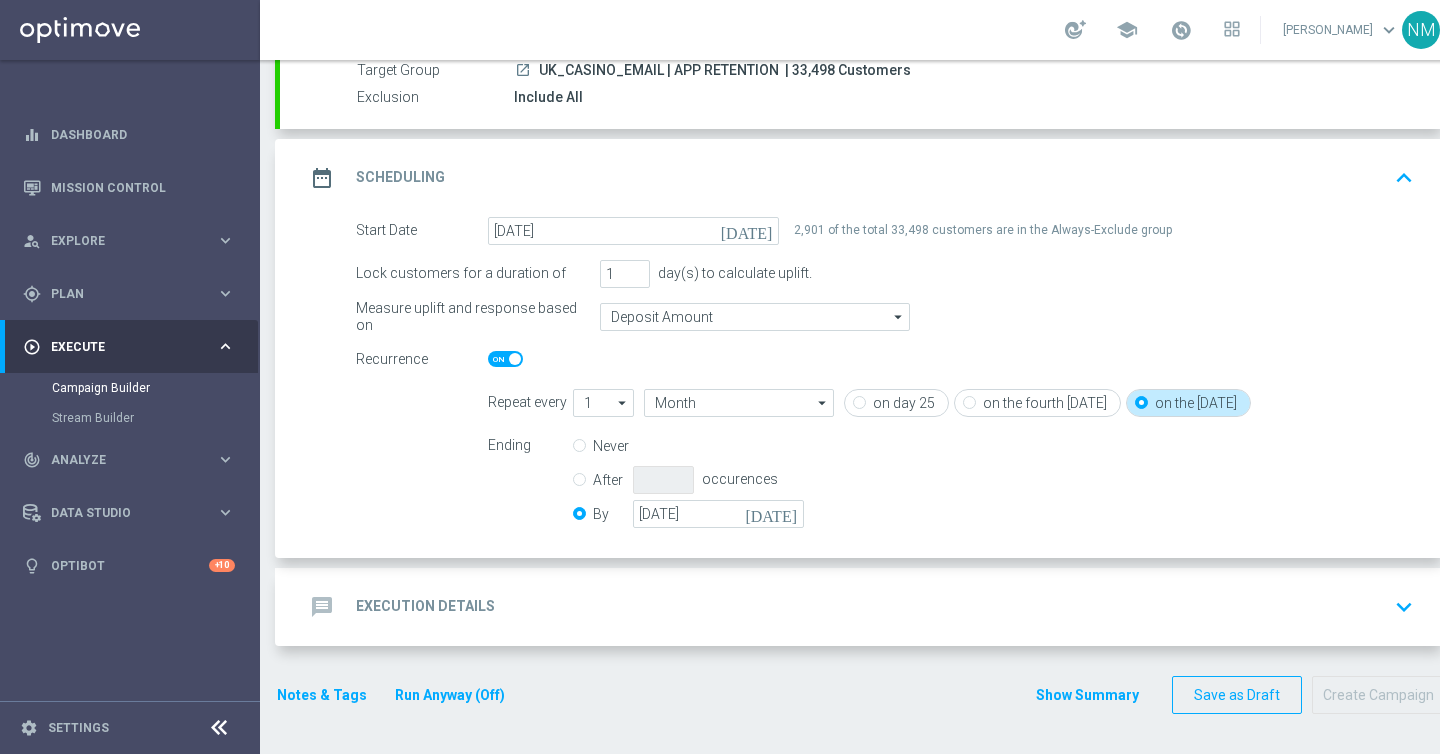 click on "message
Execution Details
keyboard_arrow_down" 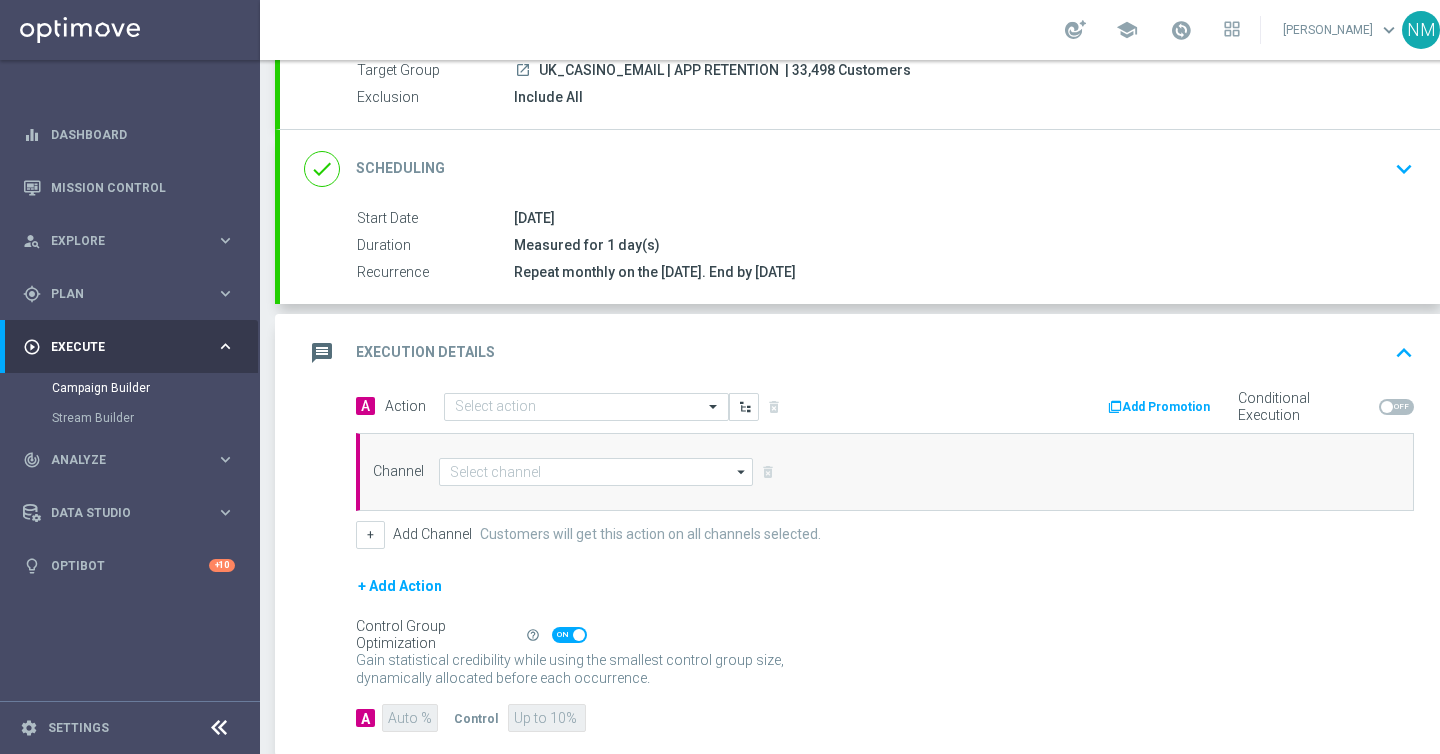 scroll, scrollTop: 197, scrollLeft: 0, axis: vertical 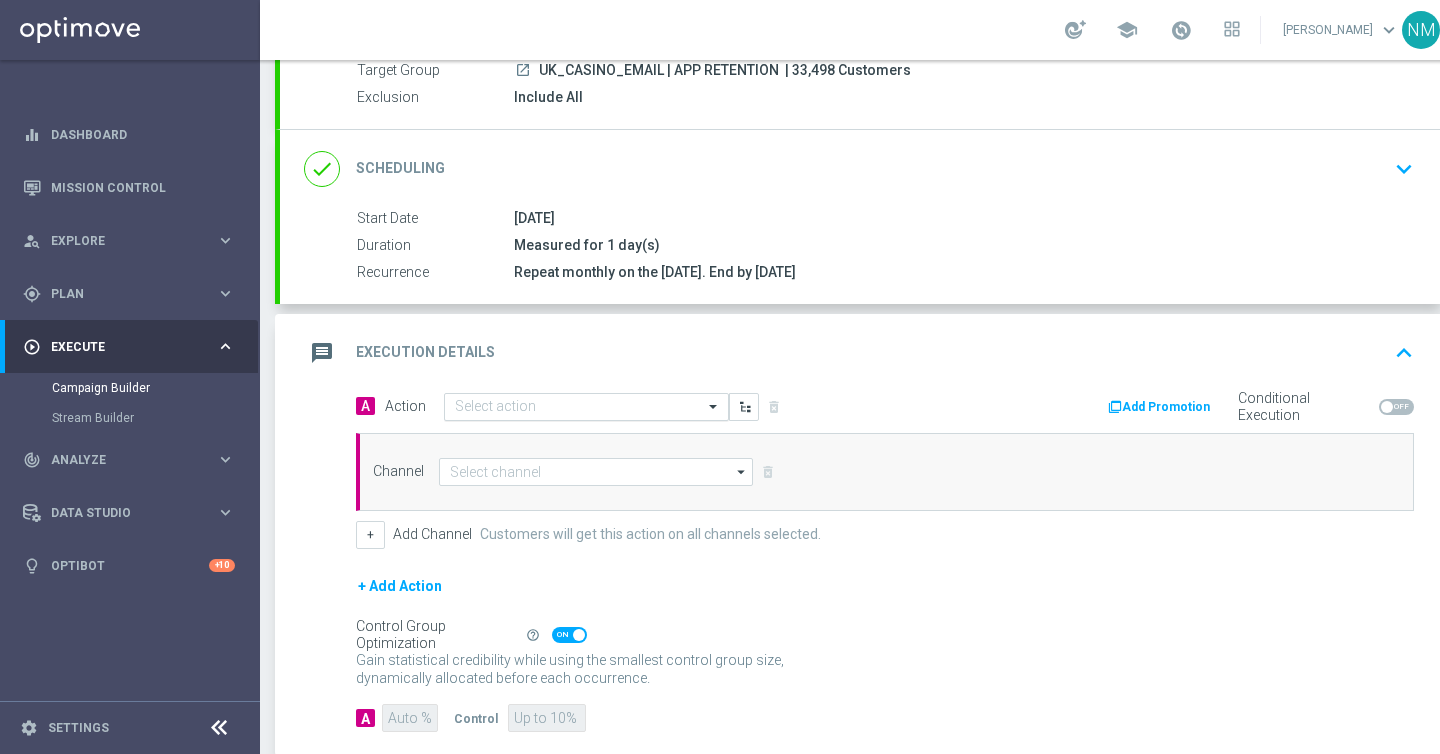 click 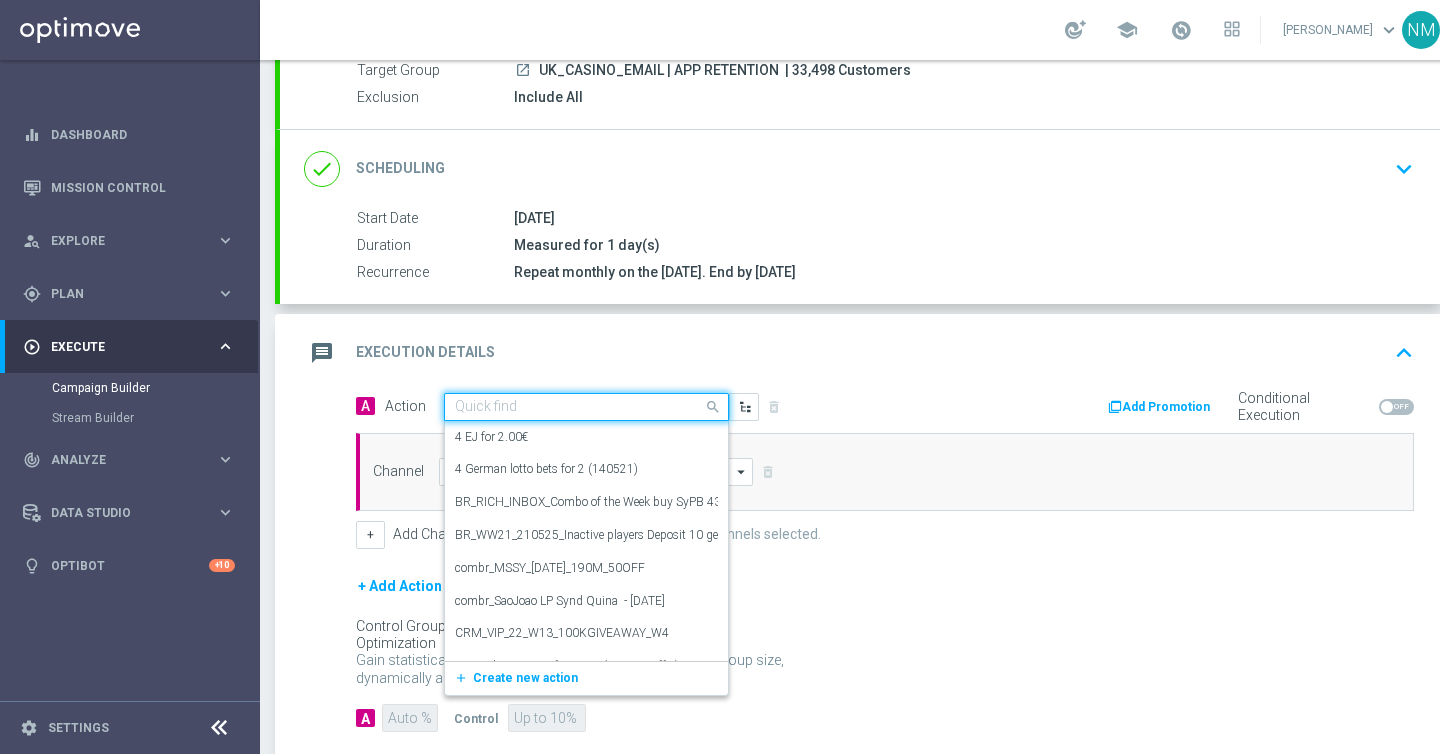 paste on "en_GB__APP_40_FS_RETENTION__NVIP_EMA_TAC_GM" 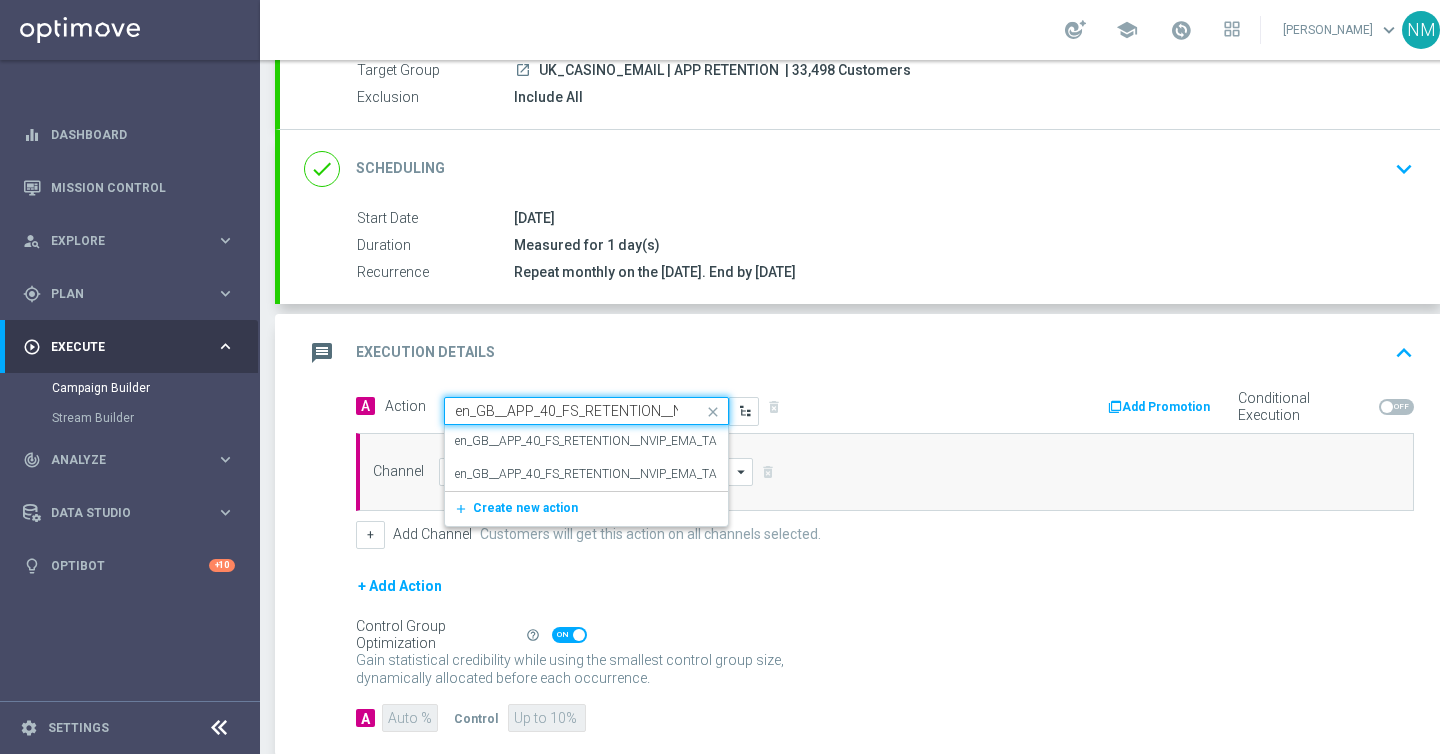 scroll, scrollTop: 0, scrollLeft: 116, axis: horizontal 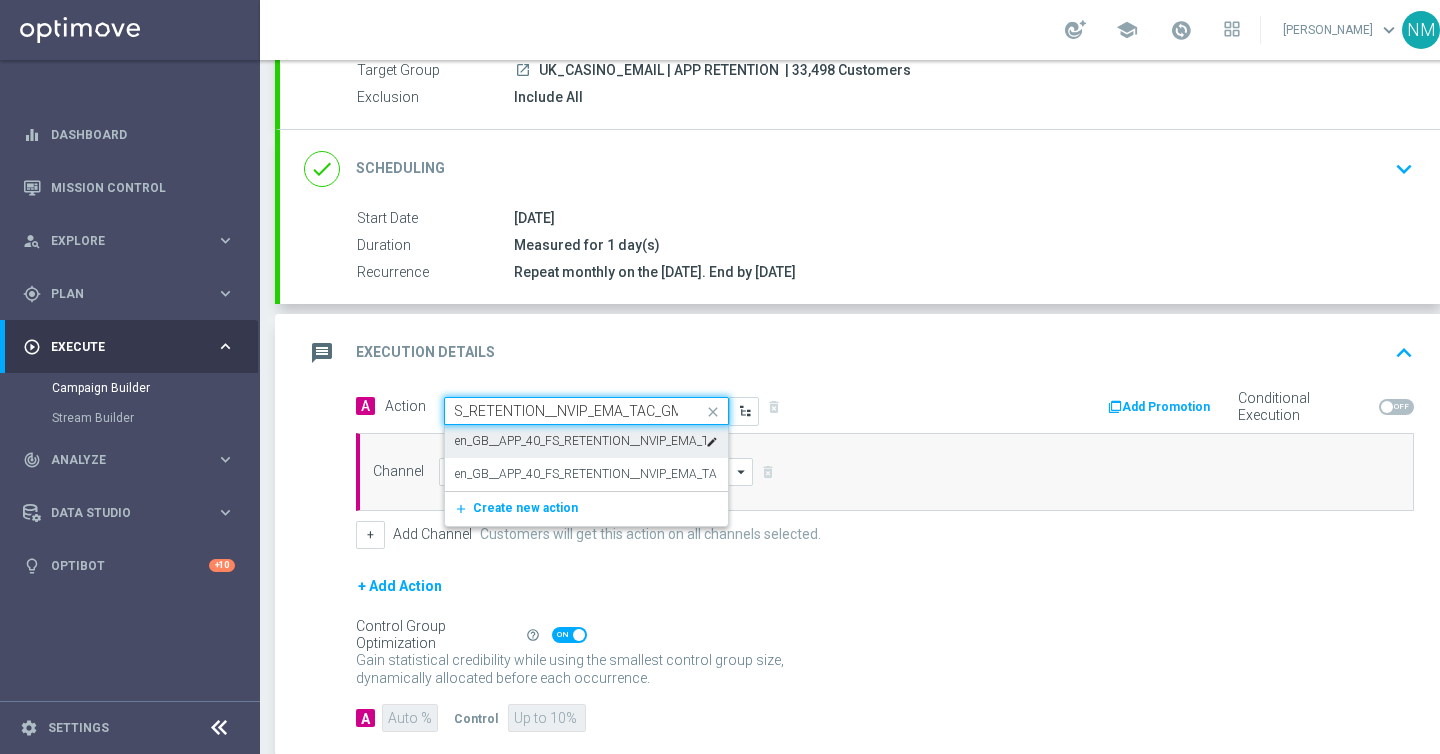type on "en_GB__APP_40_FS_RETENTION__NVIP_EMA_TAC_GM" 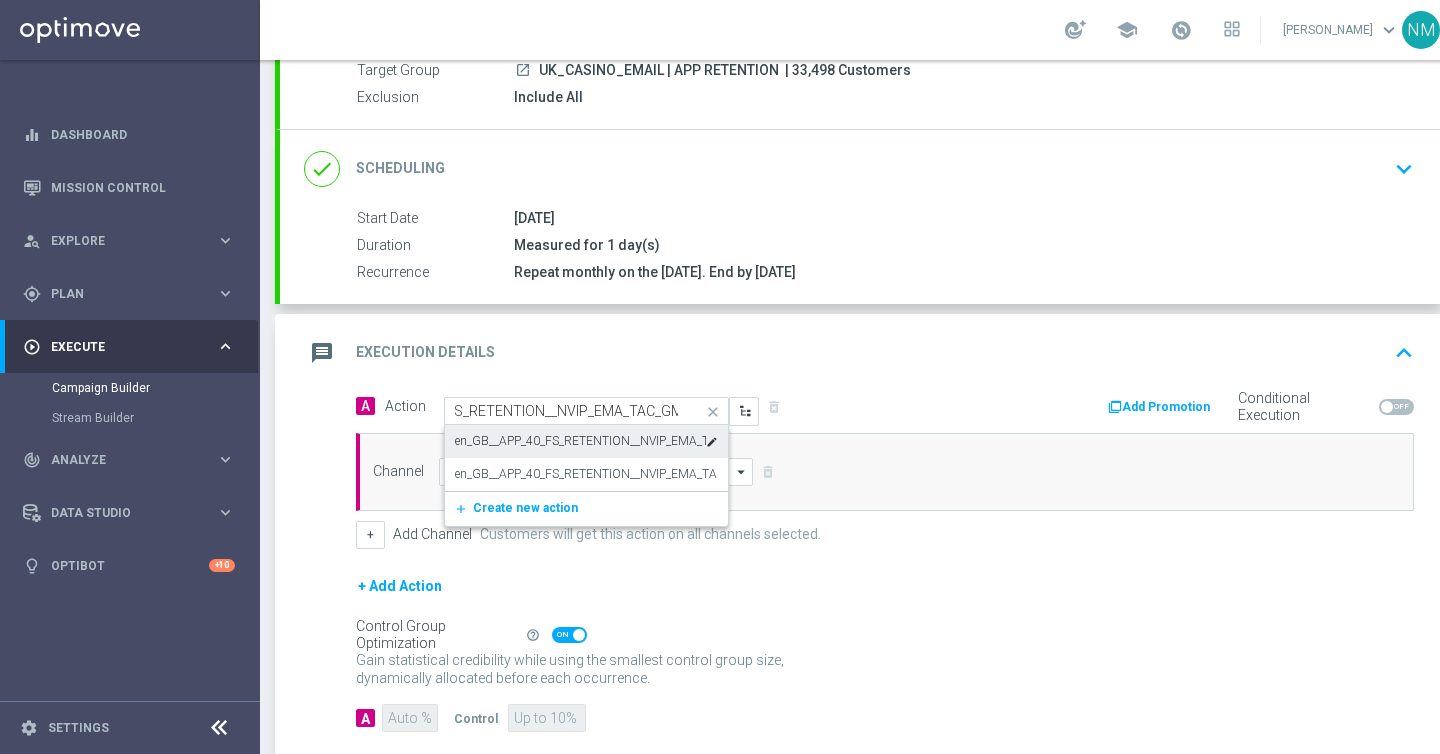 scroll, scrollTop: 0, scrollLeft: 0, axis: both 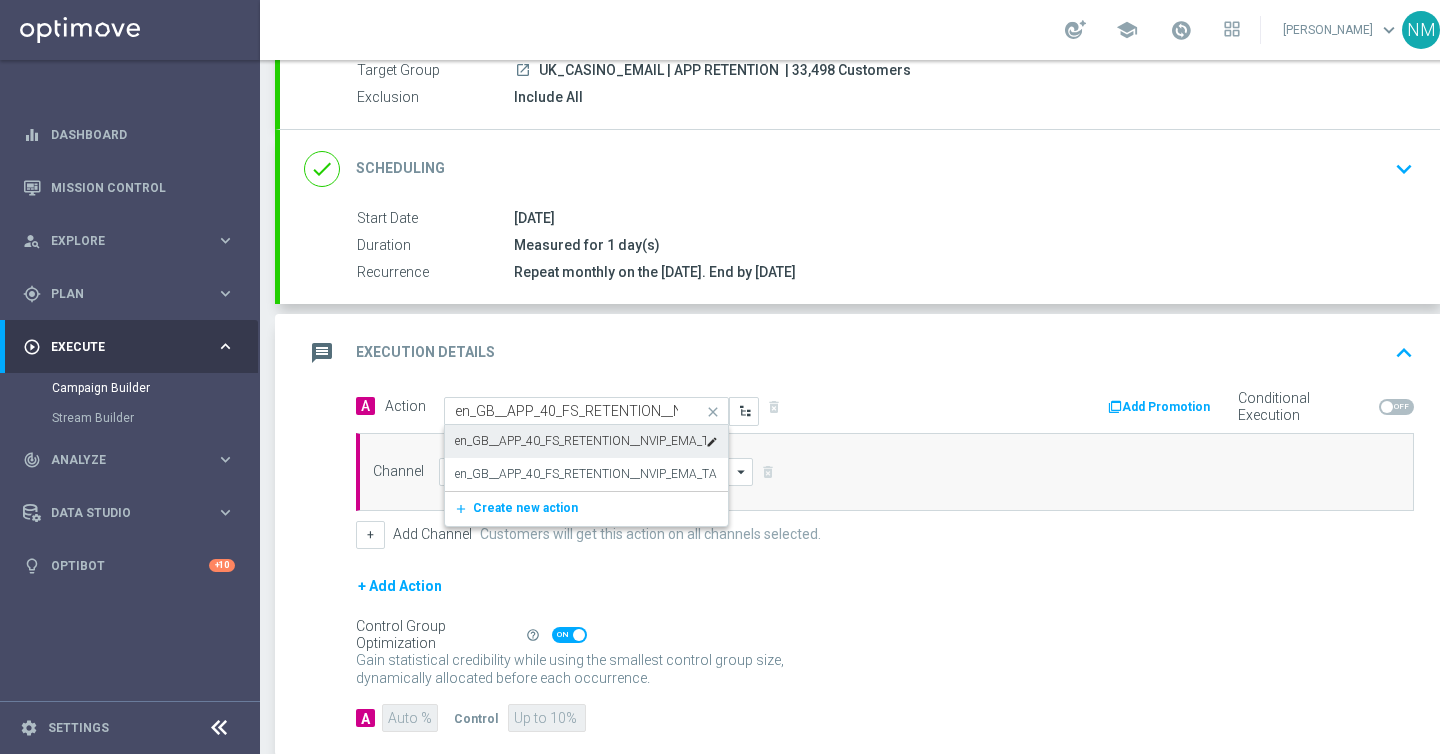 click on "en_GB__APP_40_FS_RETENTION__NVIP_EMA_TAC_GM" at bounding box center (580, 441) 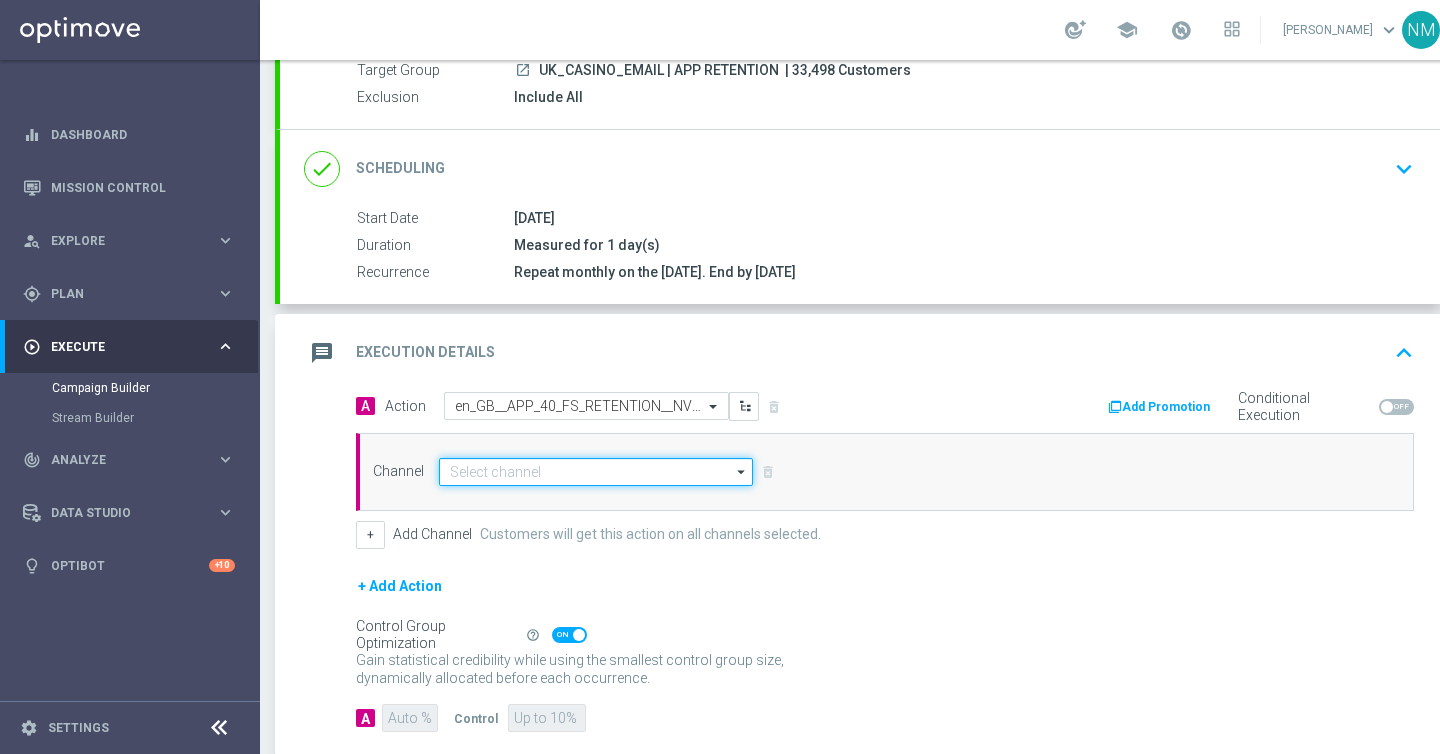 click 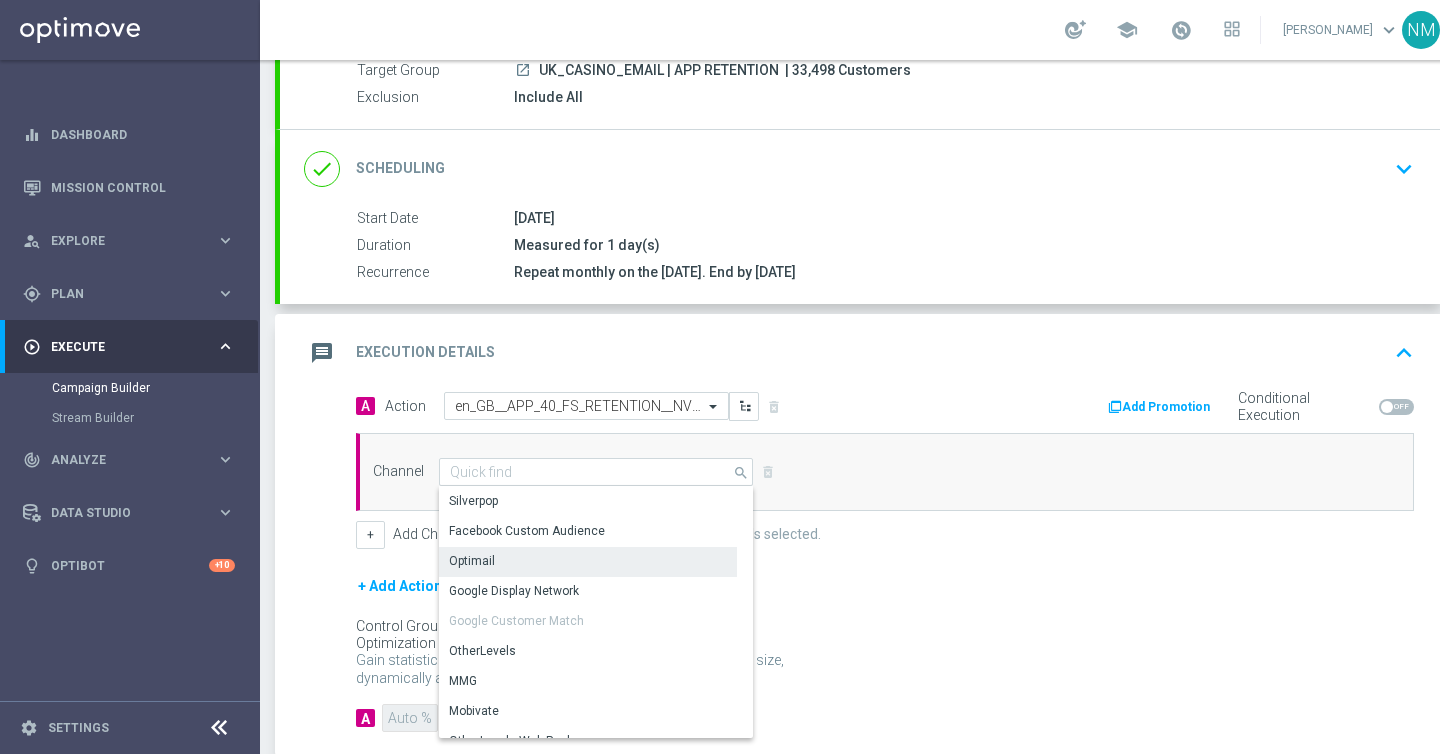 click on "Optimail" 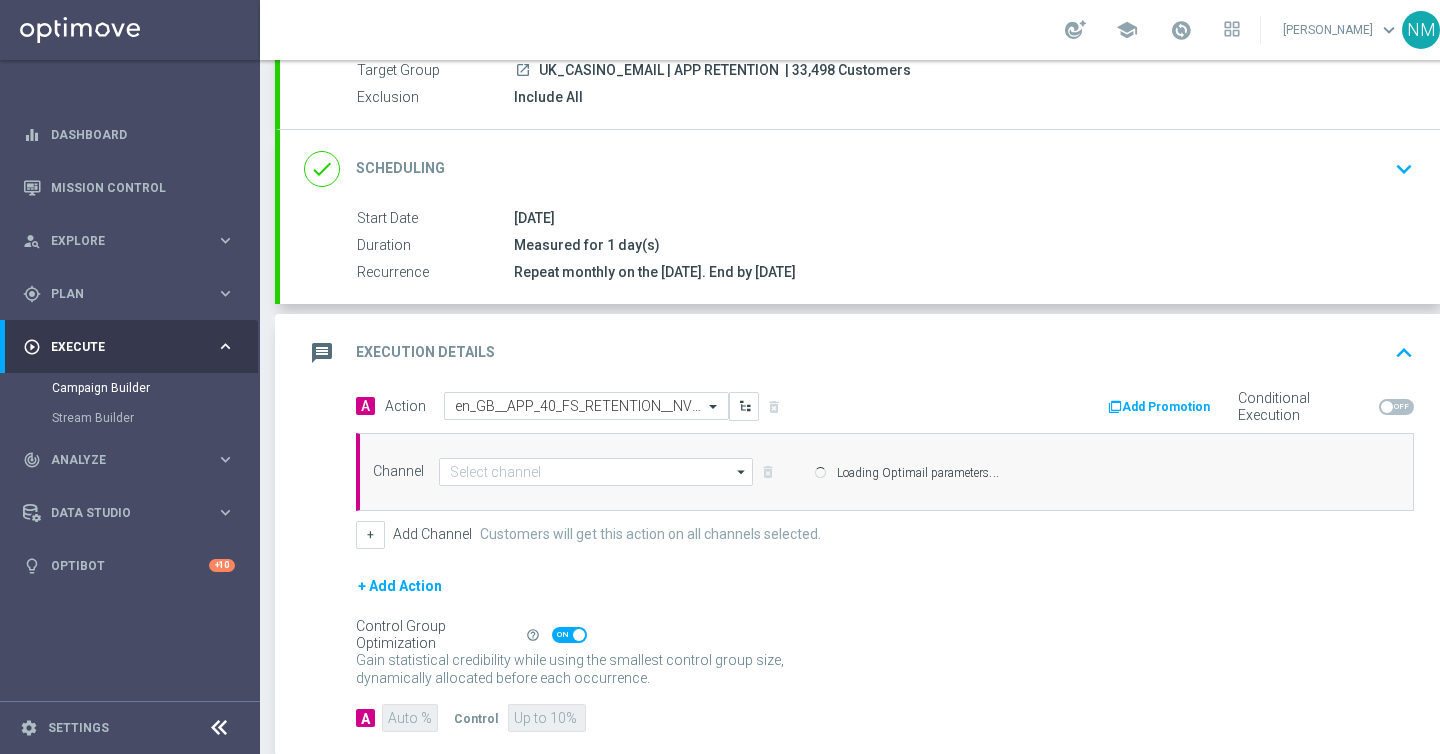 type on "Optimail" 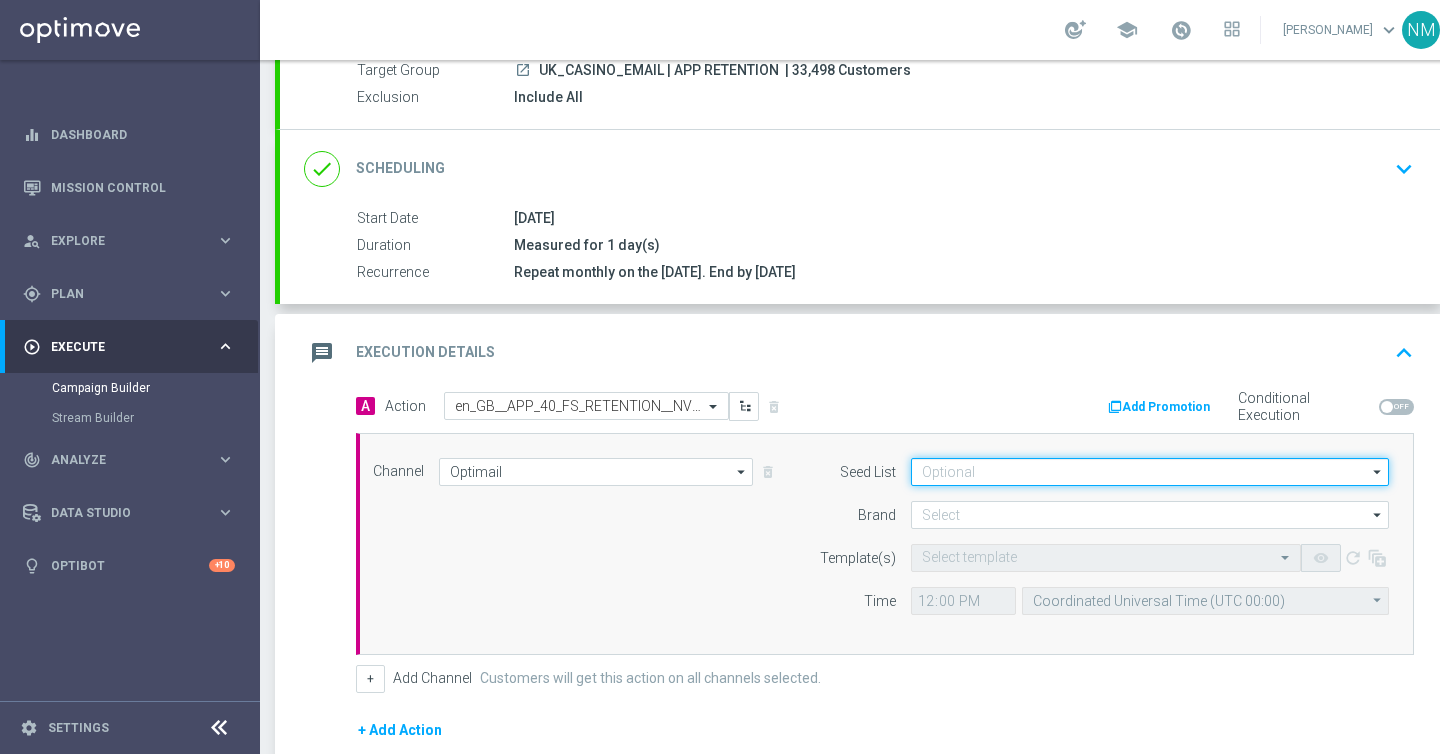 click 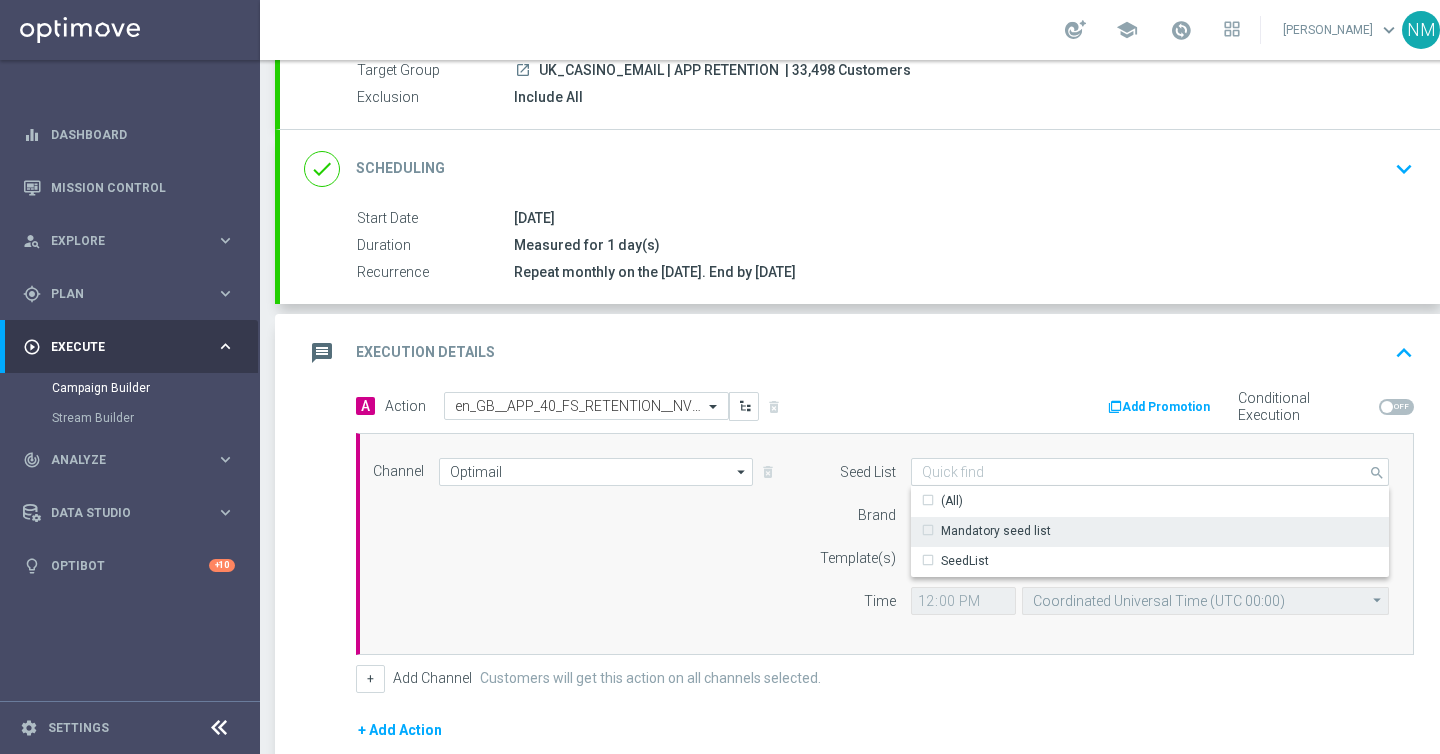 click on "Mandatory seed list" 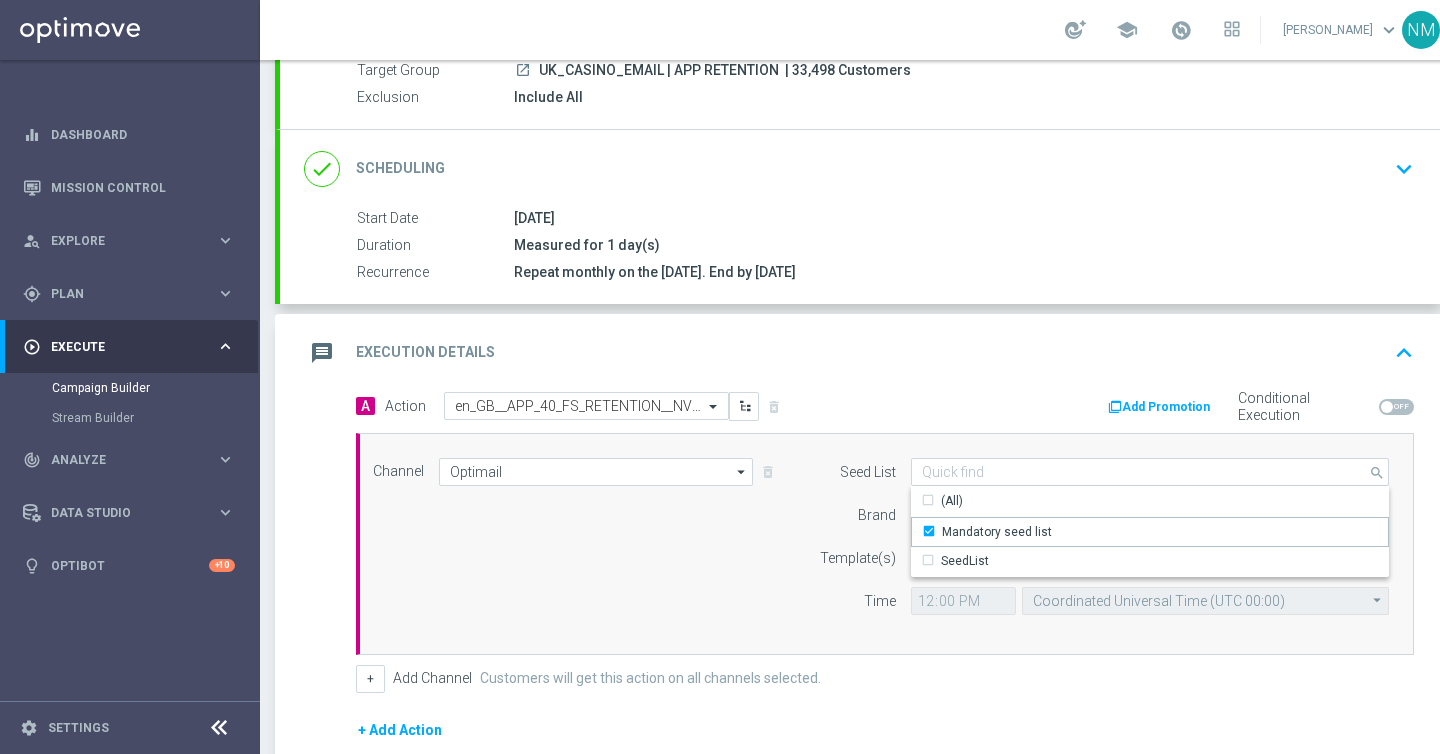 click on "Brand" 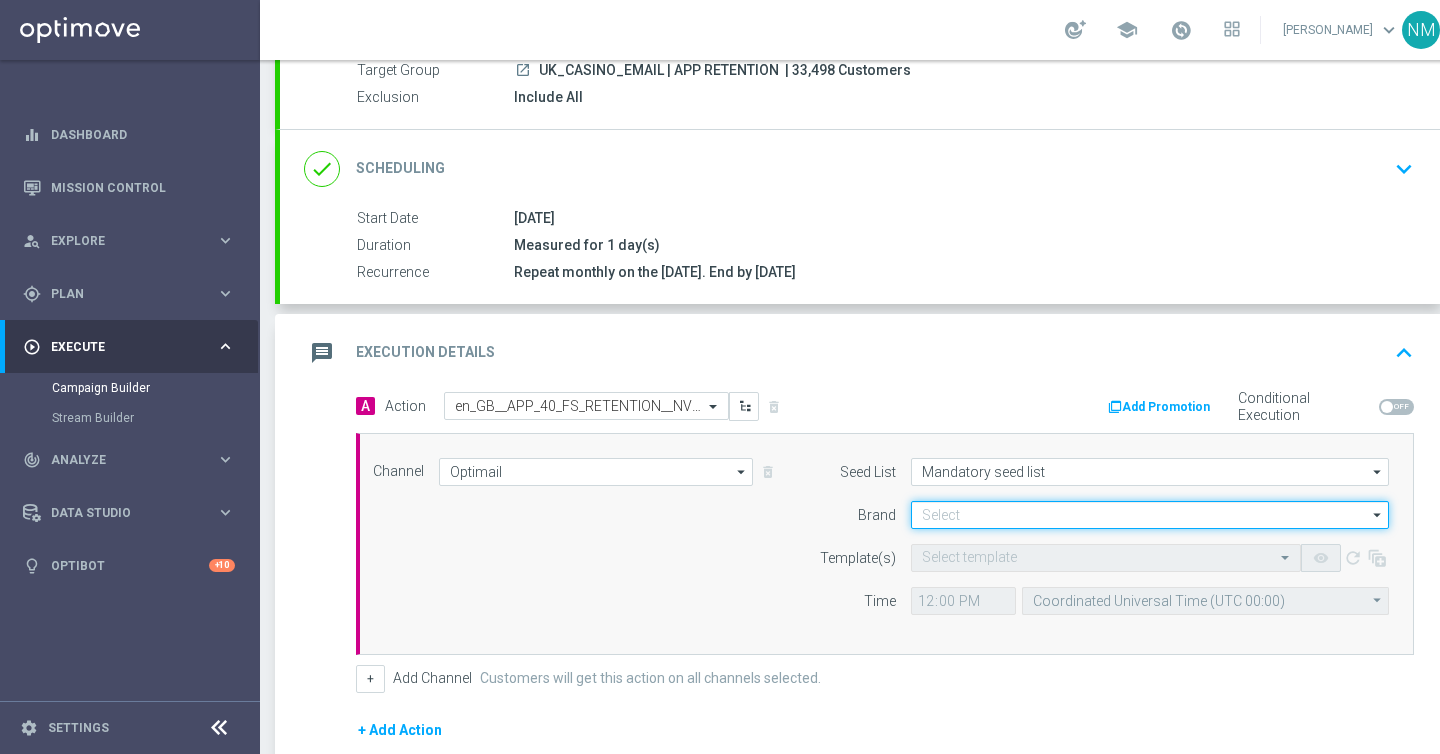 click 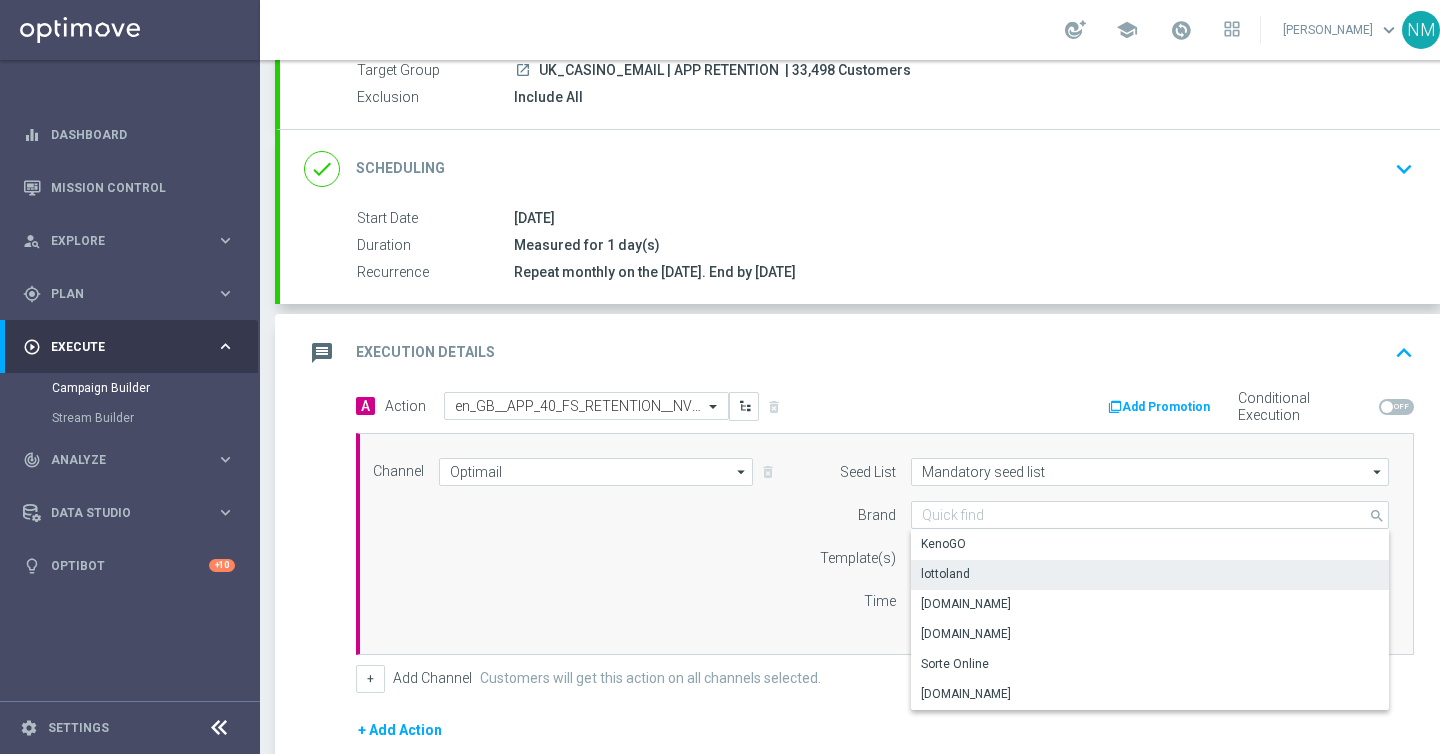 click on "lottoland" 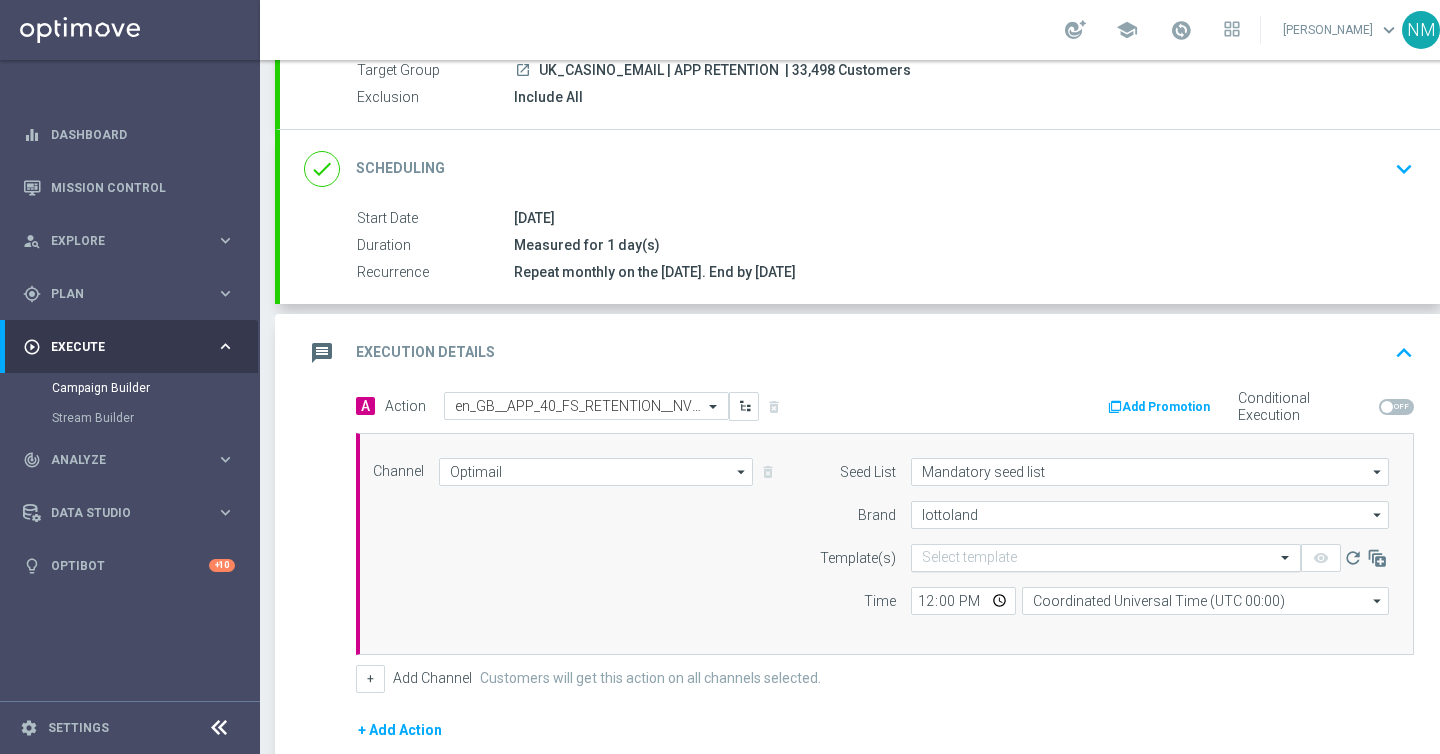 click 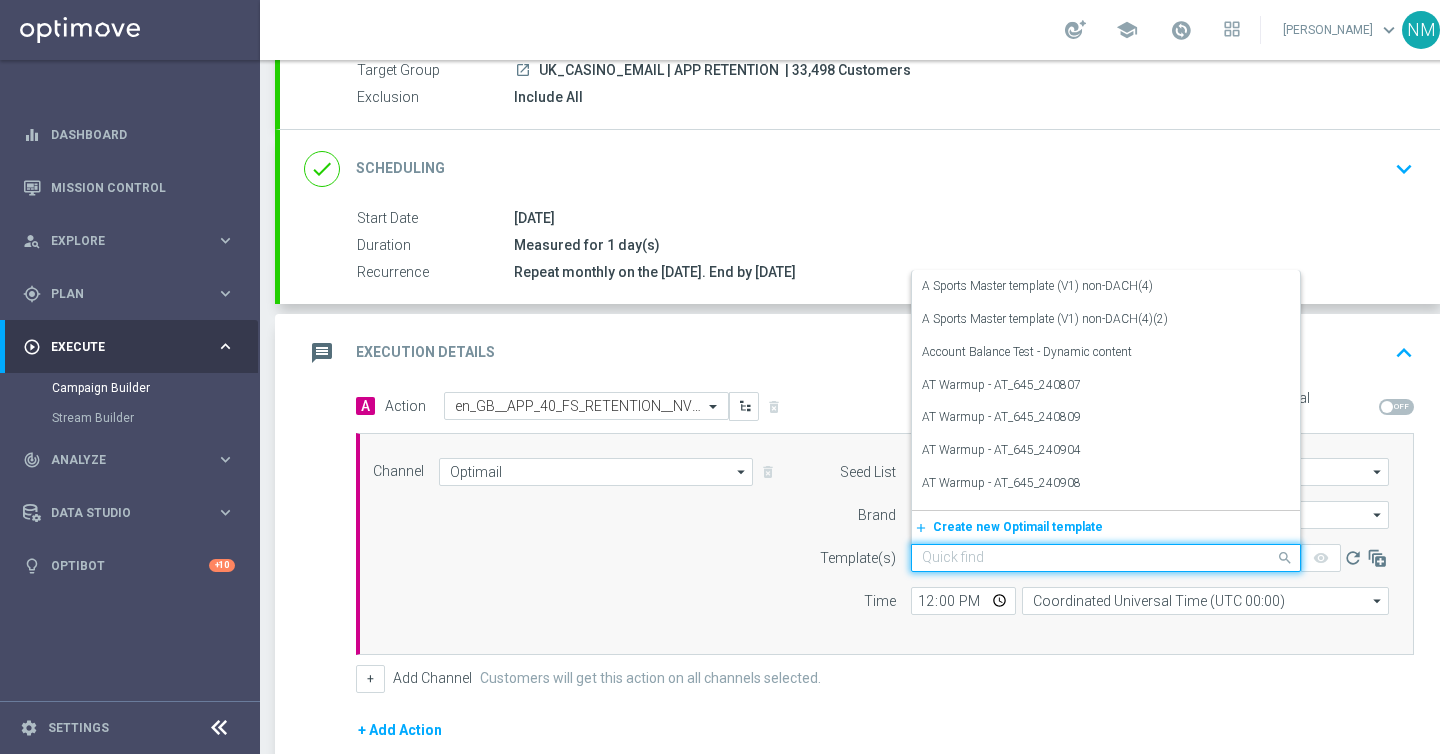 paste on "en_GB__APP_40_FS_RETENTION__NVIP_EMA_TAC_GM" 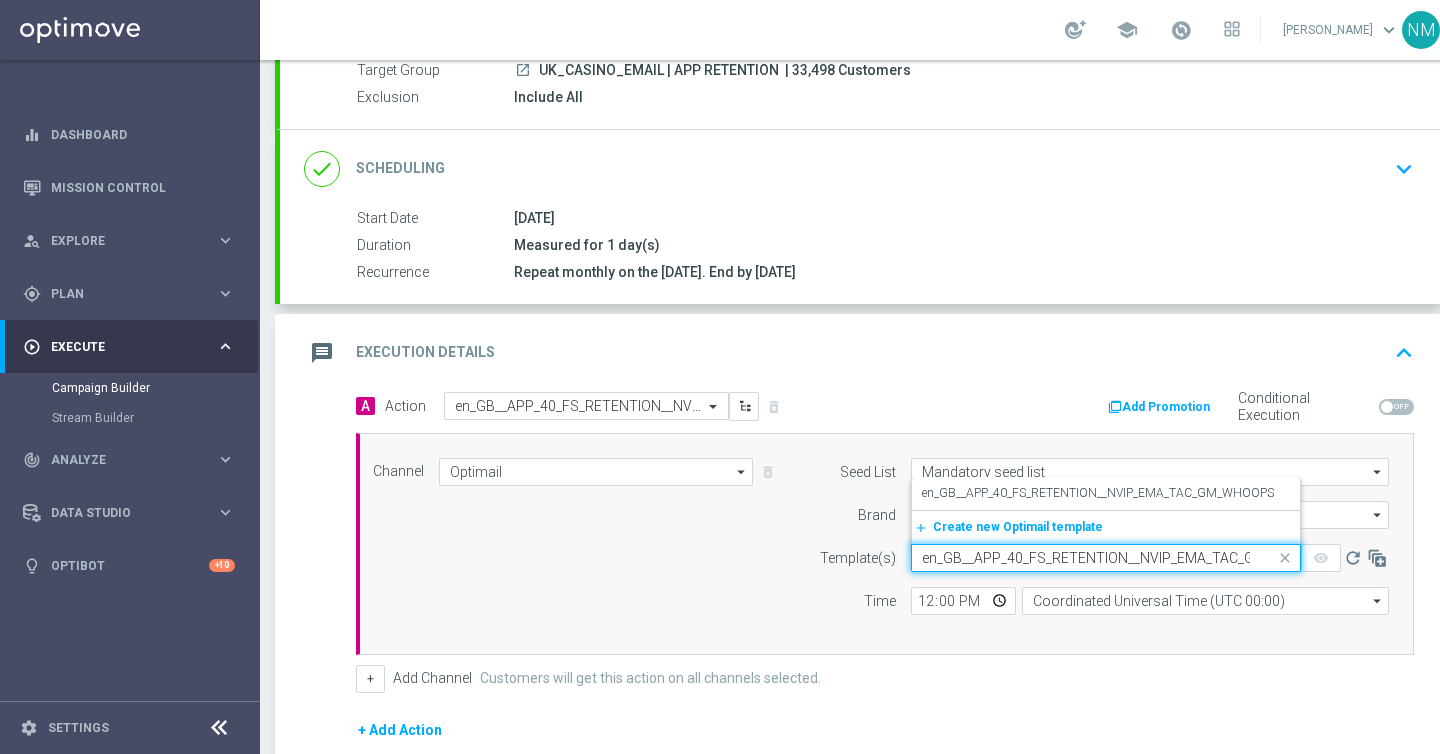 scroll, scrollTop: 0, scrollLeft: 10, axis: horizontal 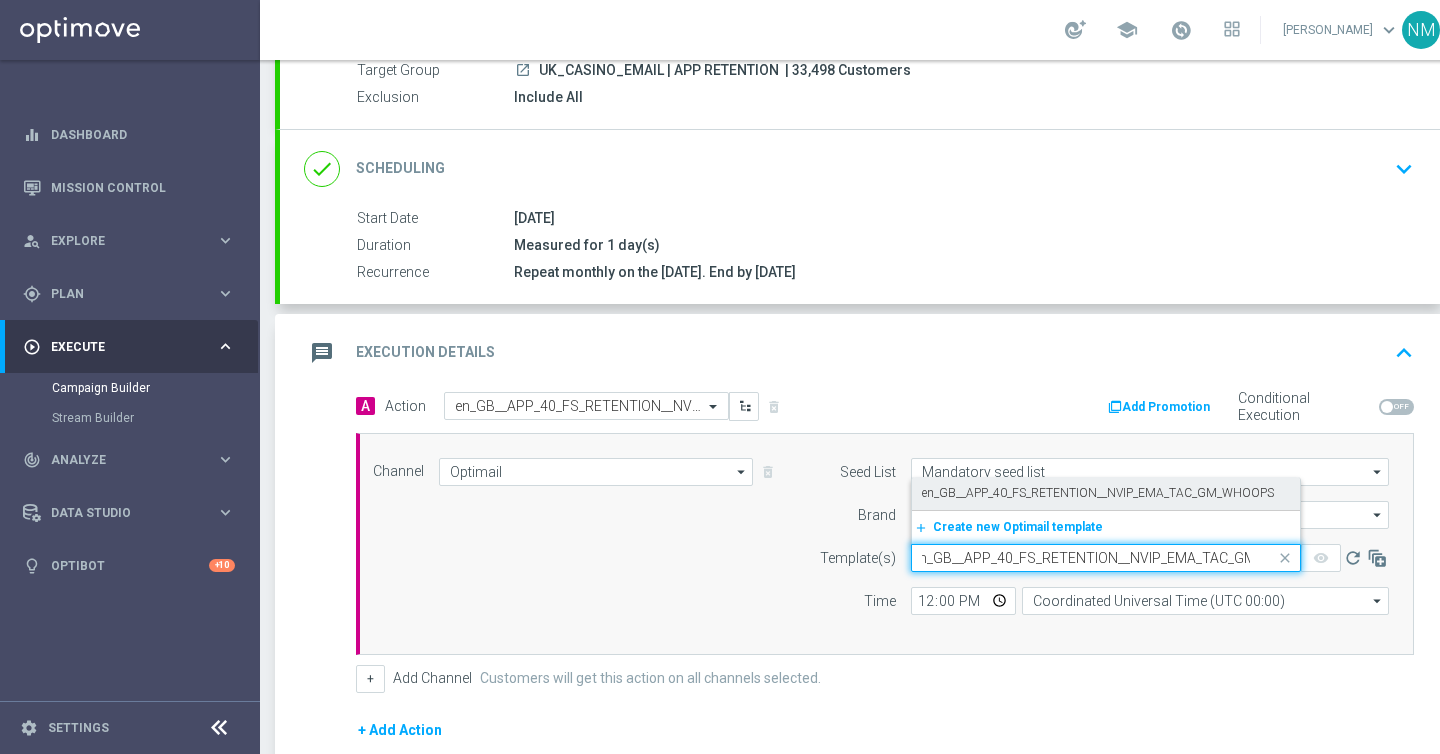 click on "en_GB__APP_40_FS_RETENTION__NVIP_EMA_TAC_GM_WHOOPS" at bounding box center (1098, 493) 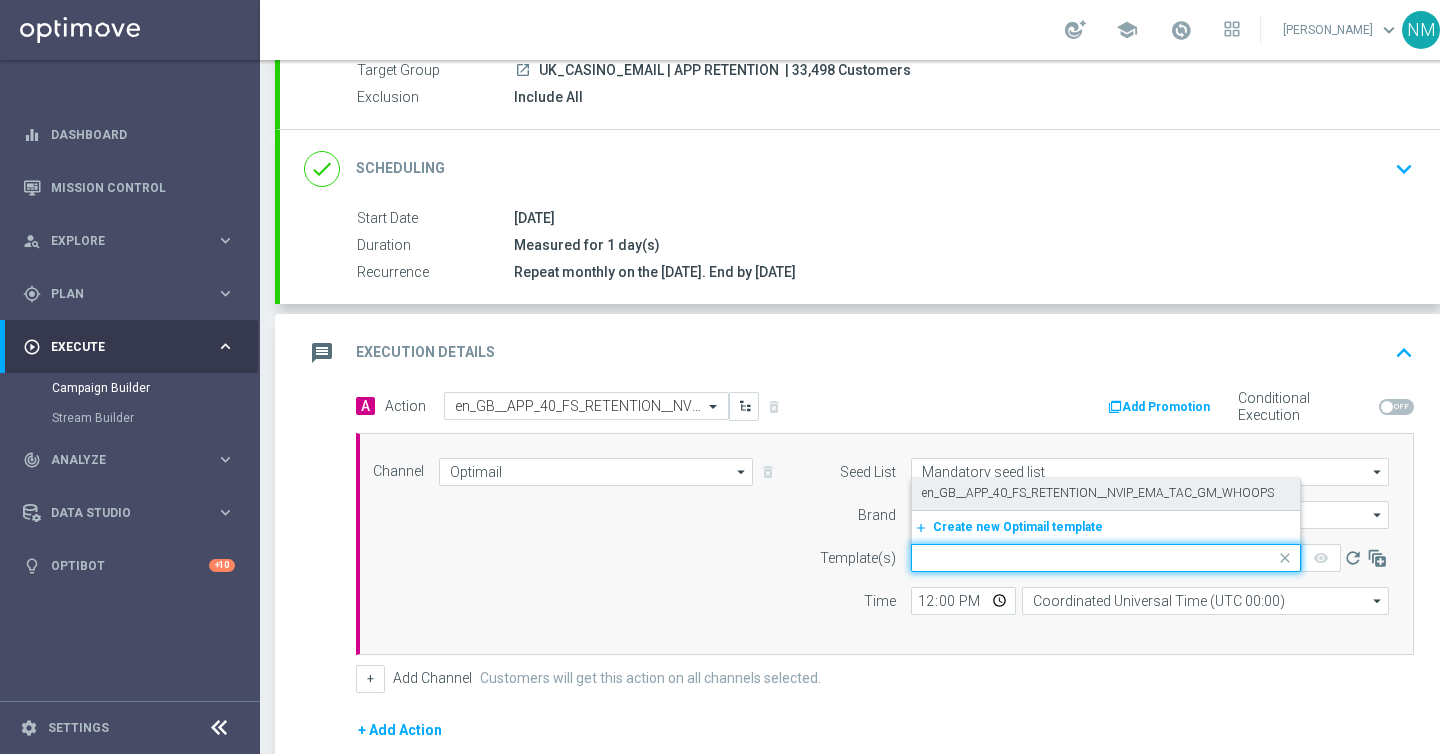 scroll, scrollTop: 0, scrollLeft: 0, axis: both 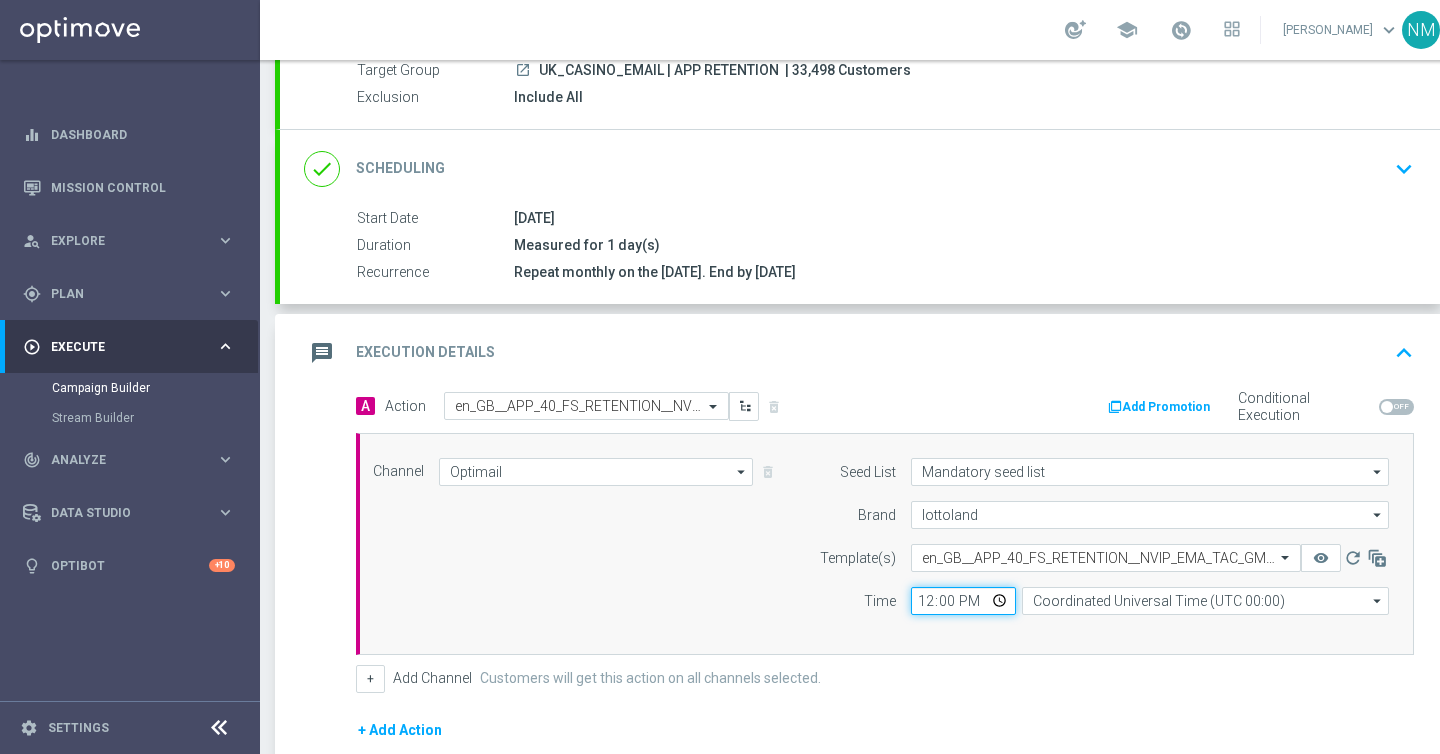 click on "12:00" 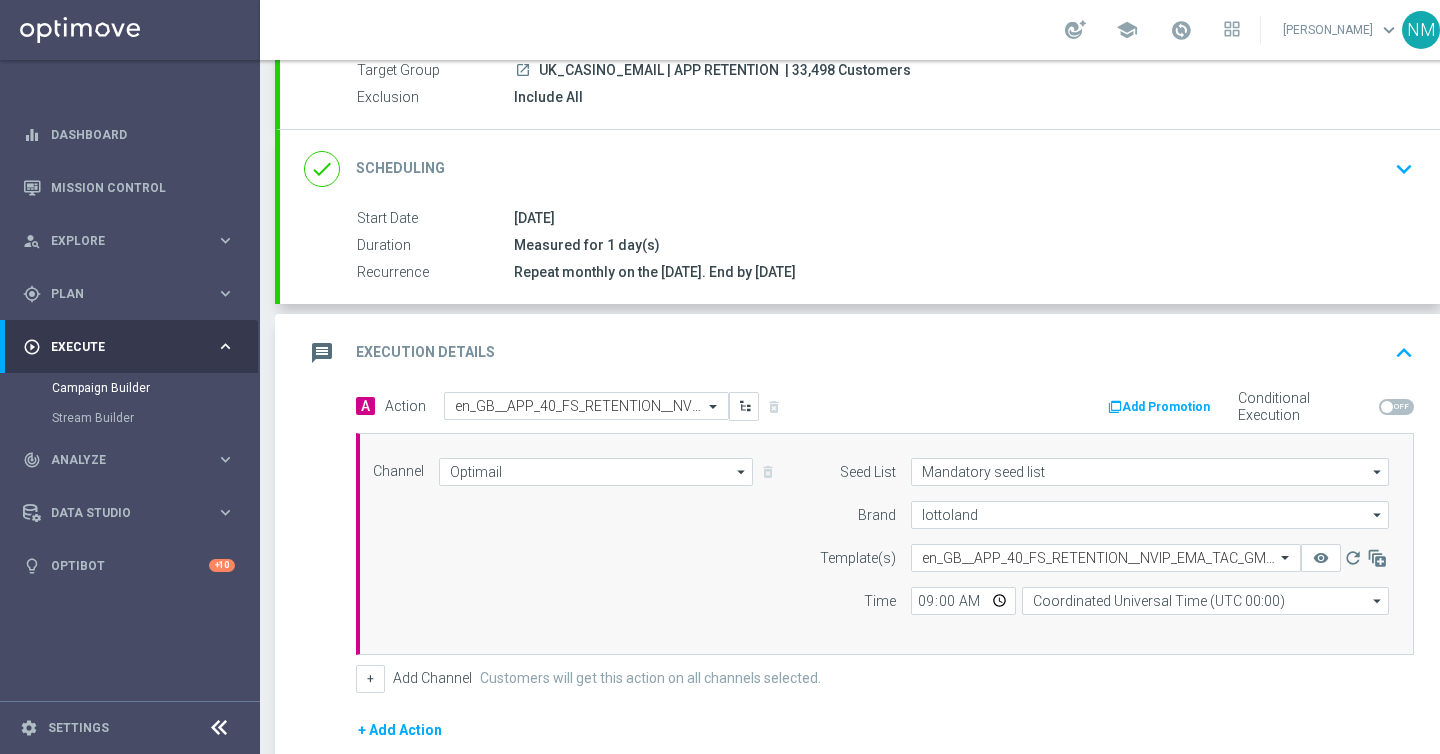 type on "09:00" 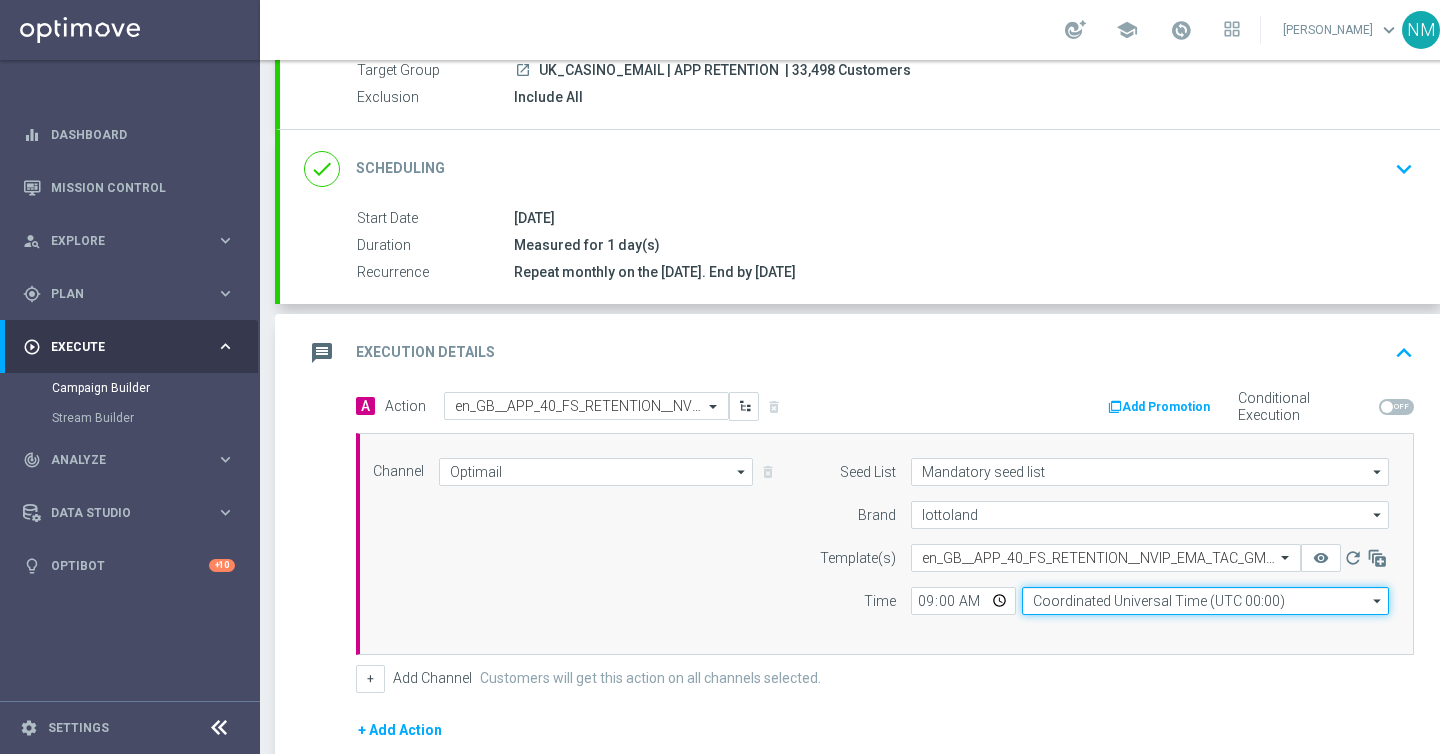 click on "Coordinated Universal Time (UTC 00:00)" 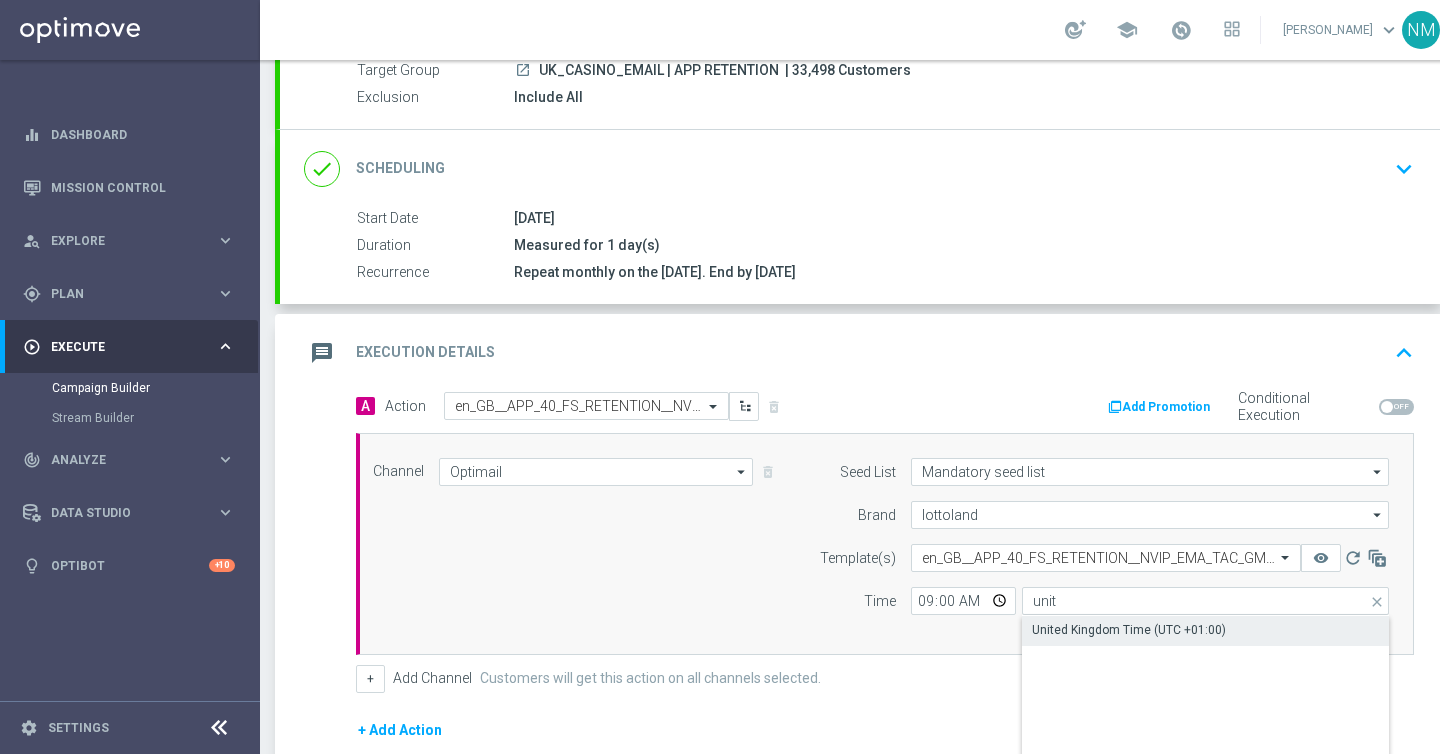 click on "United Kingdom Time (UTC +01:00)" 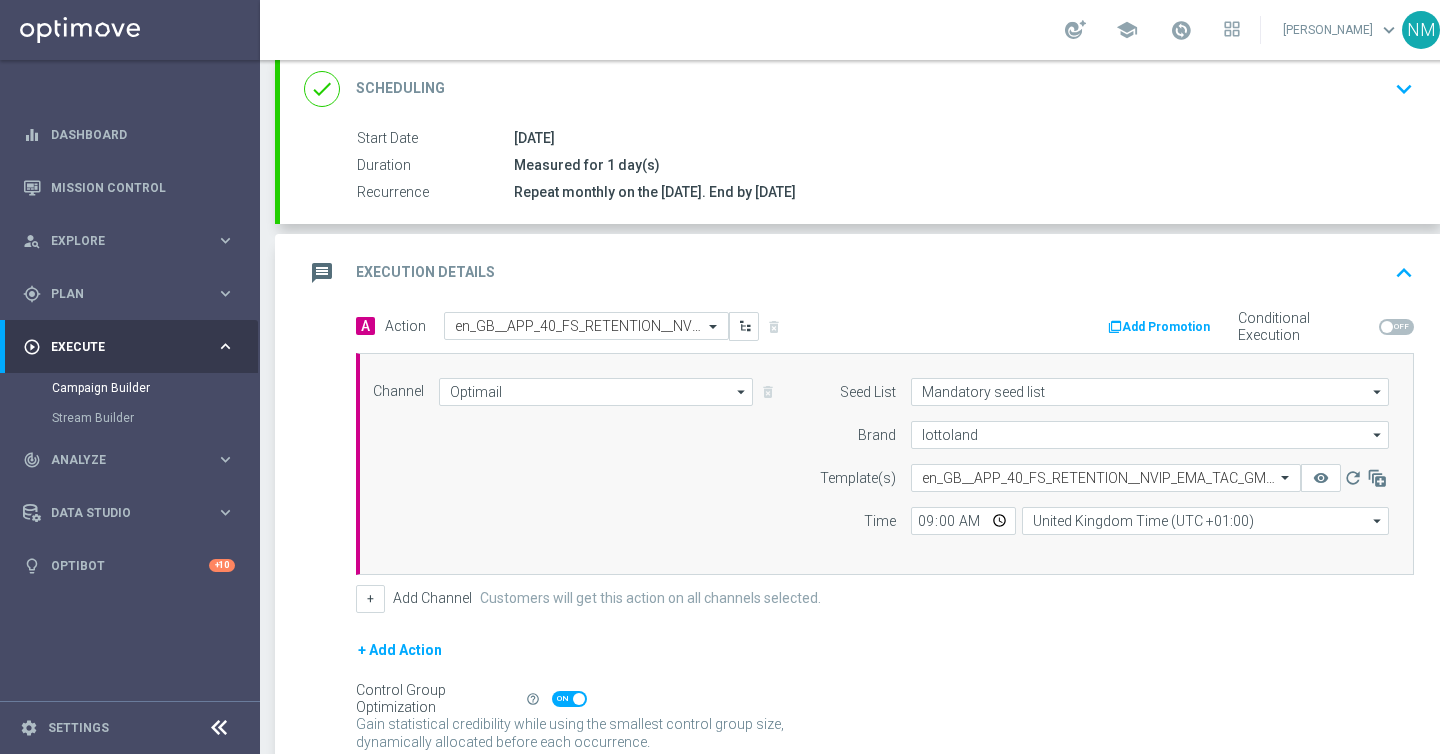 scroll, scrollTop: 452, scrollLeft: 0, axis: vertical 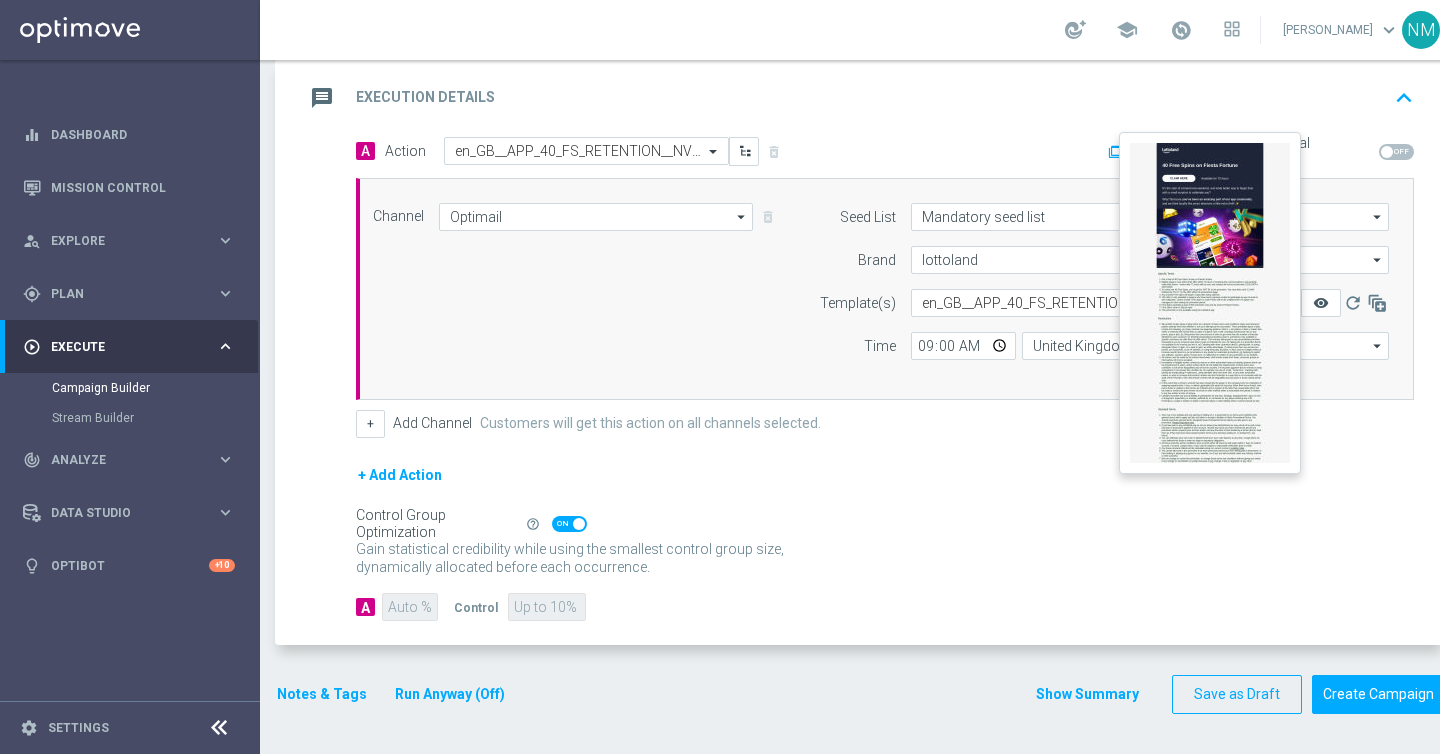 click on "remove_red_eye" 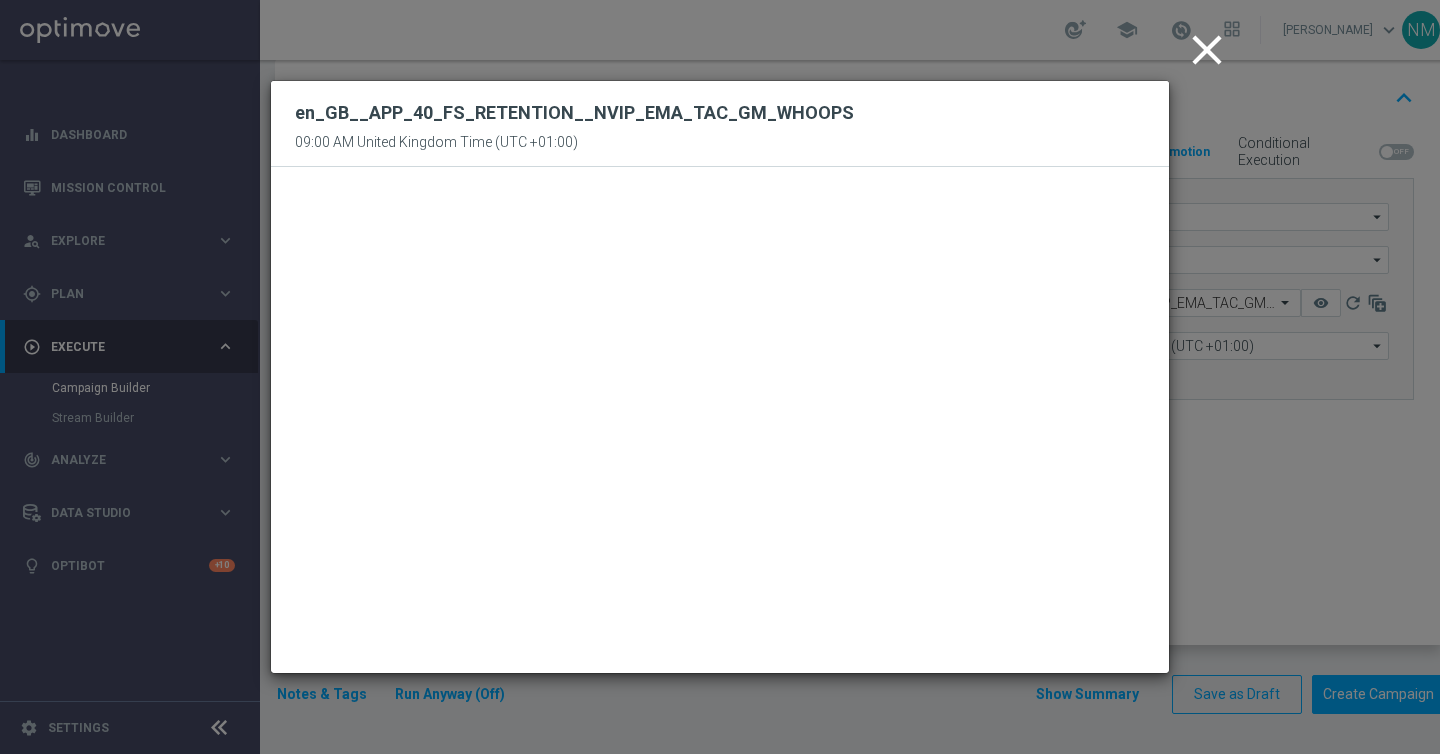 click on "close" 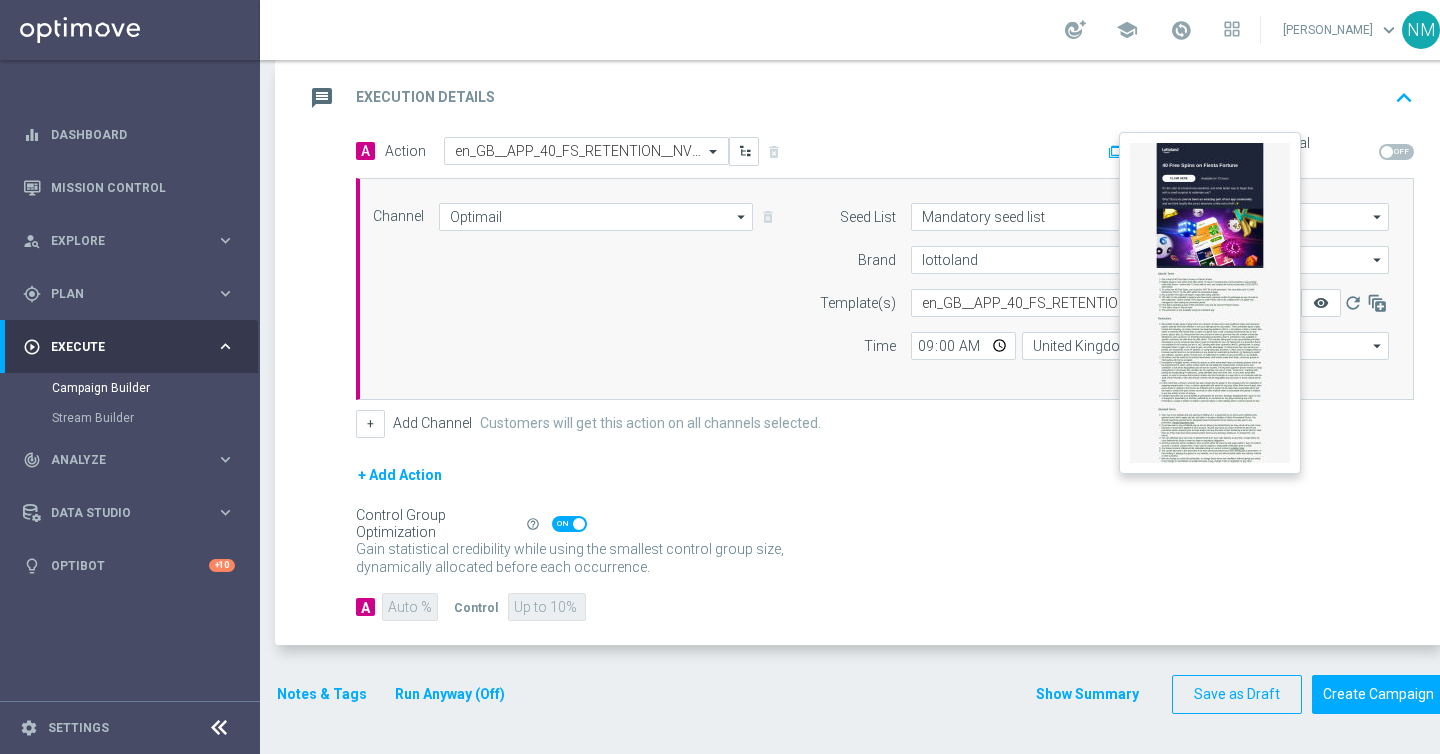 click on "remove_red_eye" 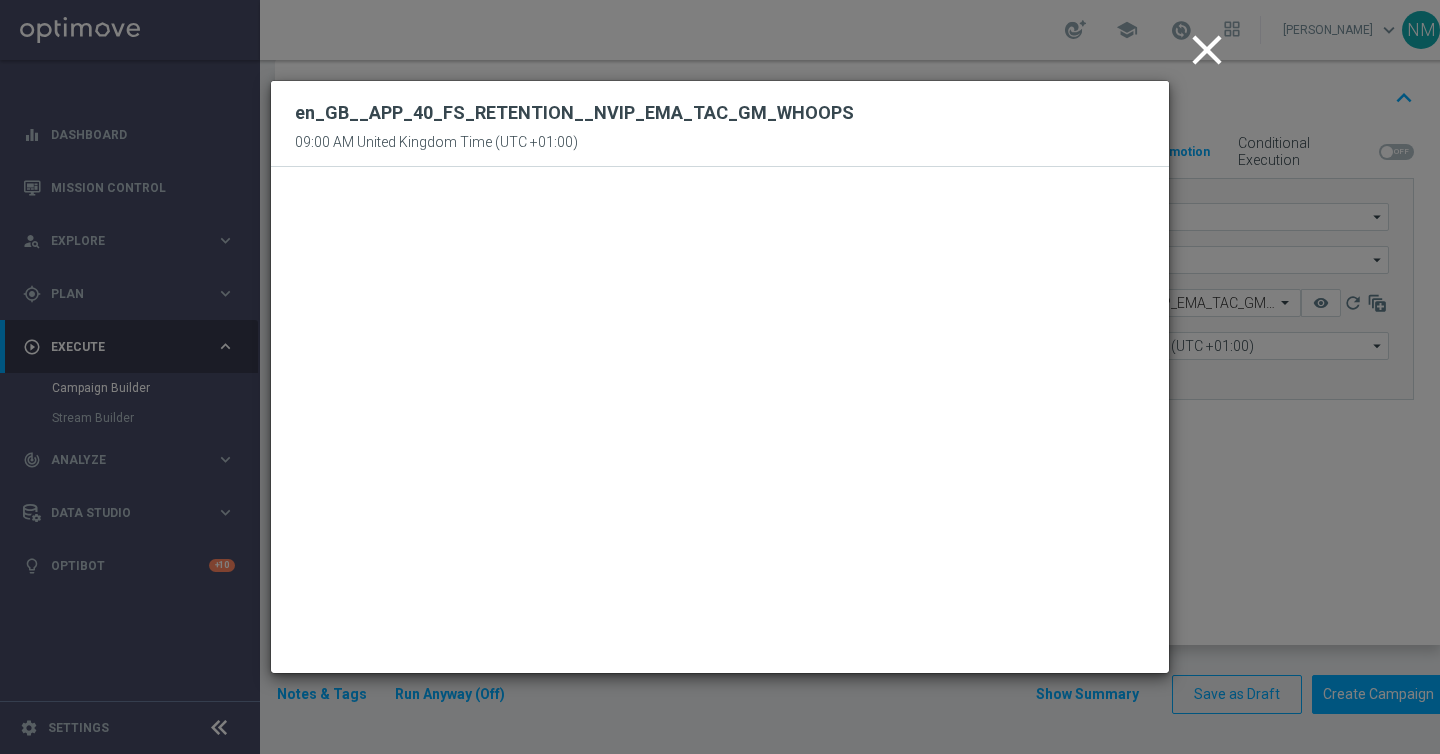 click on "close" 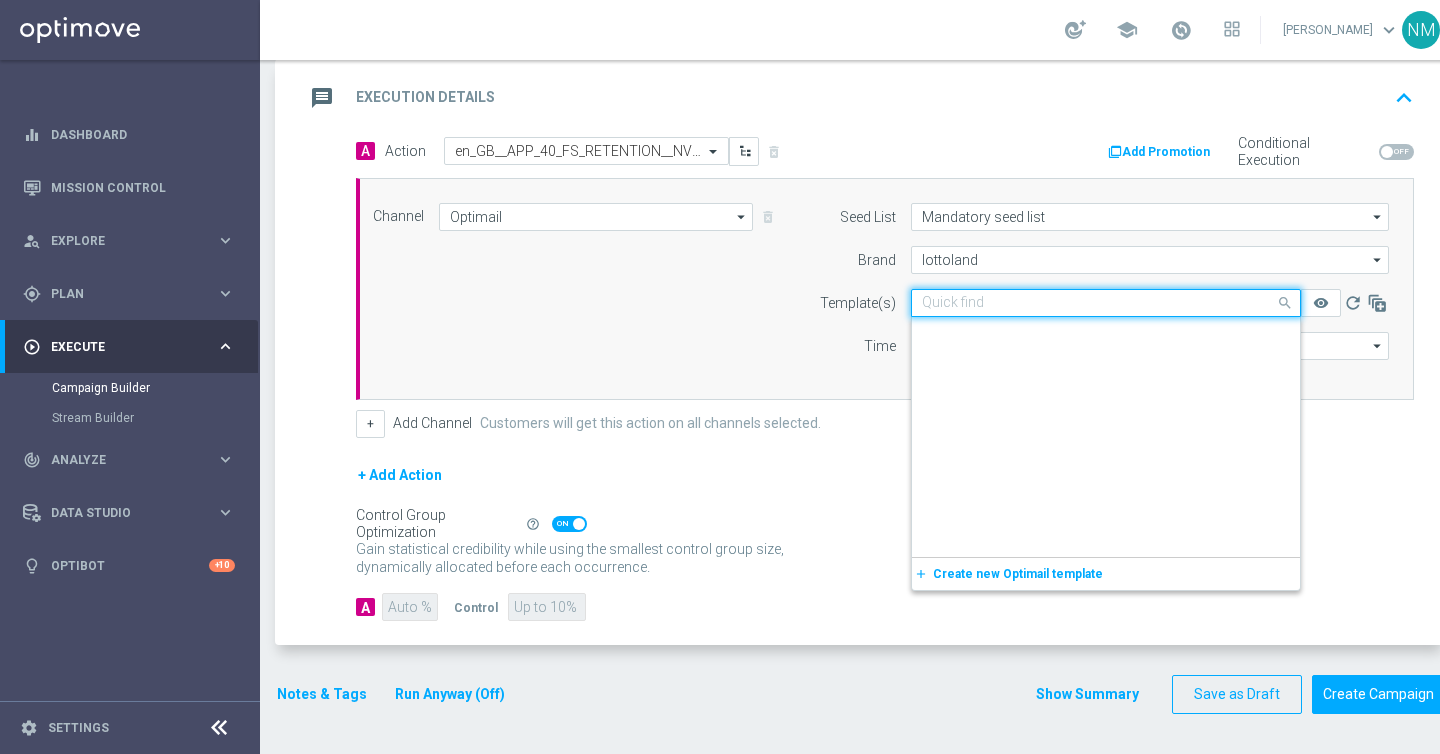 click on "Quick find  en_GB__APP_40_FS_RETENTION__NVIP_EMA_TAC_GM_WHOOPS" 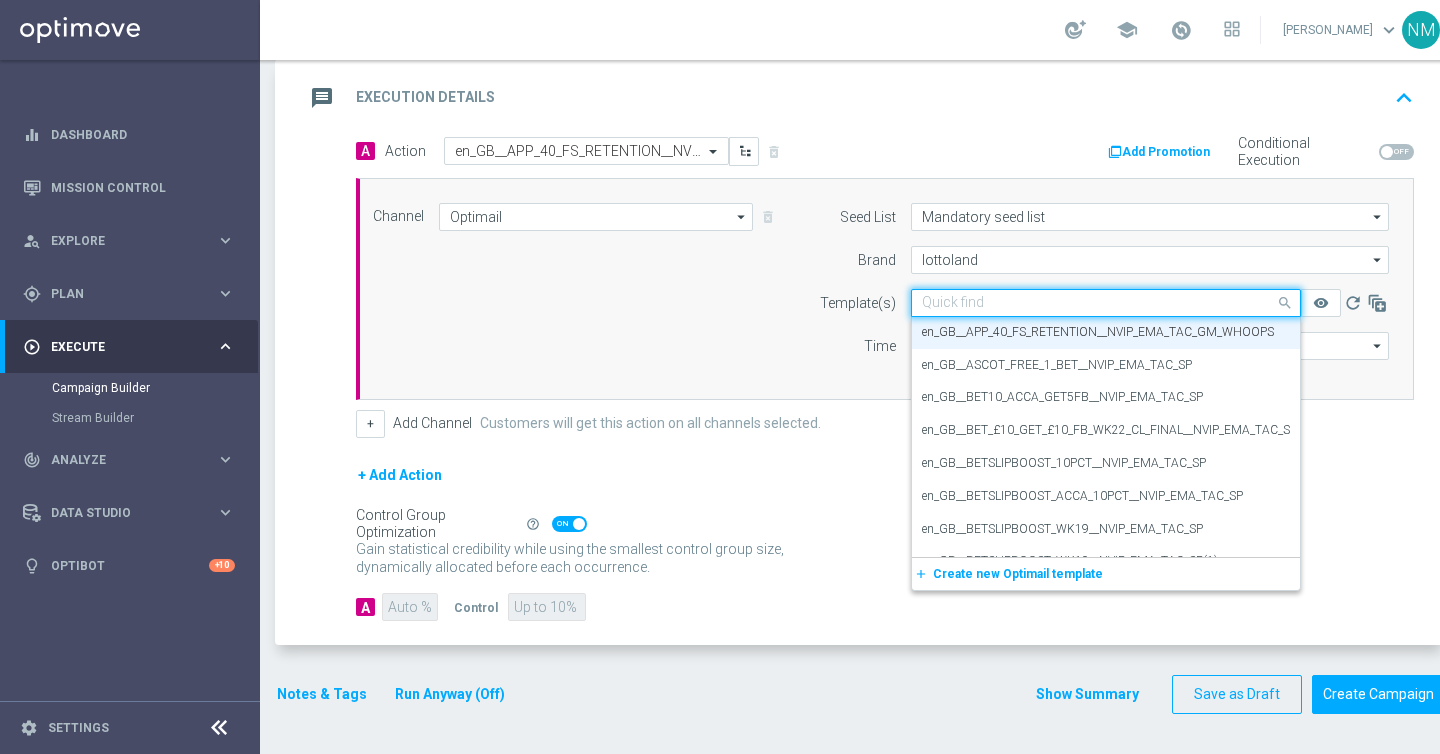 click on "Quick find  en_GB__APP_40_FS_RETENTION__NVIP_EMA_TAC_GM_WHOOPS" 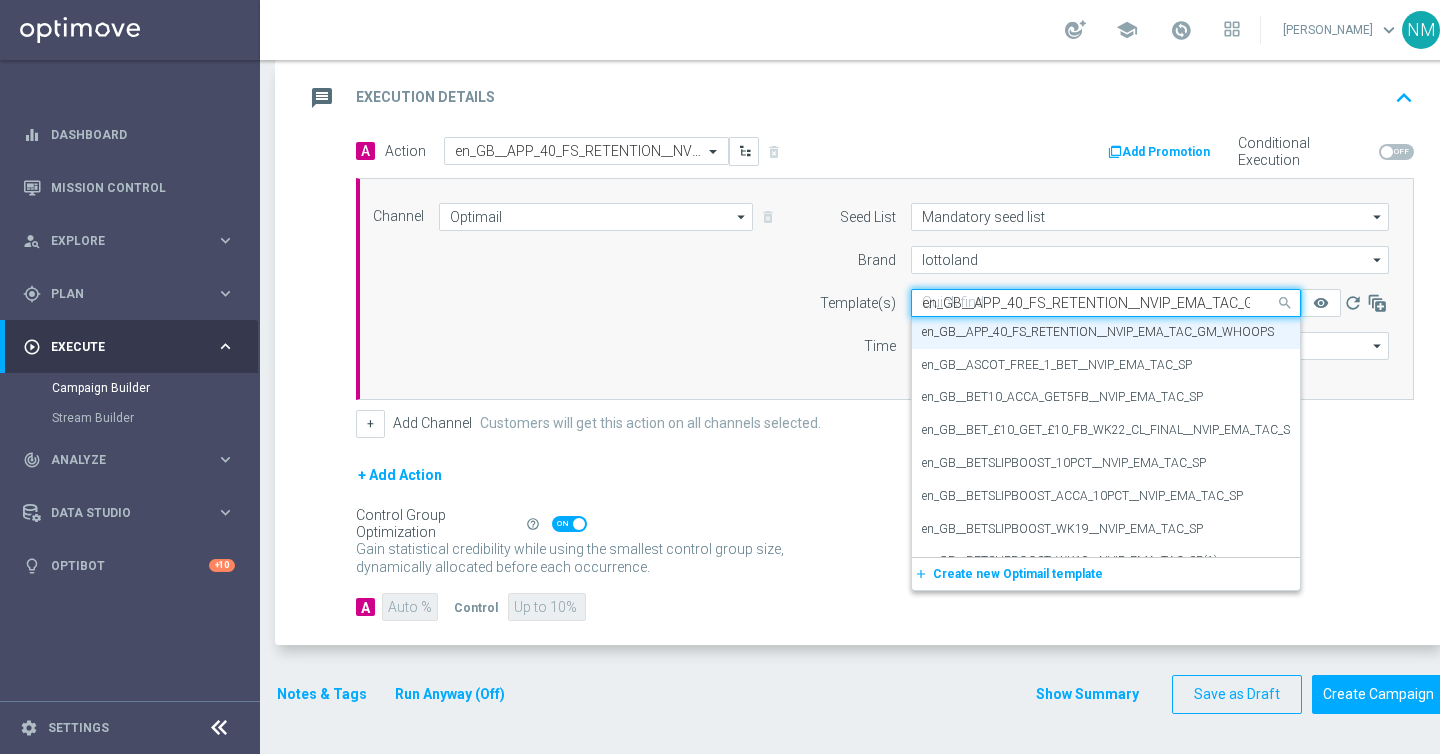 scroll, scrollTop: 0, scrollLeft: 10, axis: horizontal 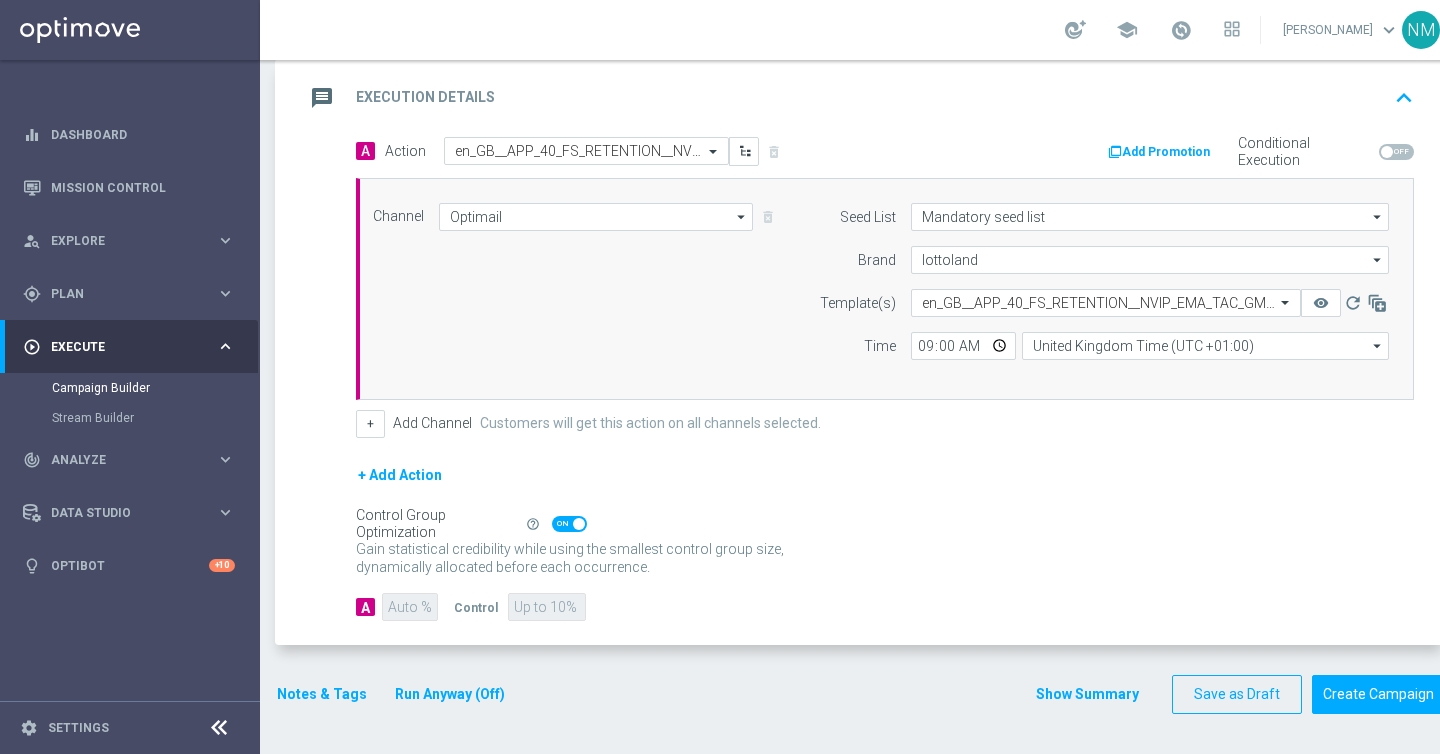 click on "+ Add Action" 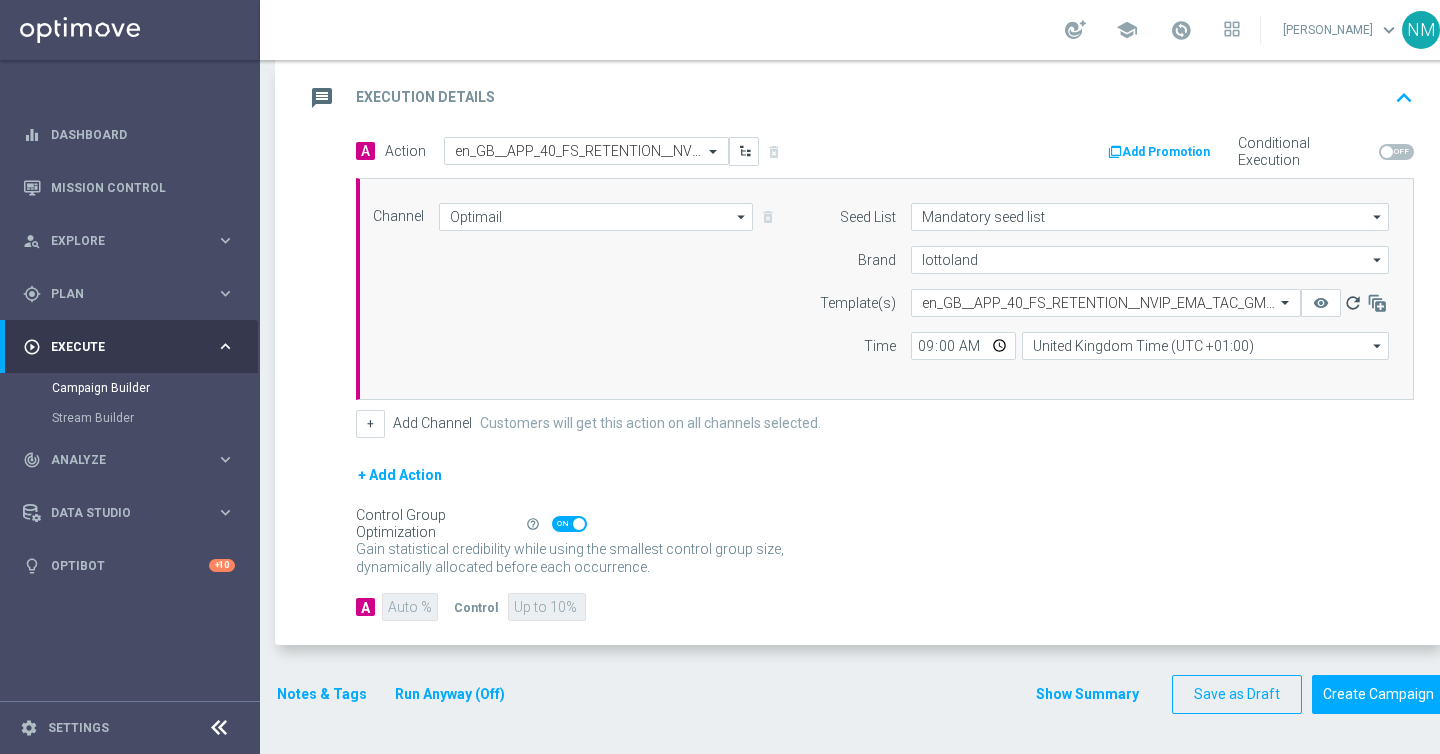 click on "refresh" 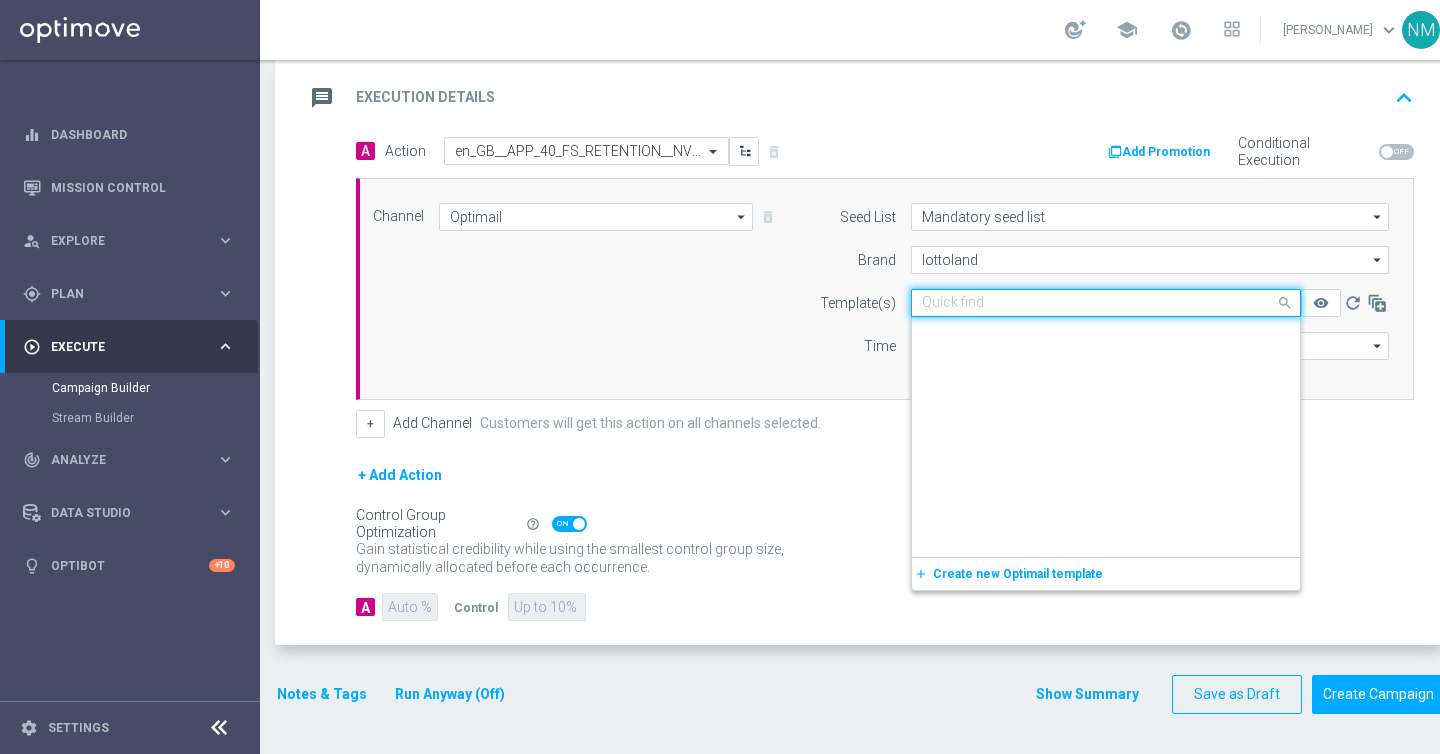 click 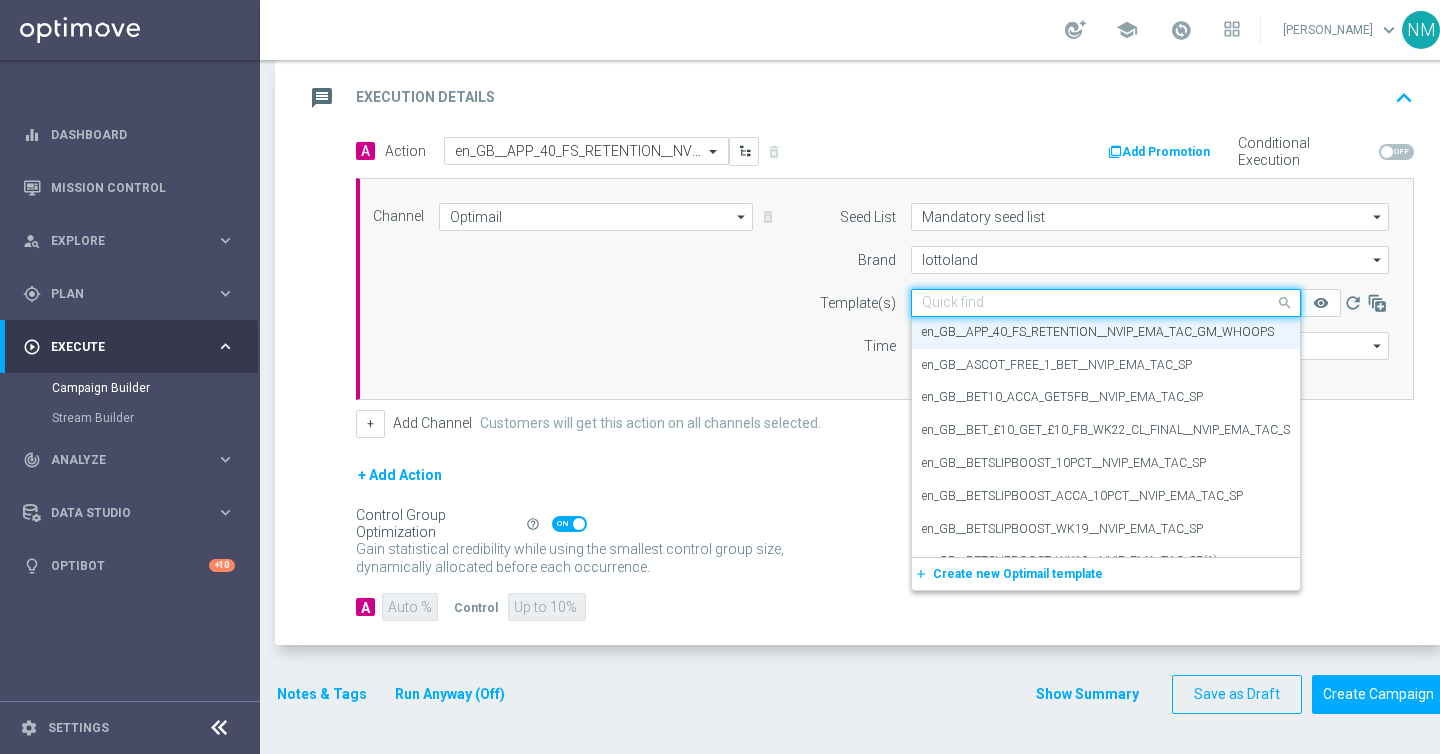 paste on "en_GB__APP_40_FS_RETENTION__NVIP_EMA_TAC_GM" 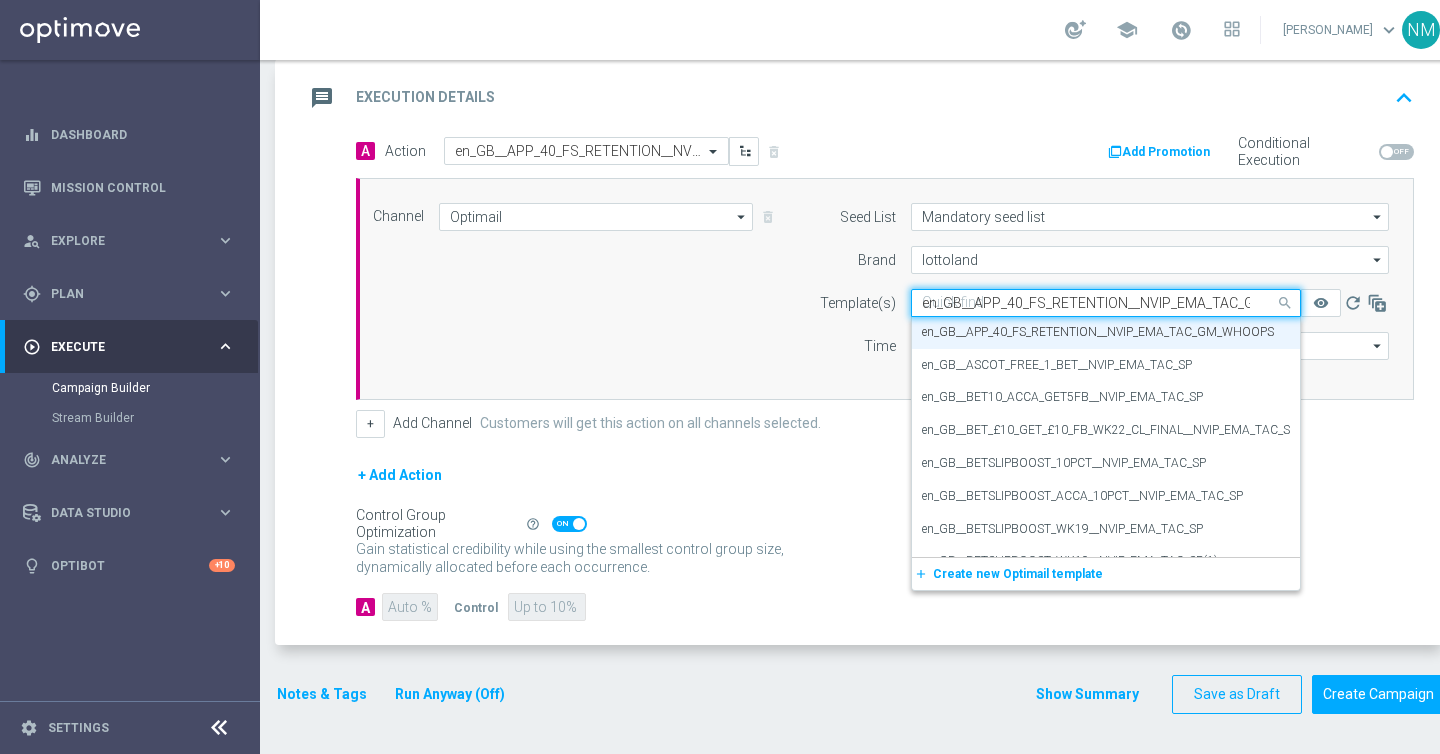 scroll, scrollTop: 0, scrollLeft: 10, axis: horizontal 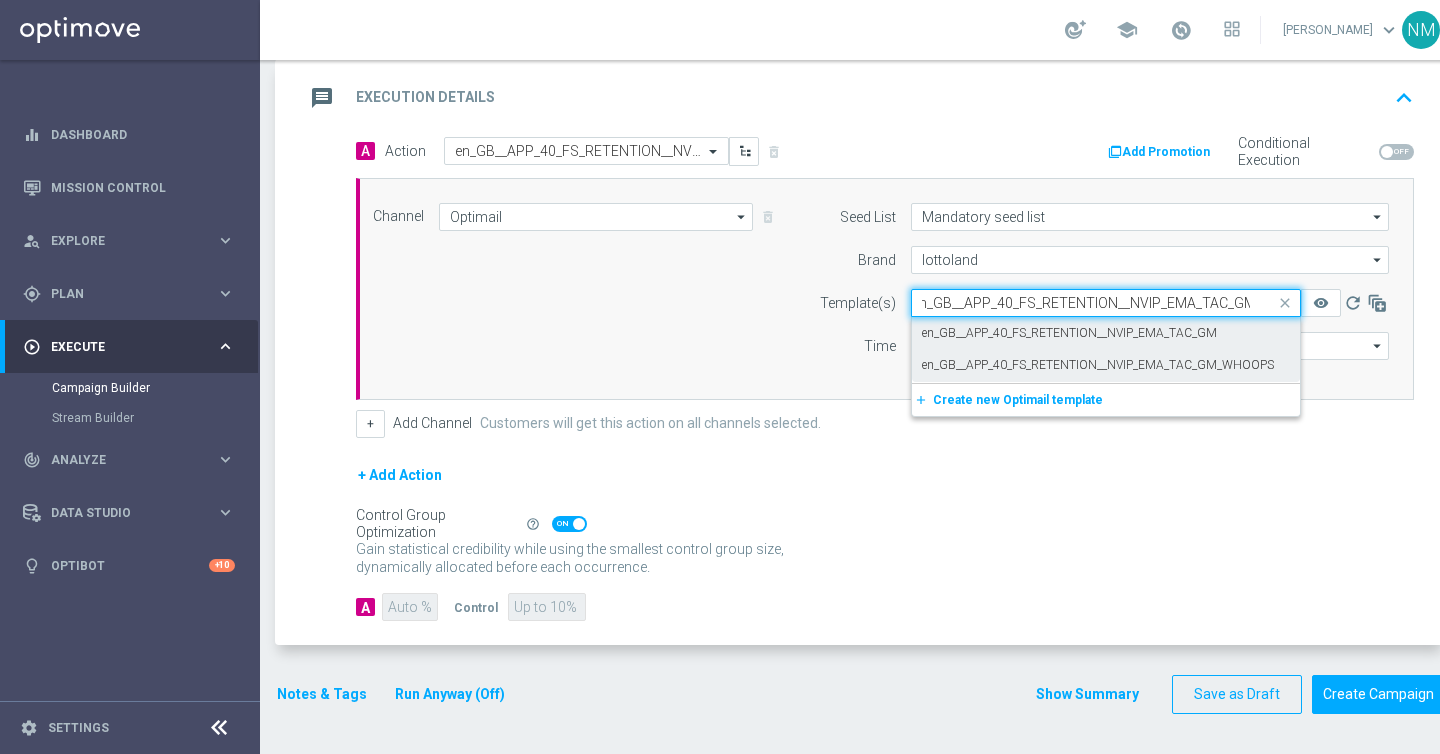 click on "en_GB__APP_40_FS_RETENTION__NVIP_EMA_TAC_GM" at bounding box center [1069, 333] 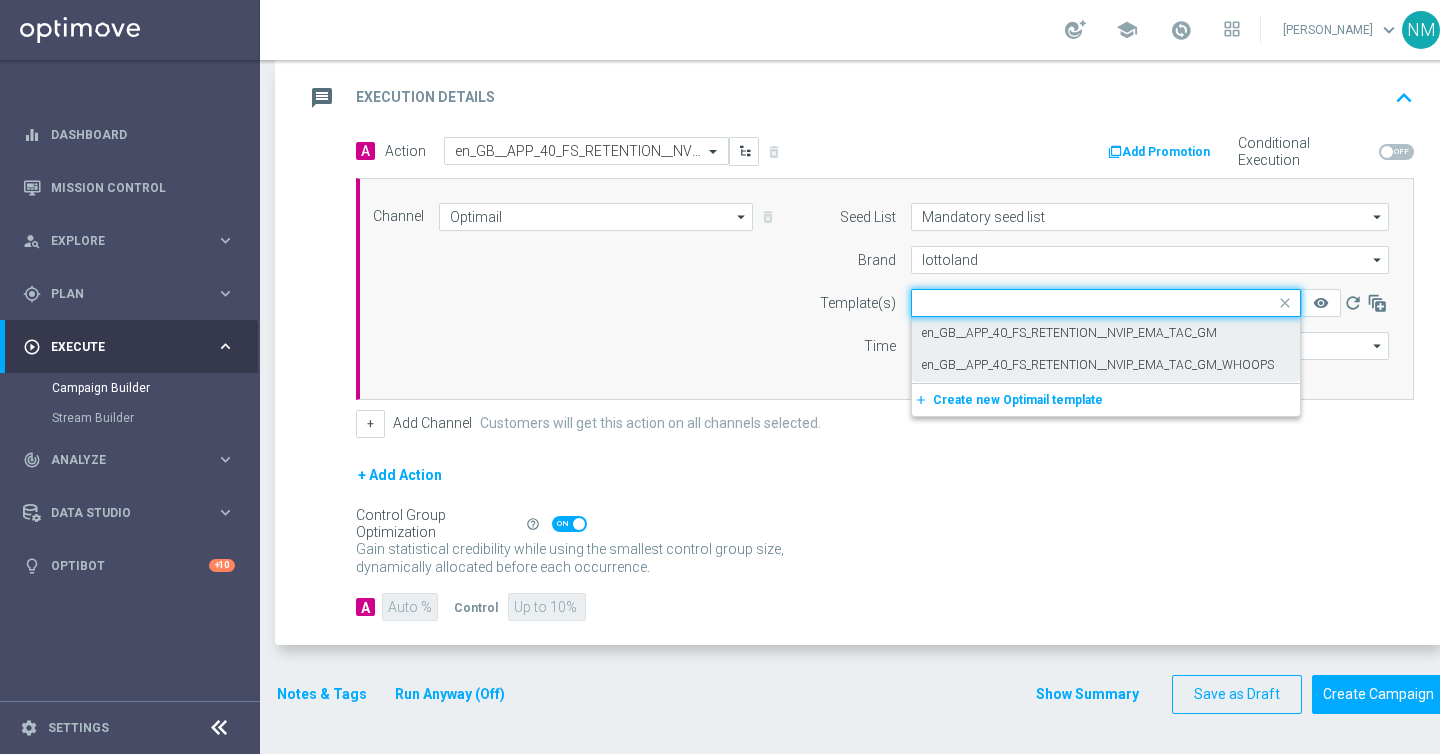 scroll, scrollTop: 0, scrollLeft: 0, axis: both 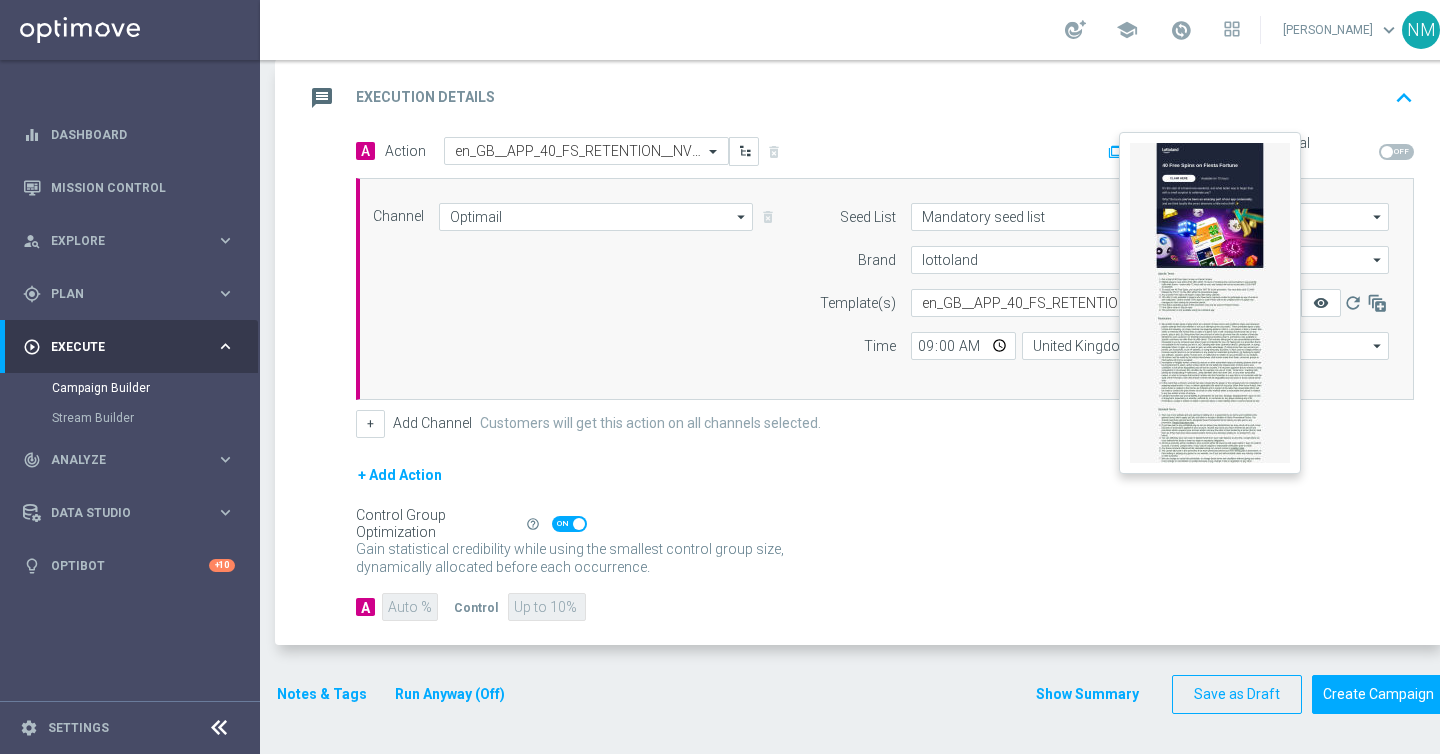 click on "remove_red_eye" 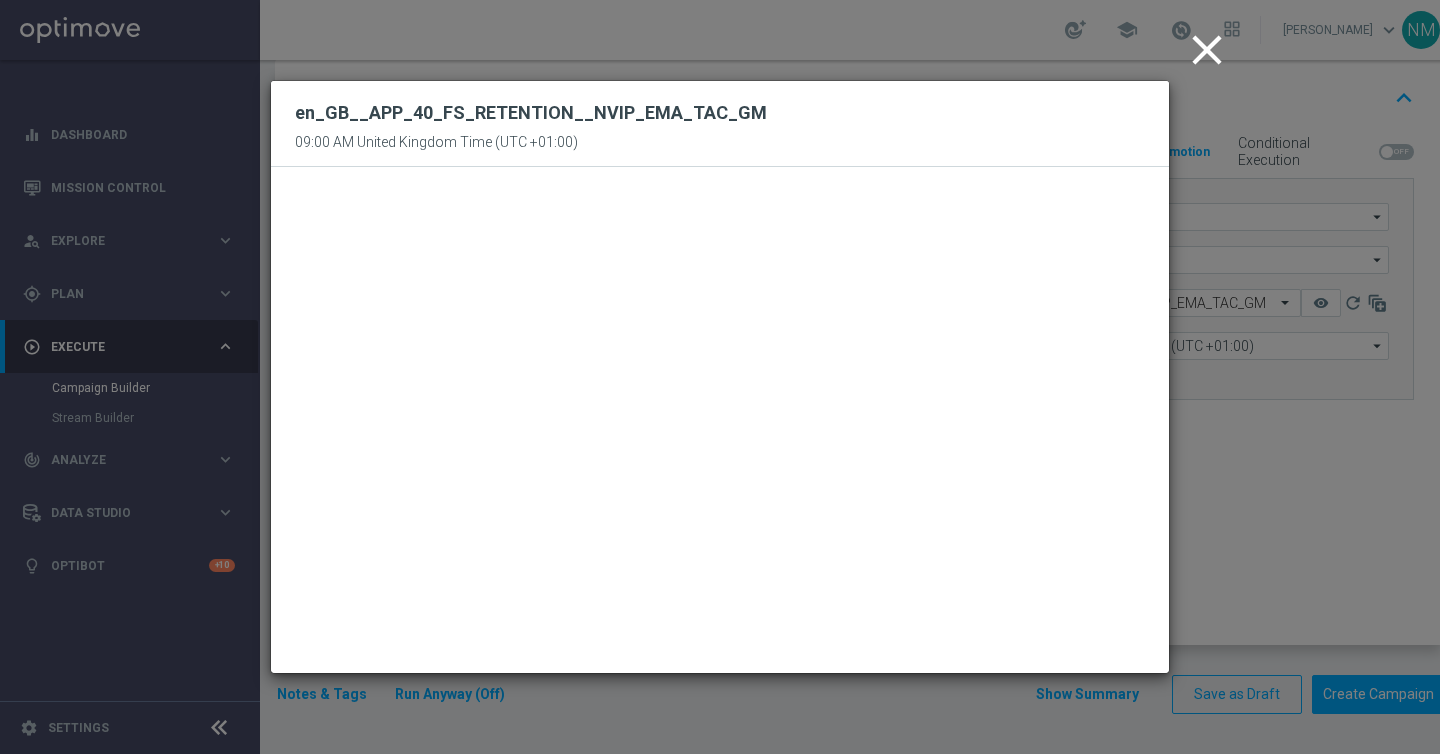click on "close" 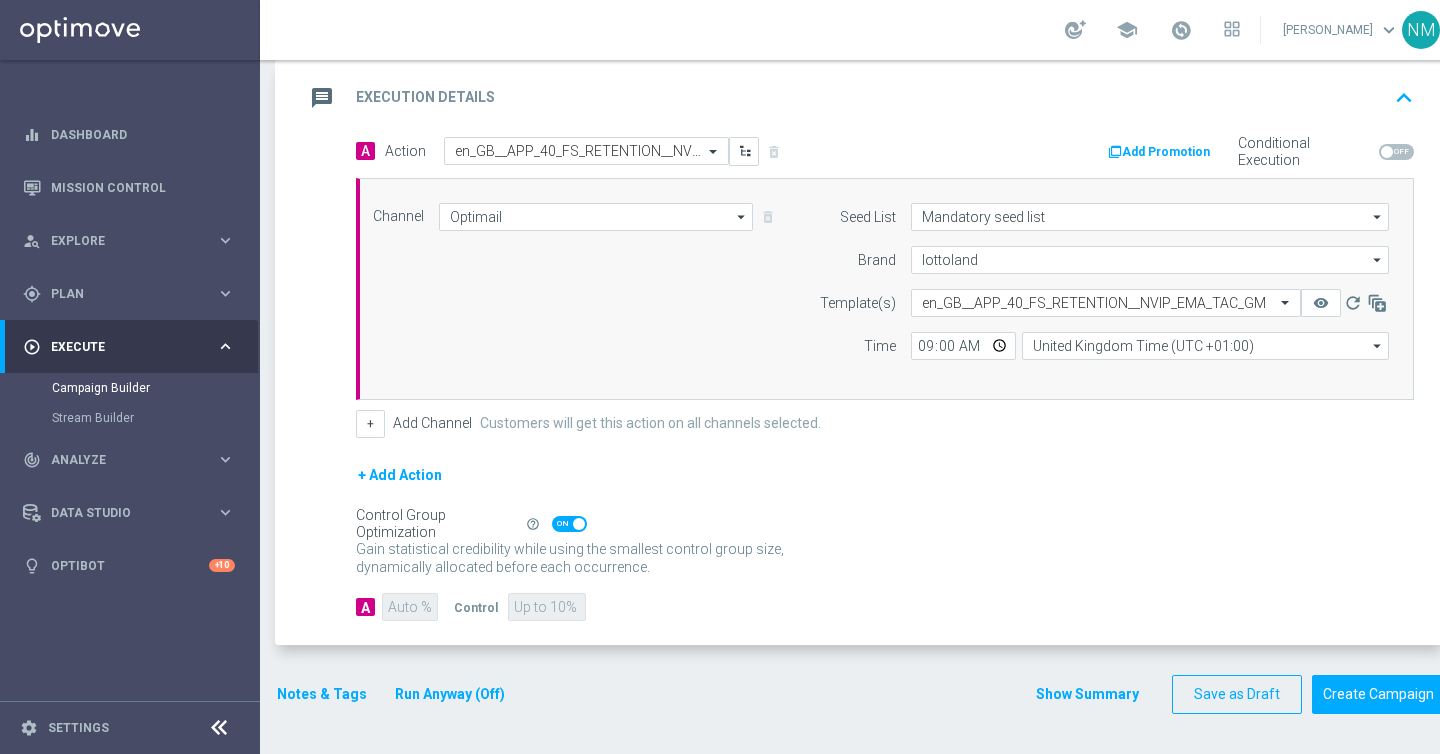 click on "Notes & Tags" 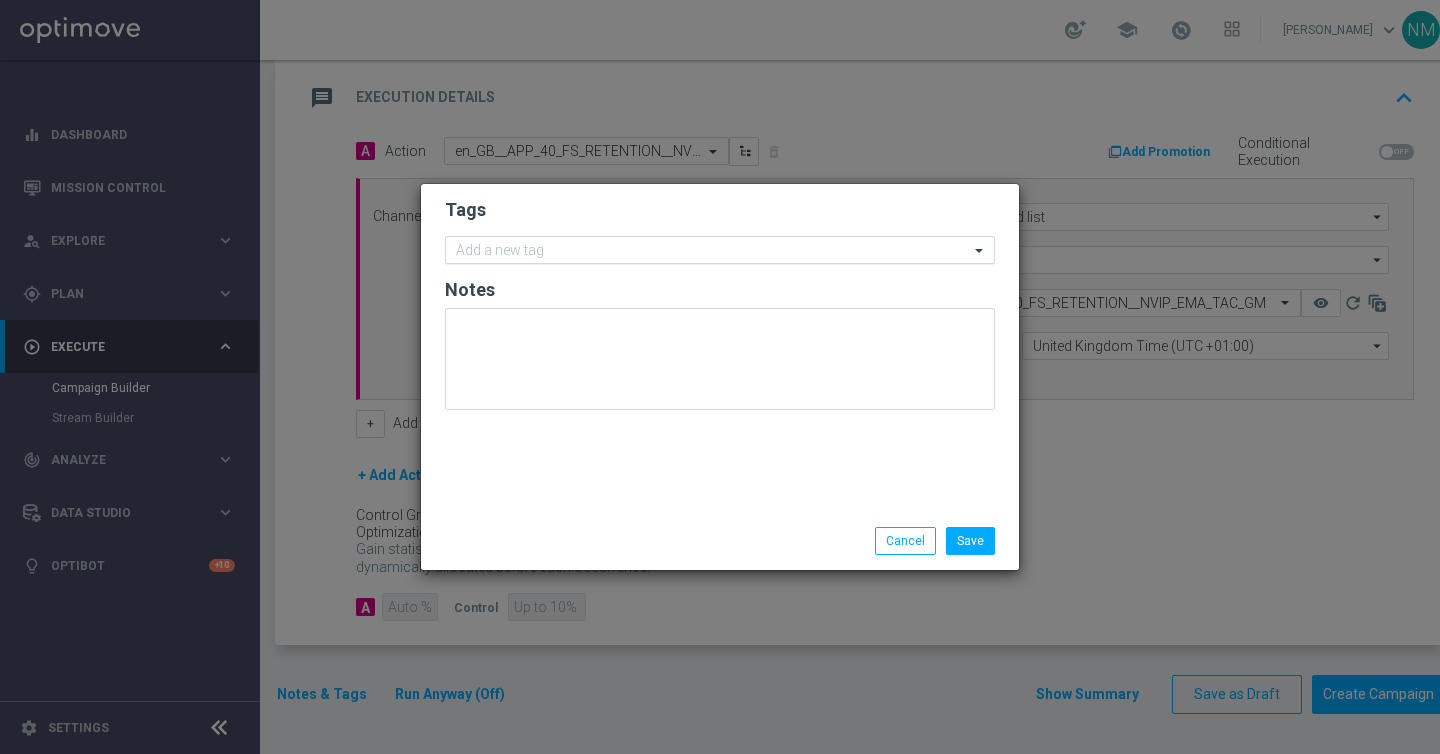 click on "Add a new tag" 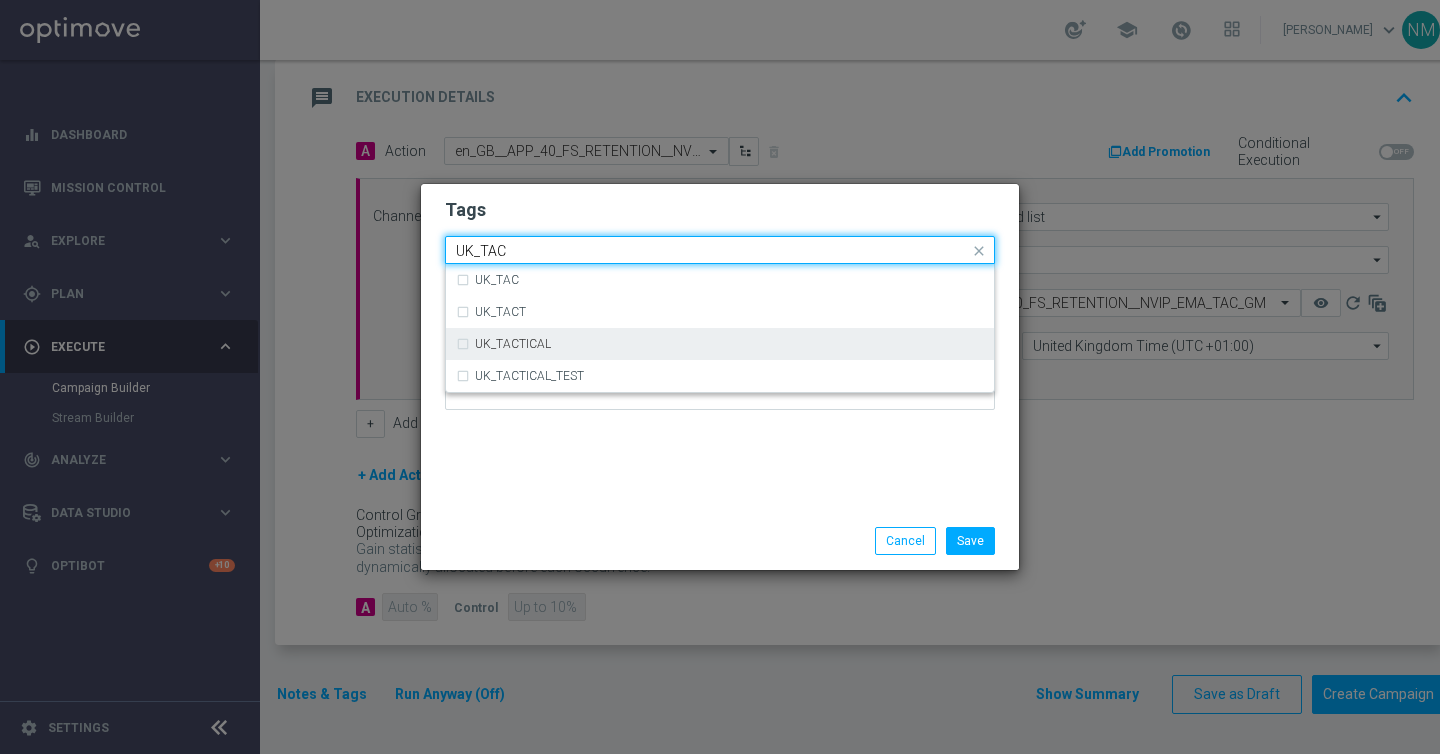 click on "UK_TACTICAL" at bounding box center (720, 344) 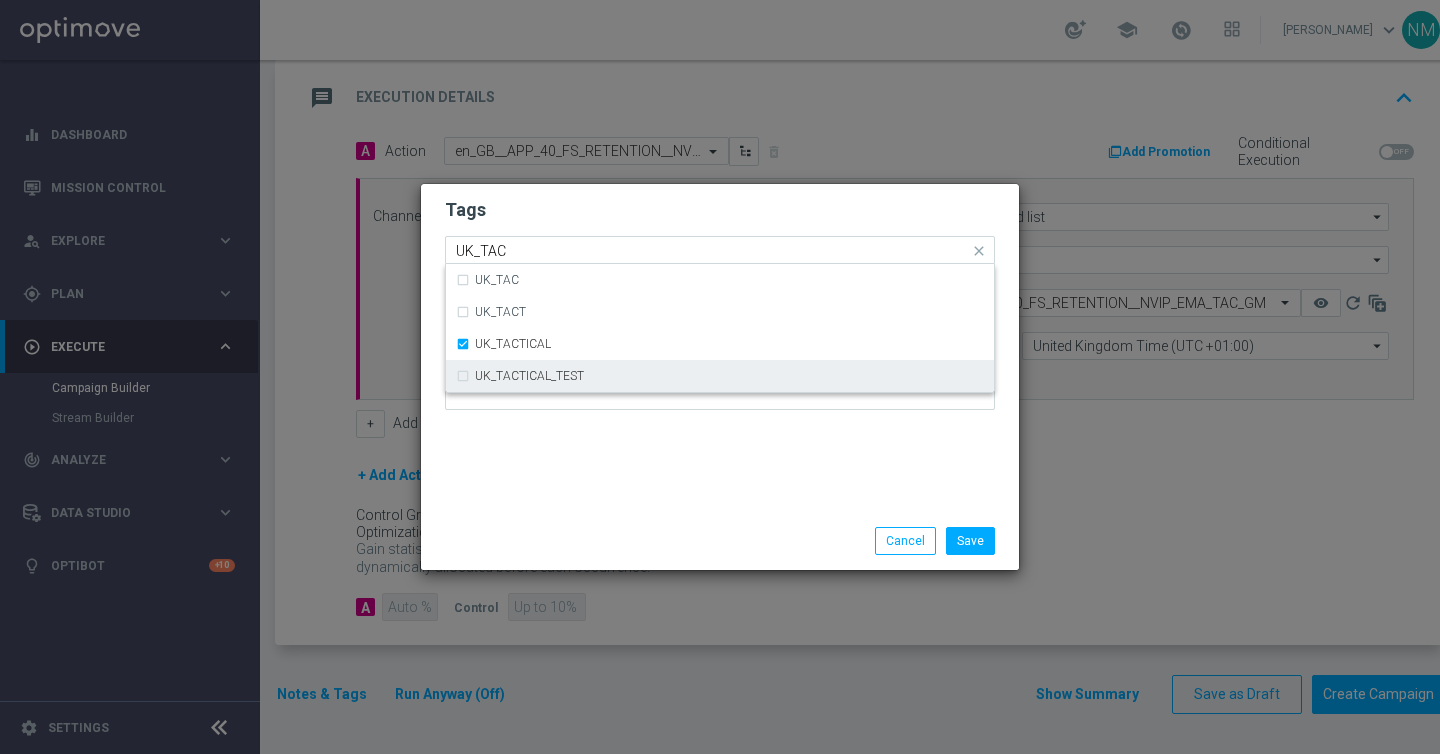 type 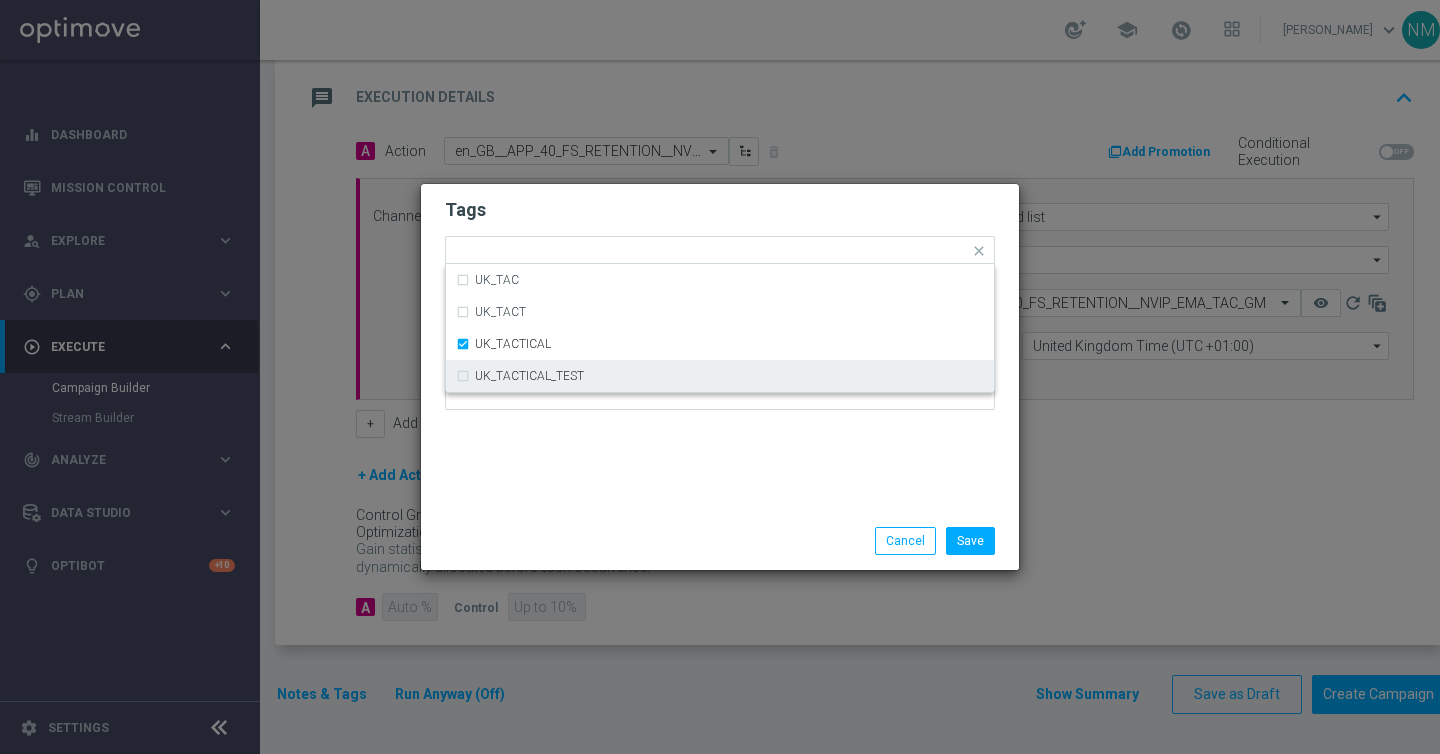 click on "Tags
Quick find × UK_TACTICAL UK_TAC UK_TACT UK_TACTICAL UK_TACTICAL_TEST
Notes" 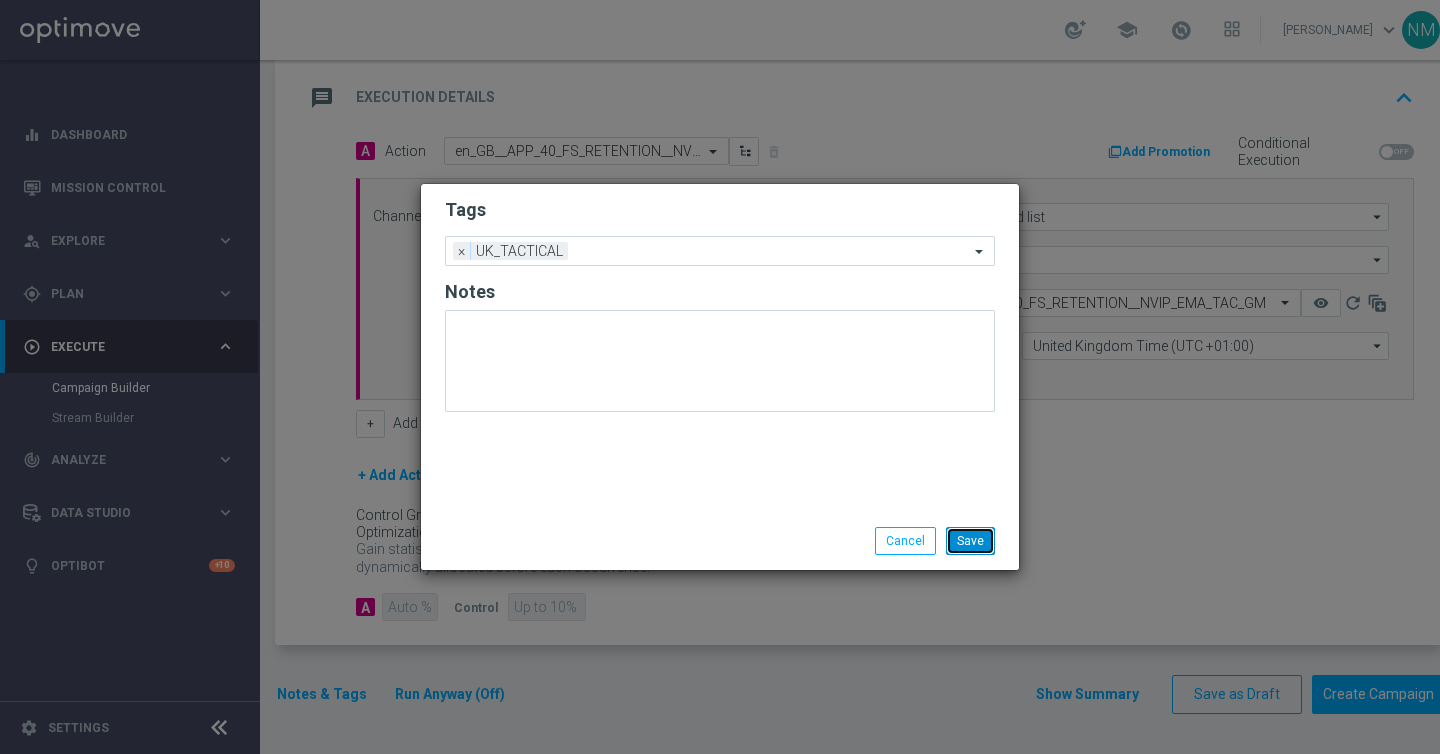 click on "Save" 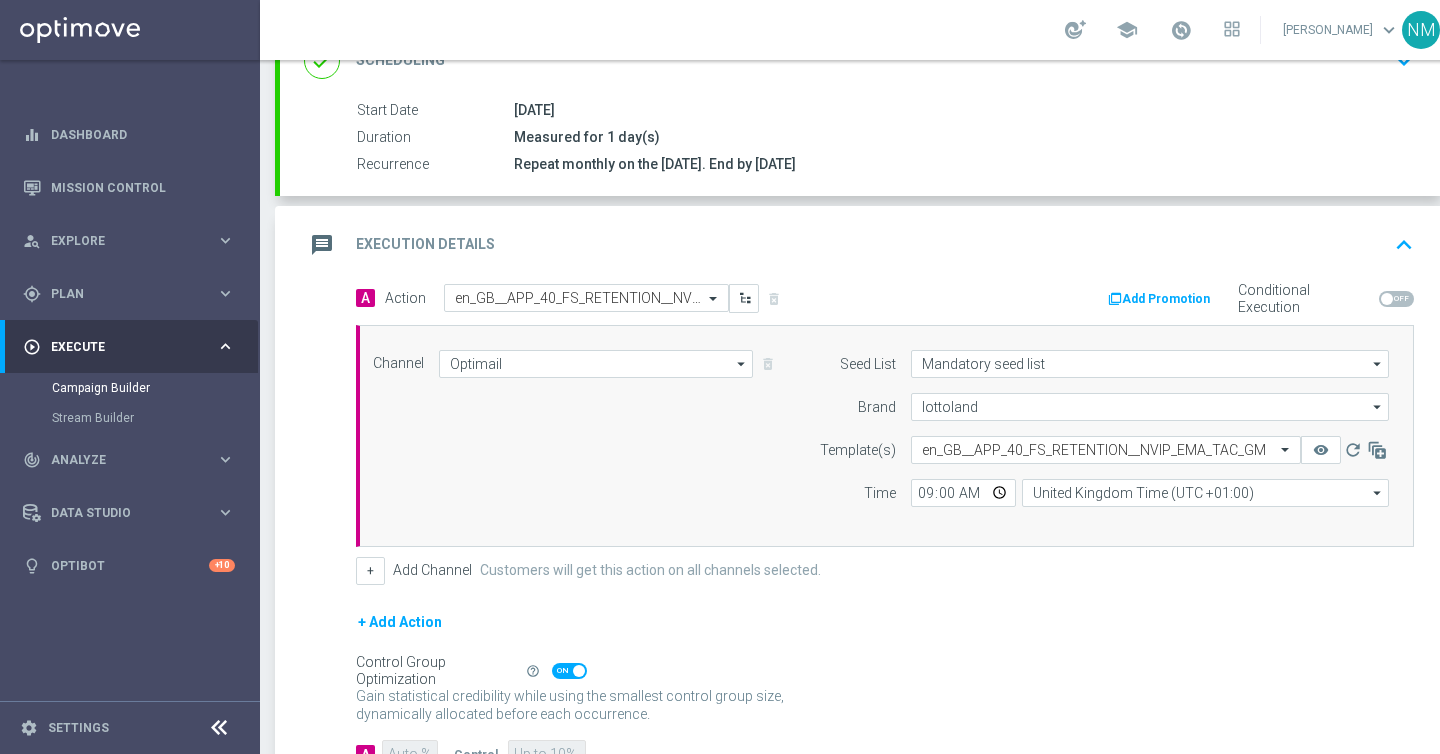 scroll, scrollTop: 318, scrollLeft: 0, axis: vertical 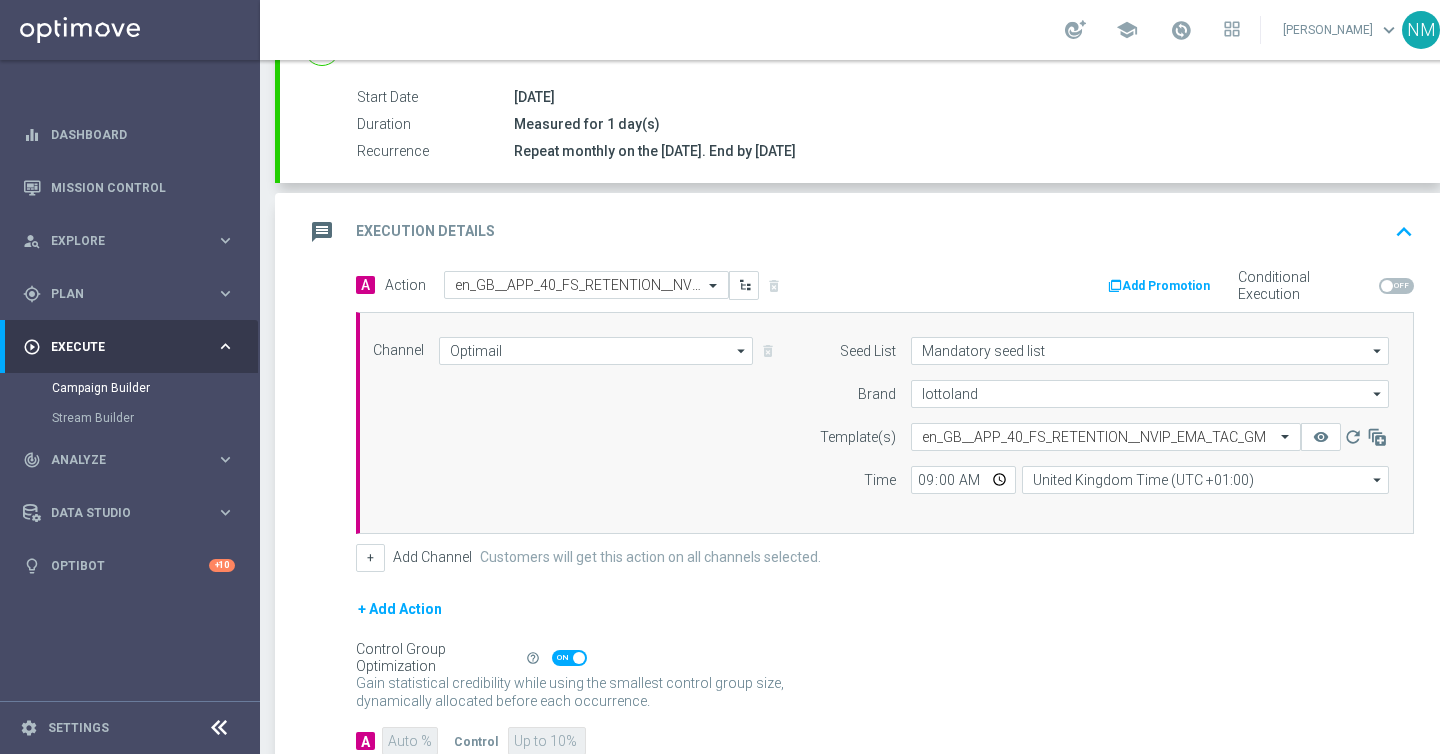 click on "Add Promotion
Conditional Execution" 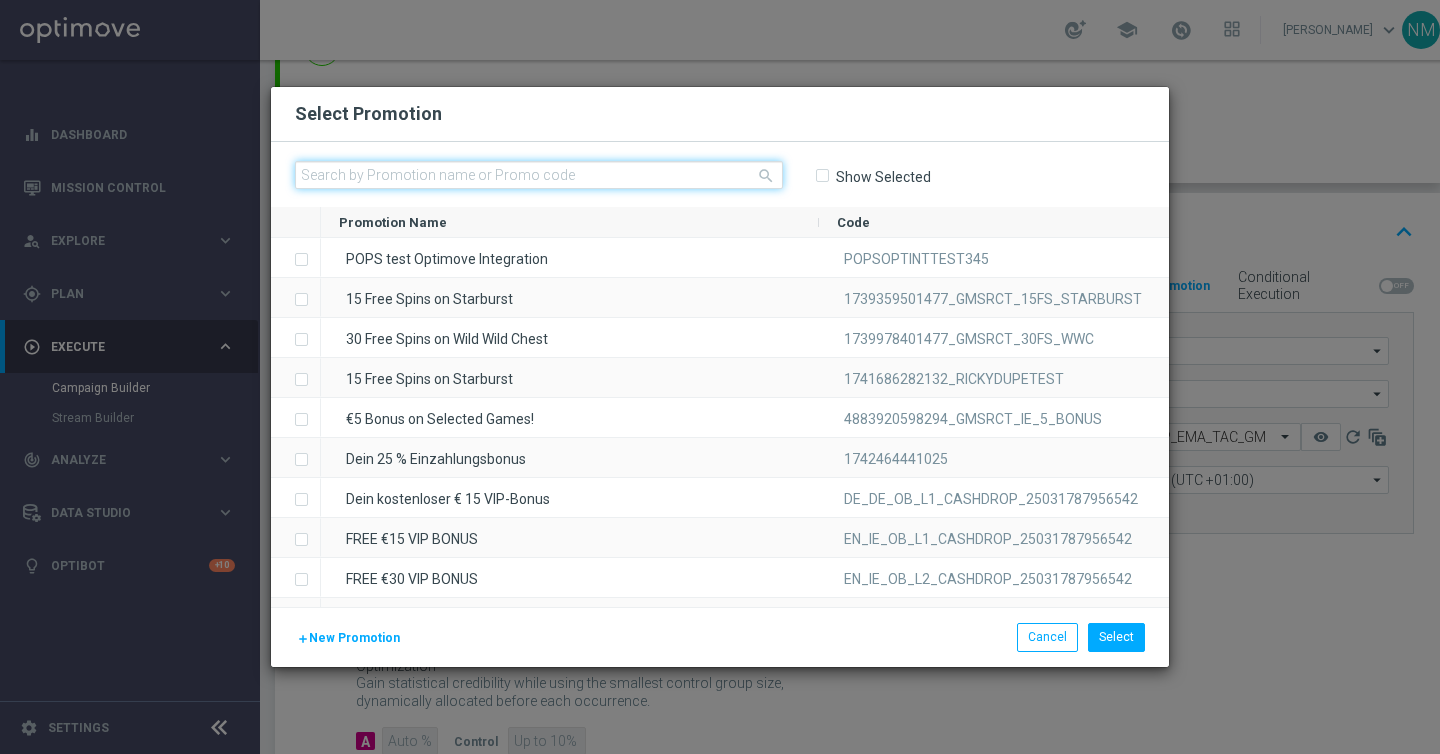 click 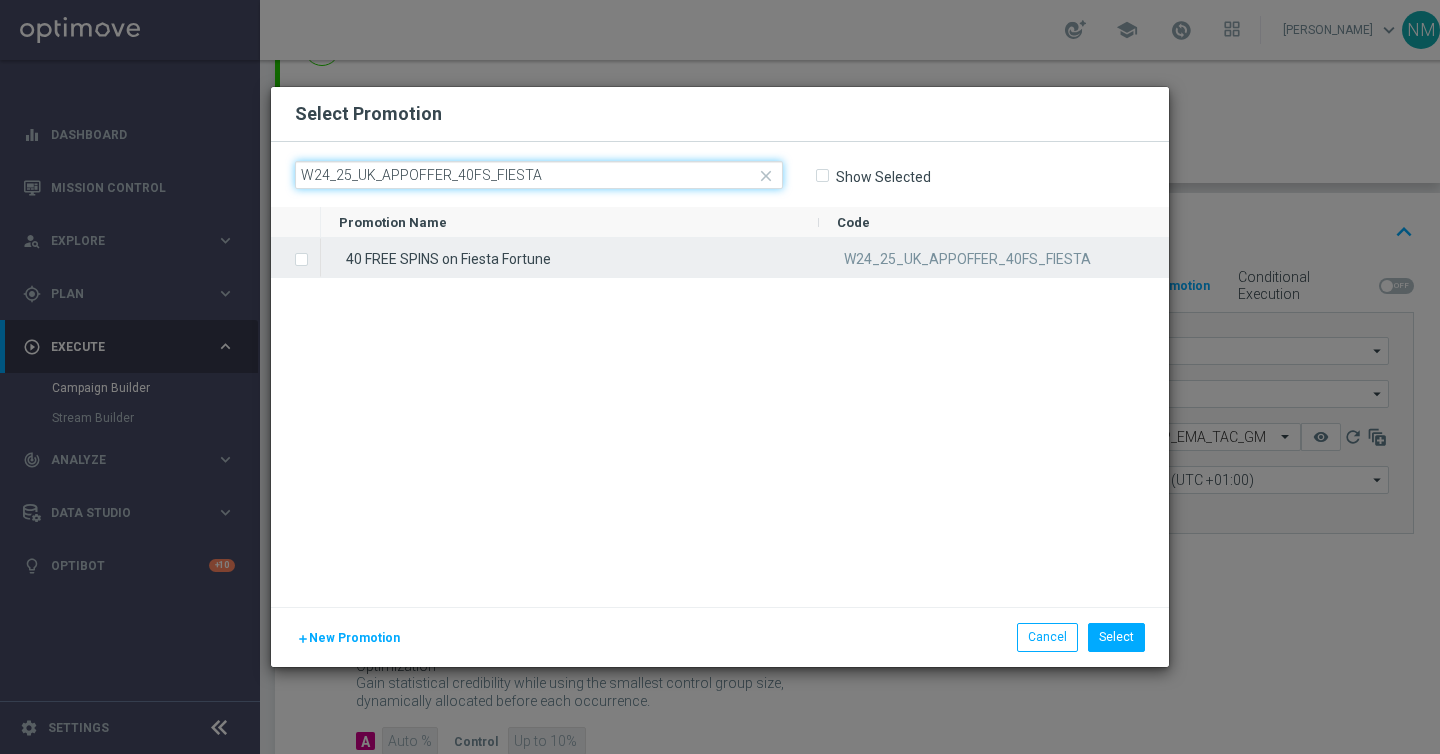 type on "W24_25_UK_APPOFFER_40FS_FIESTA" 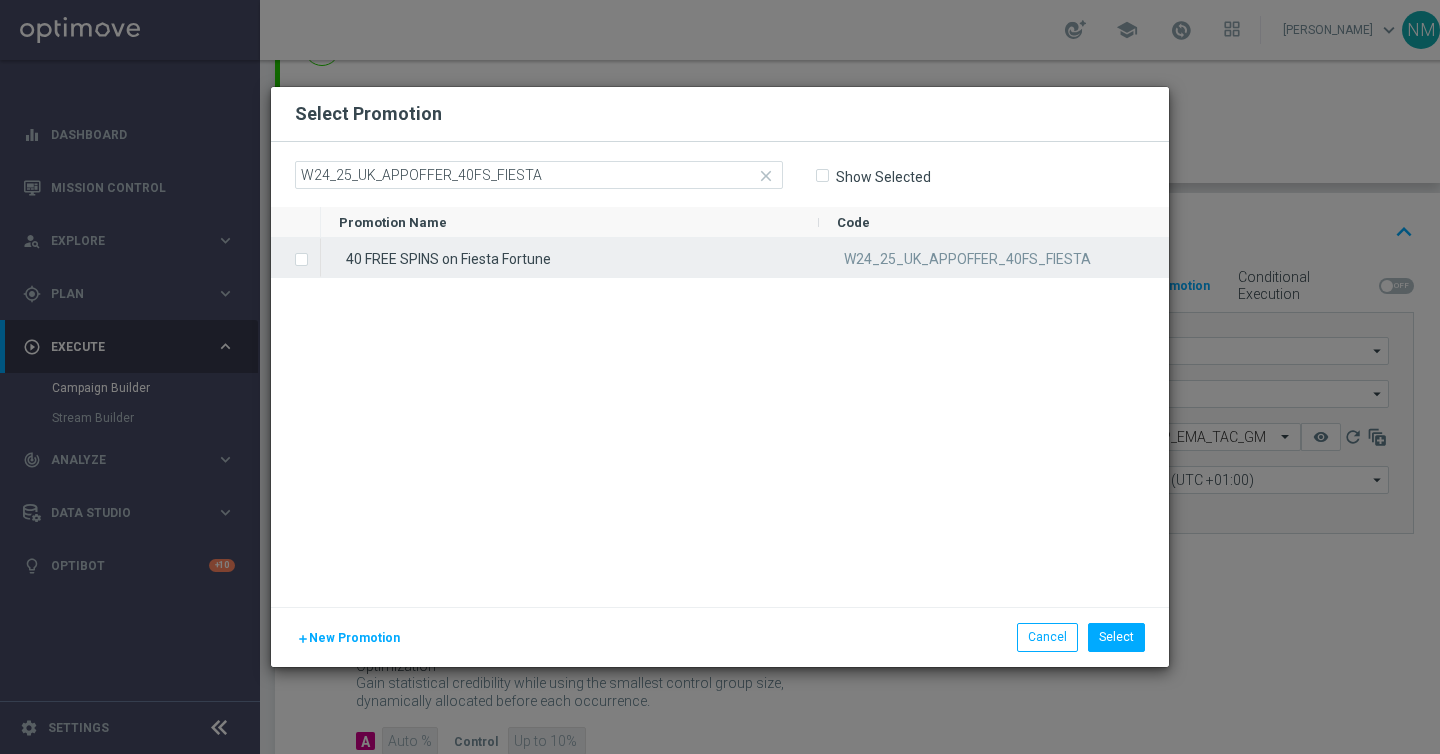 click on "40 FREE SPINS on Fiesta Fortune" 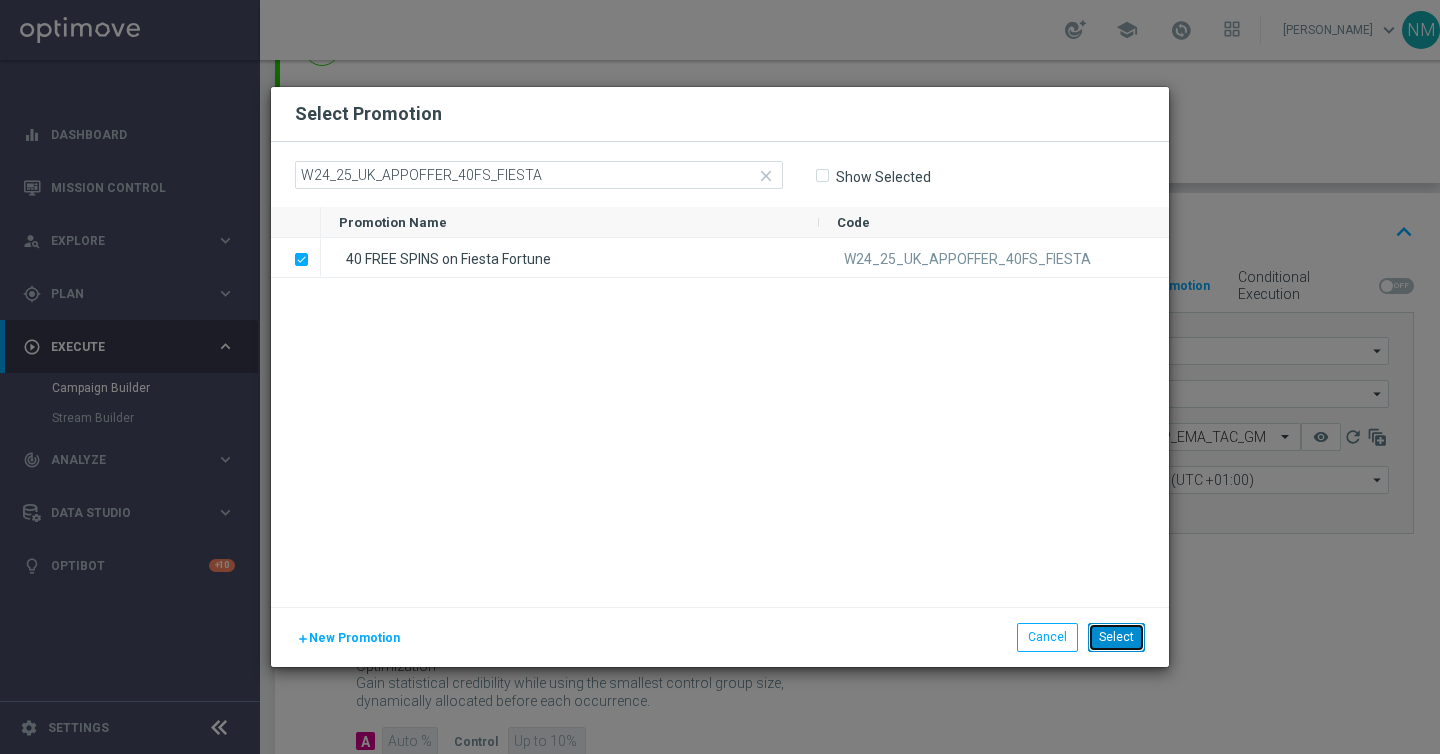 click on "Select" 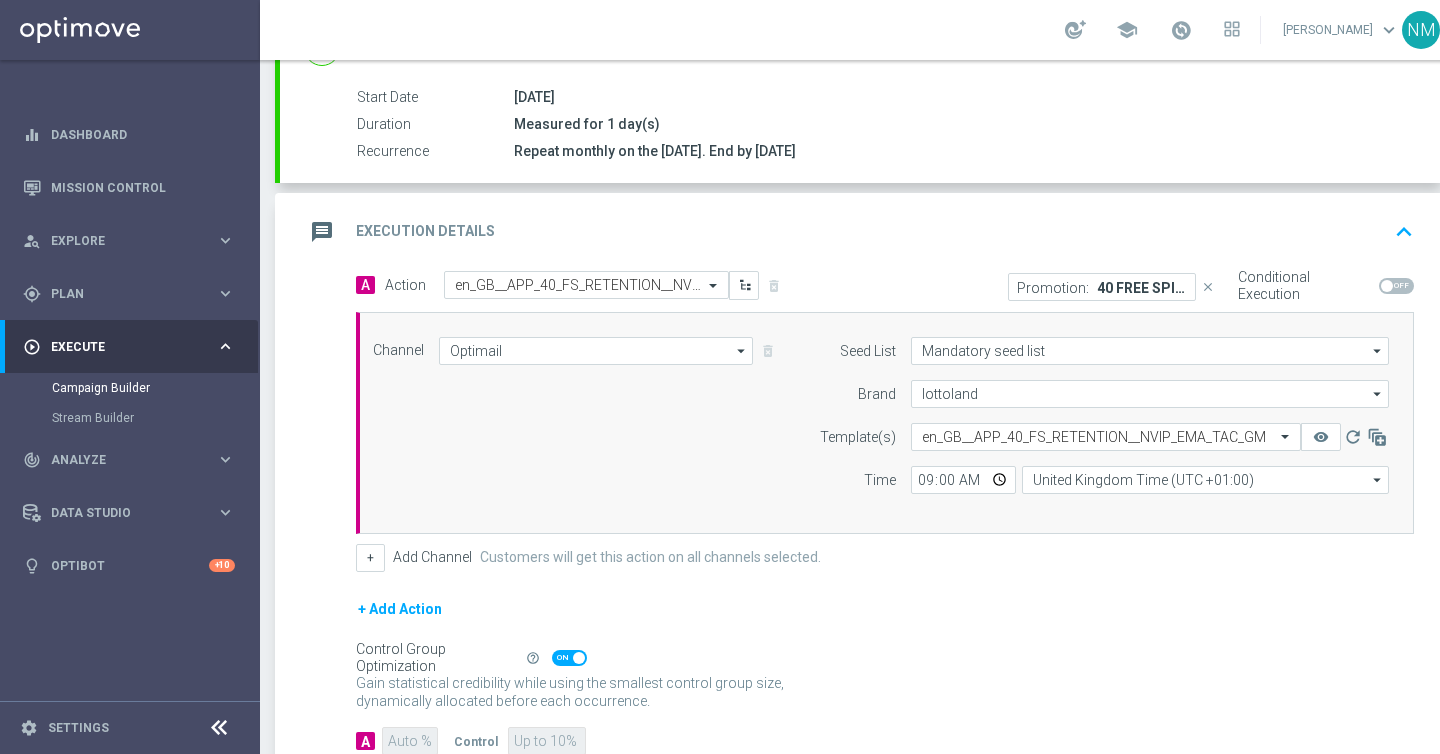 click 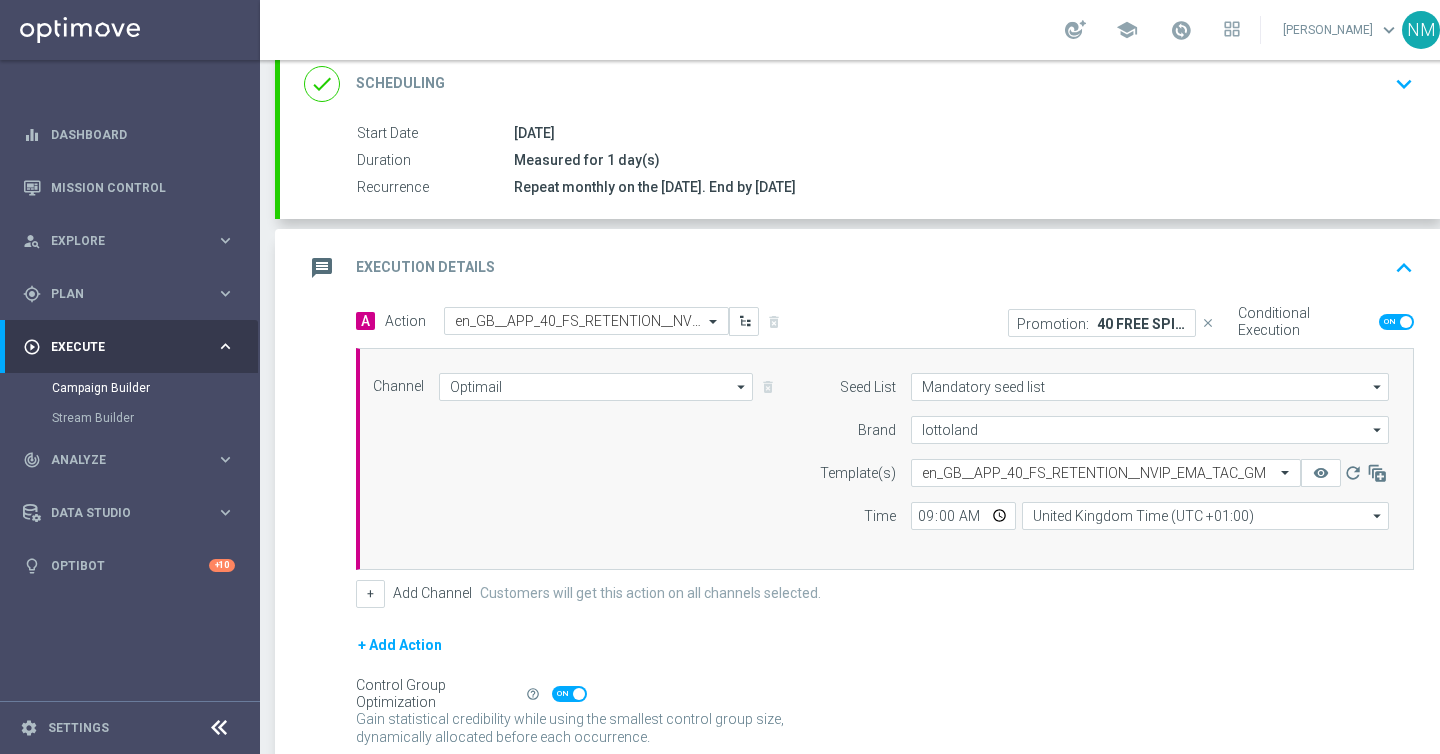 scroll, scrollTop: 0, scrollLeft: 0, axis: both 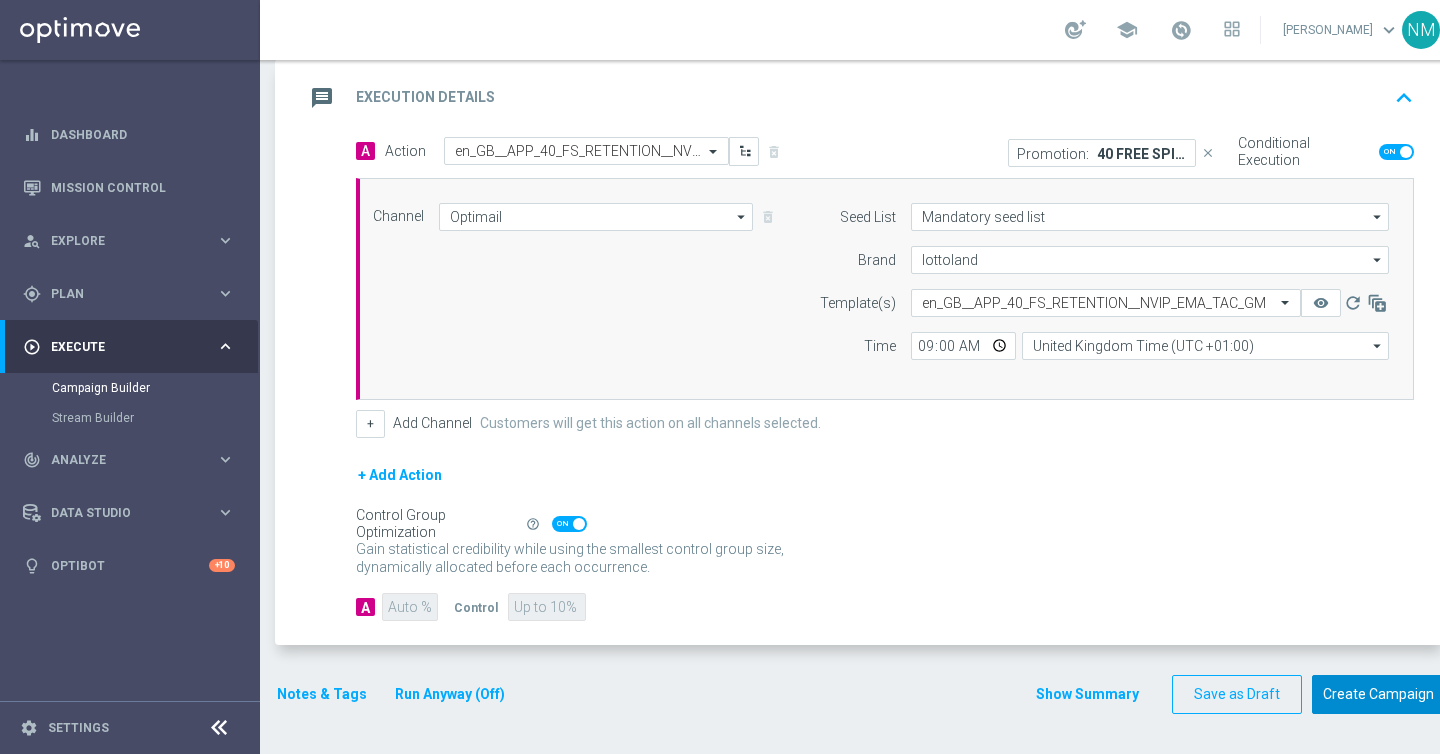 click on "Create Campaign" 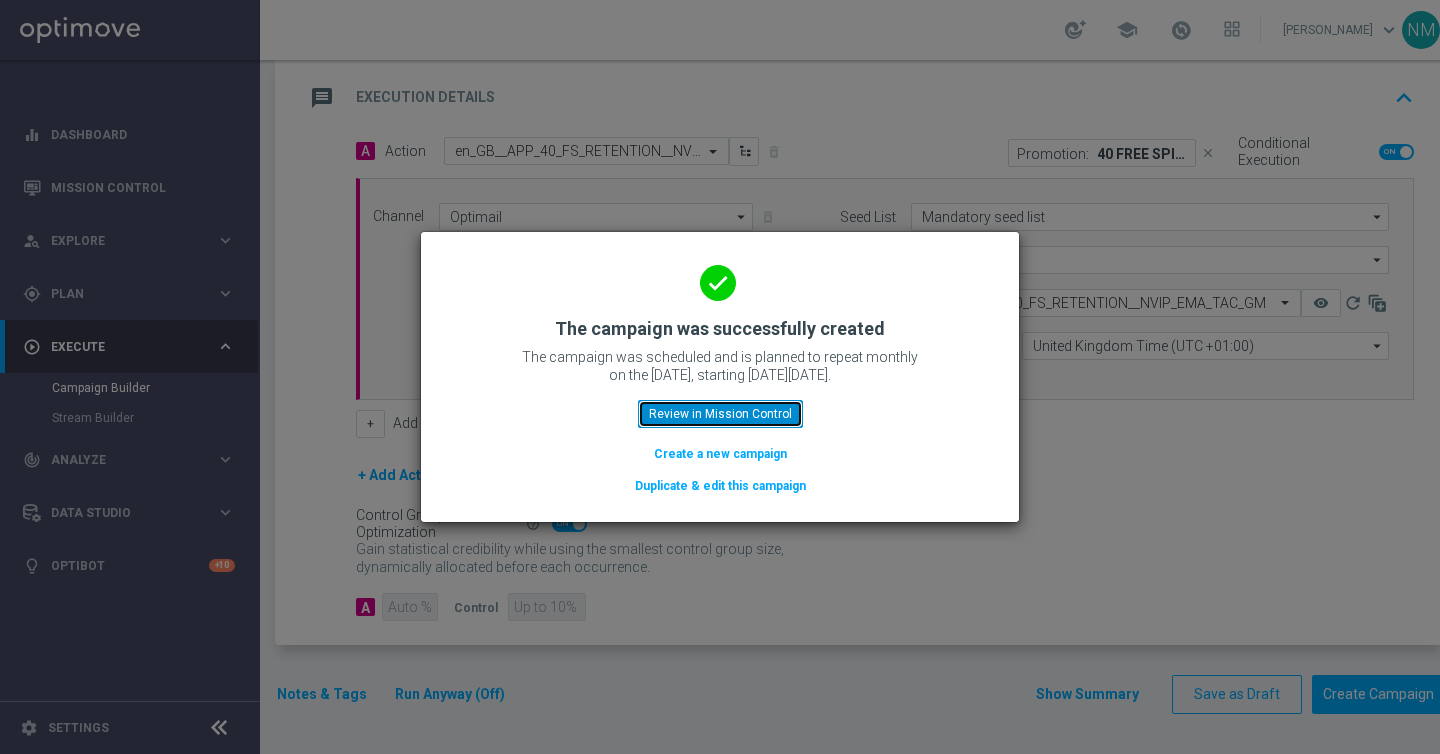 click on "Review in Mission Control" 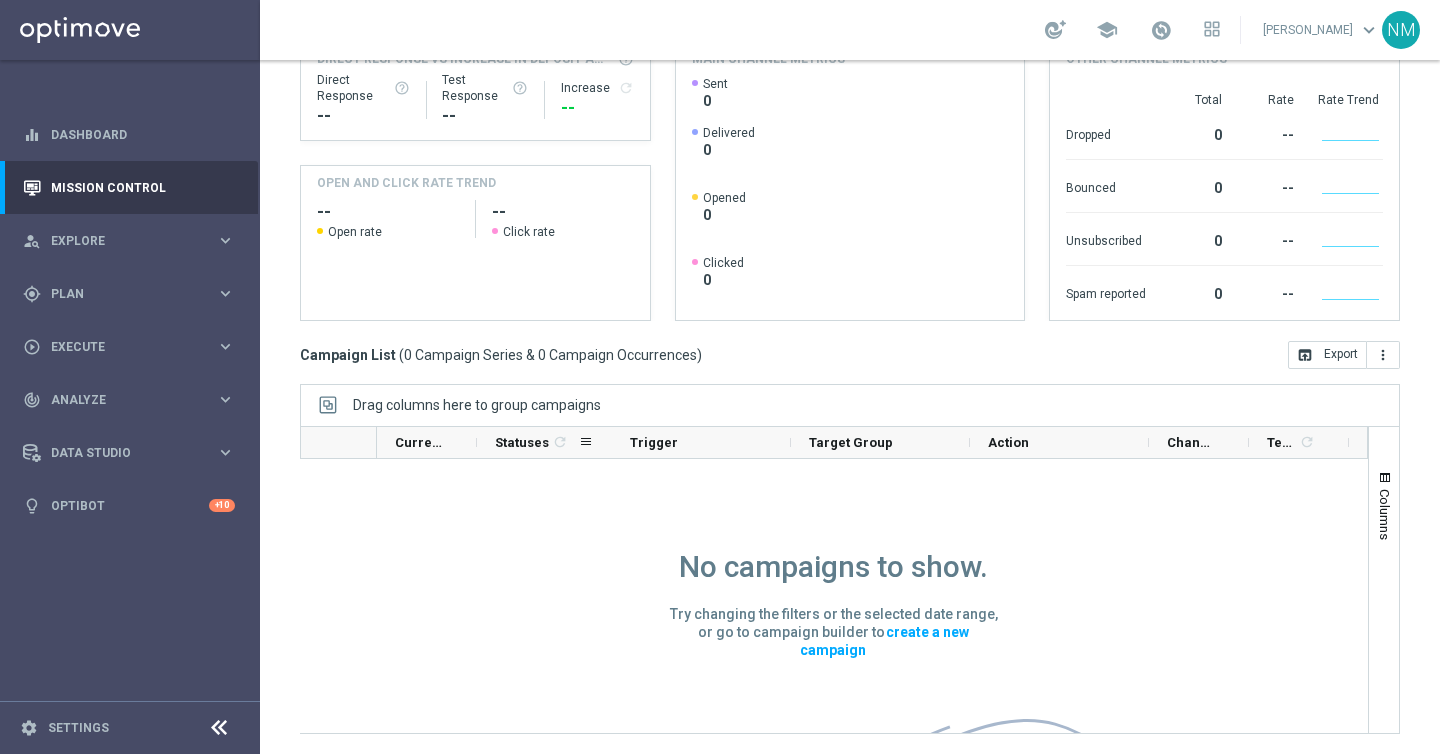 scroll, scrollTop: 0, scrollLeft: 0, axis: both 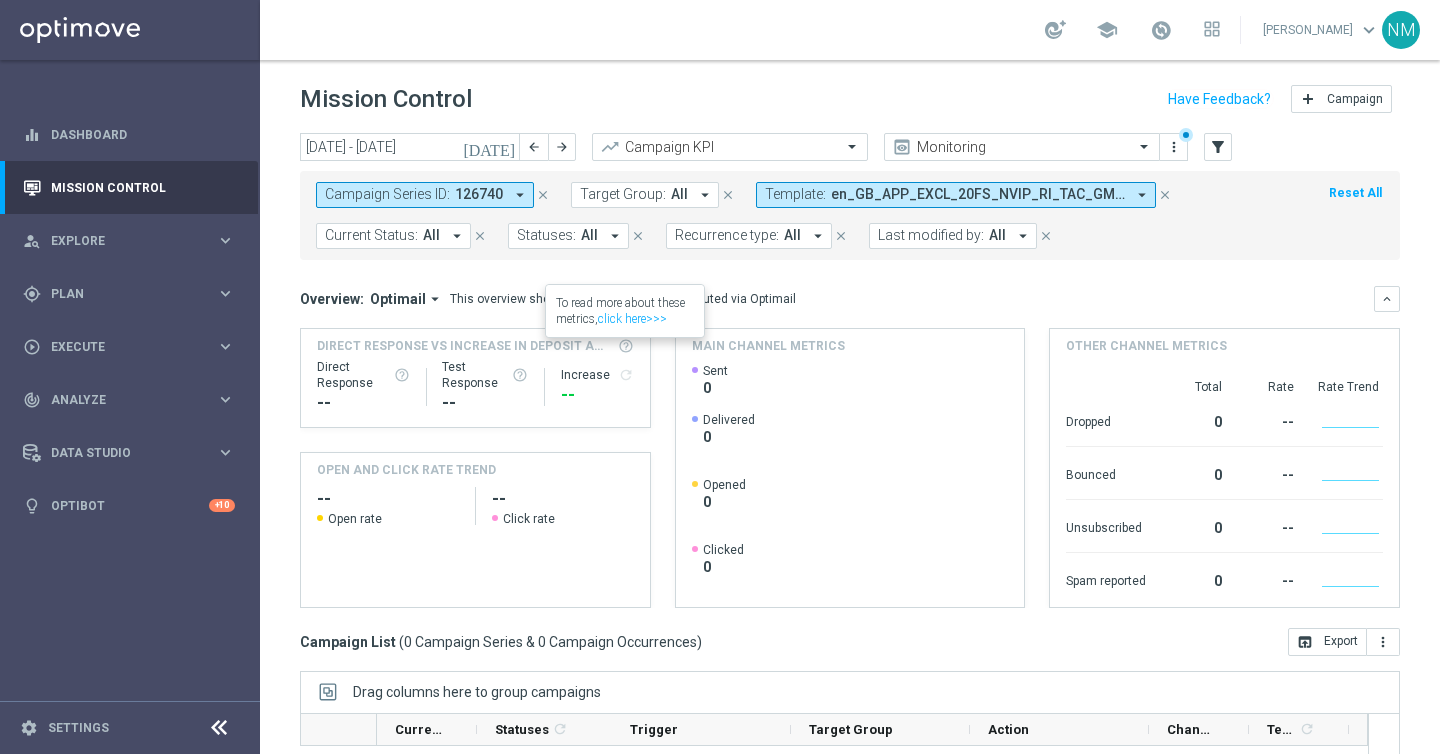 click on "close" 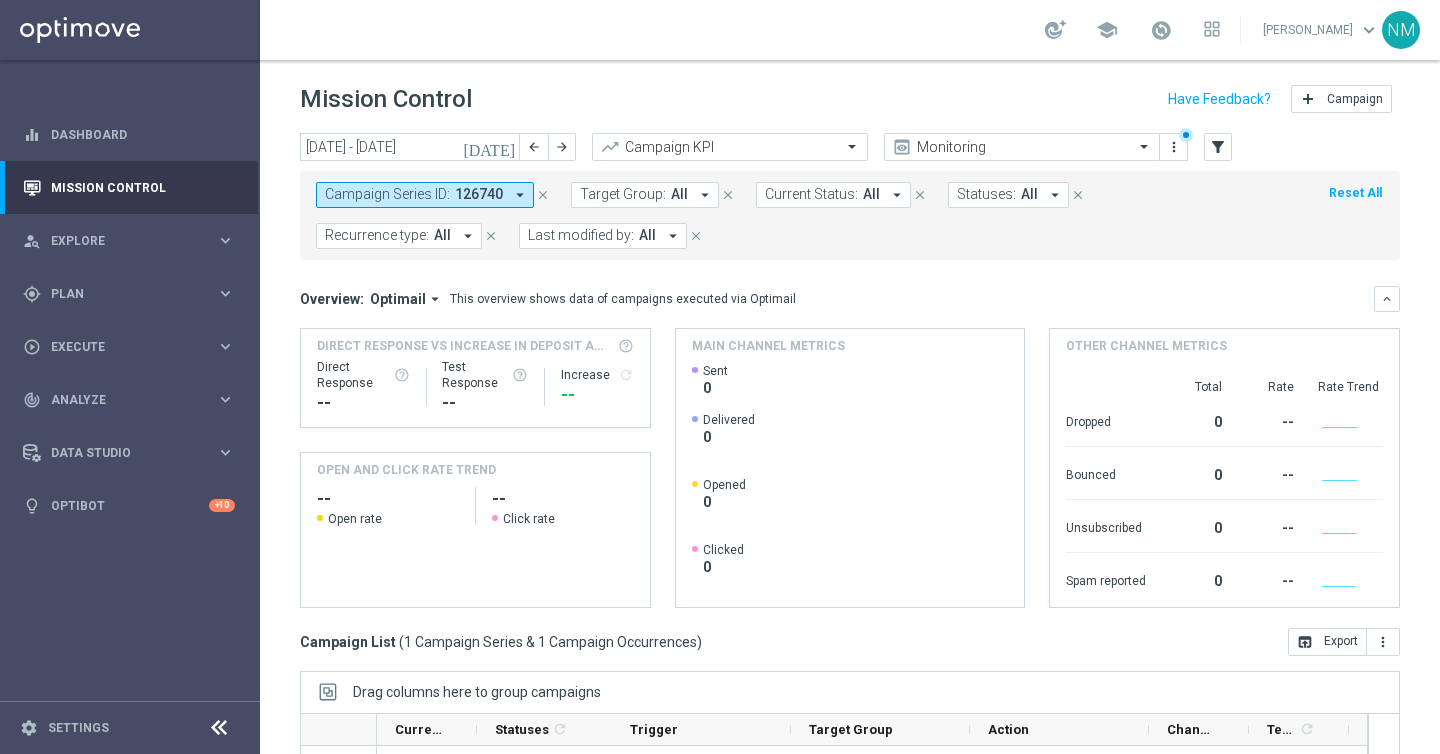 scroll, scrollTop: 287, scrollLeft: 0, axis: vertical 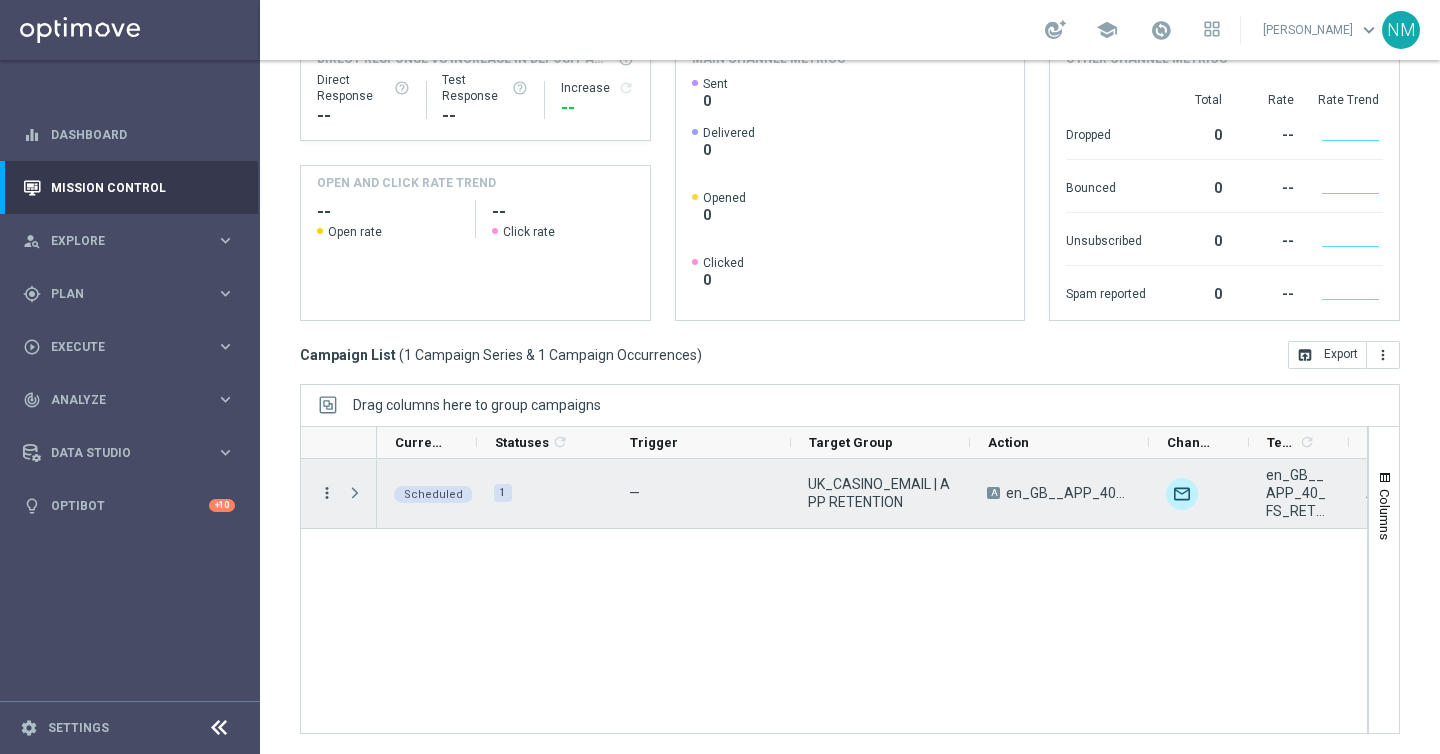 click on "more_vert" at bounding box center [327, 493] 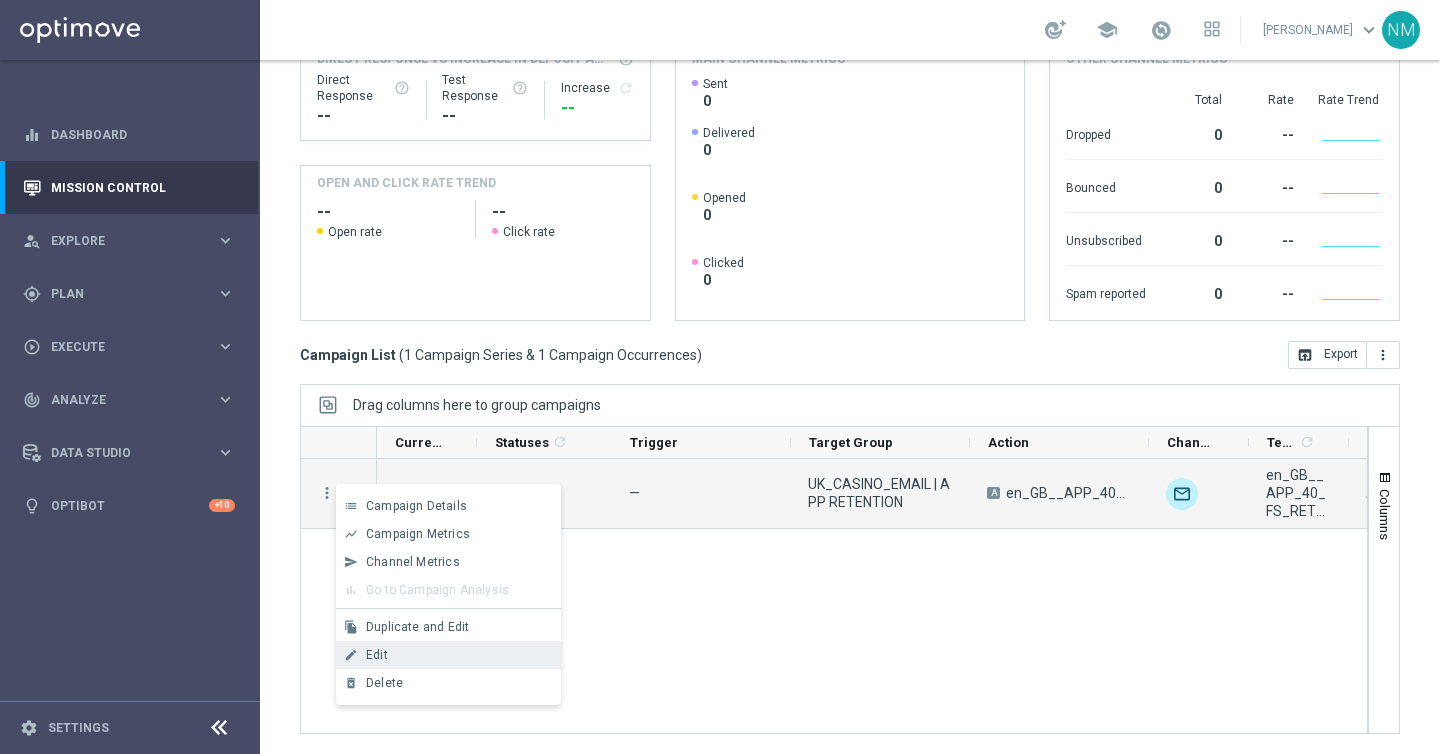 click on "Edit" at bounding box center [459, 655] 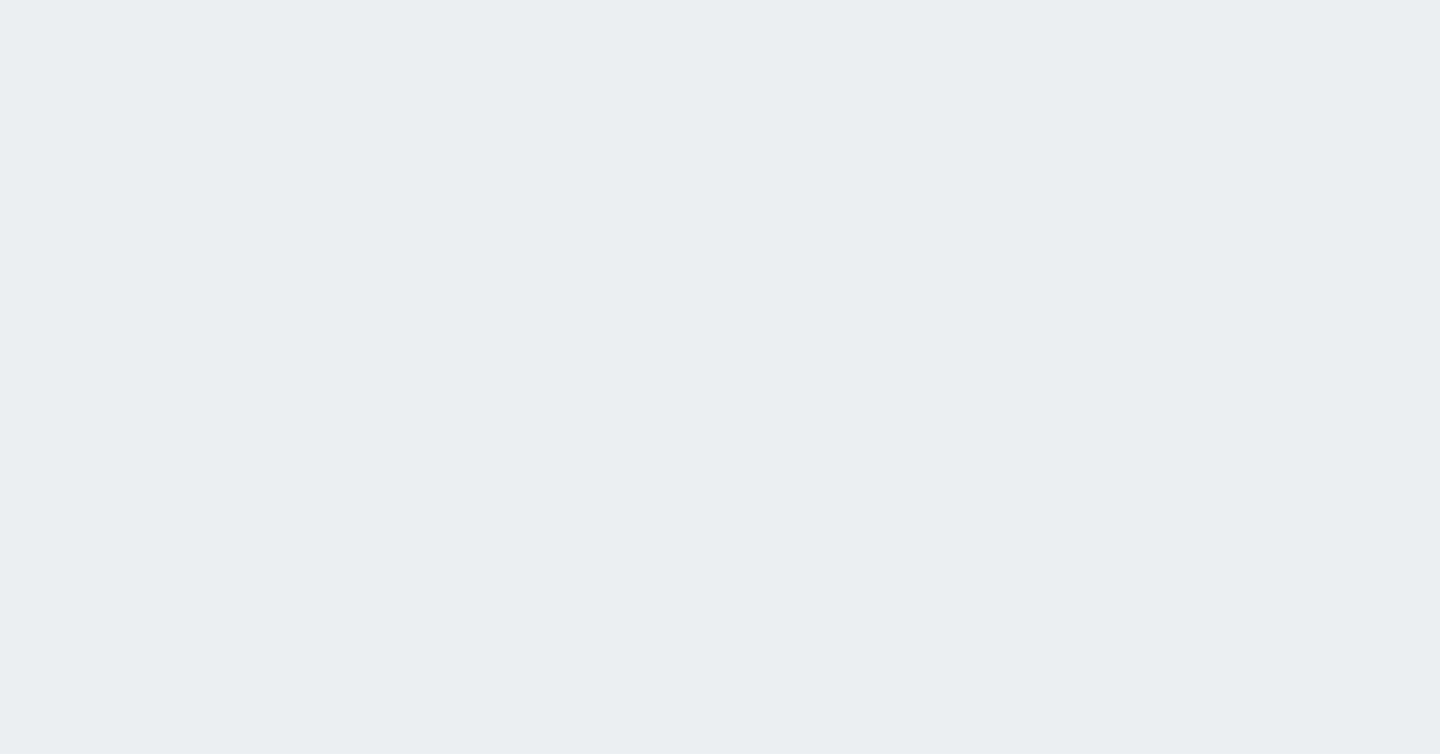 scroll, scrollTop: 0, scrollLeft: 0, axis: both 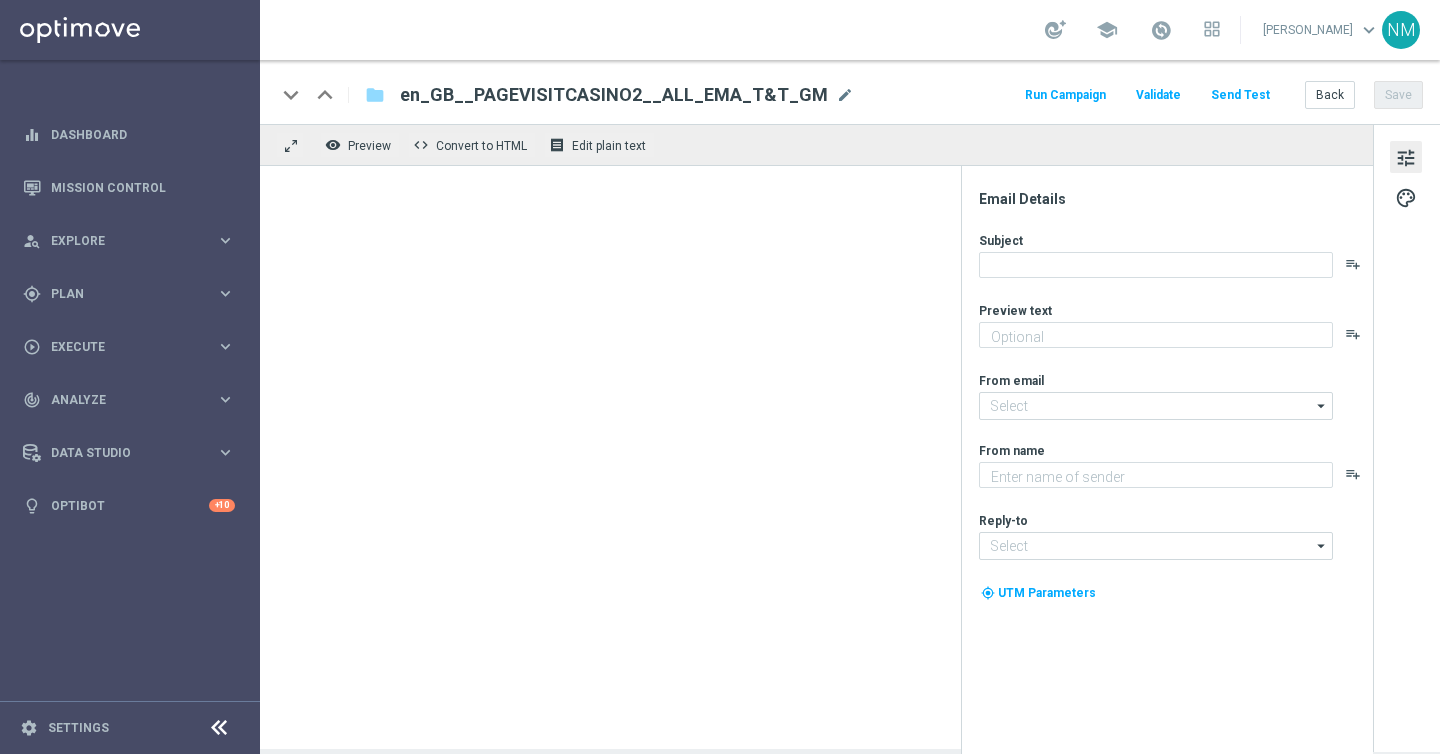 type on "Only for our App users ❣️" 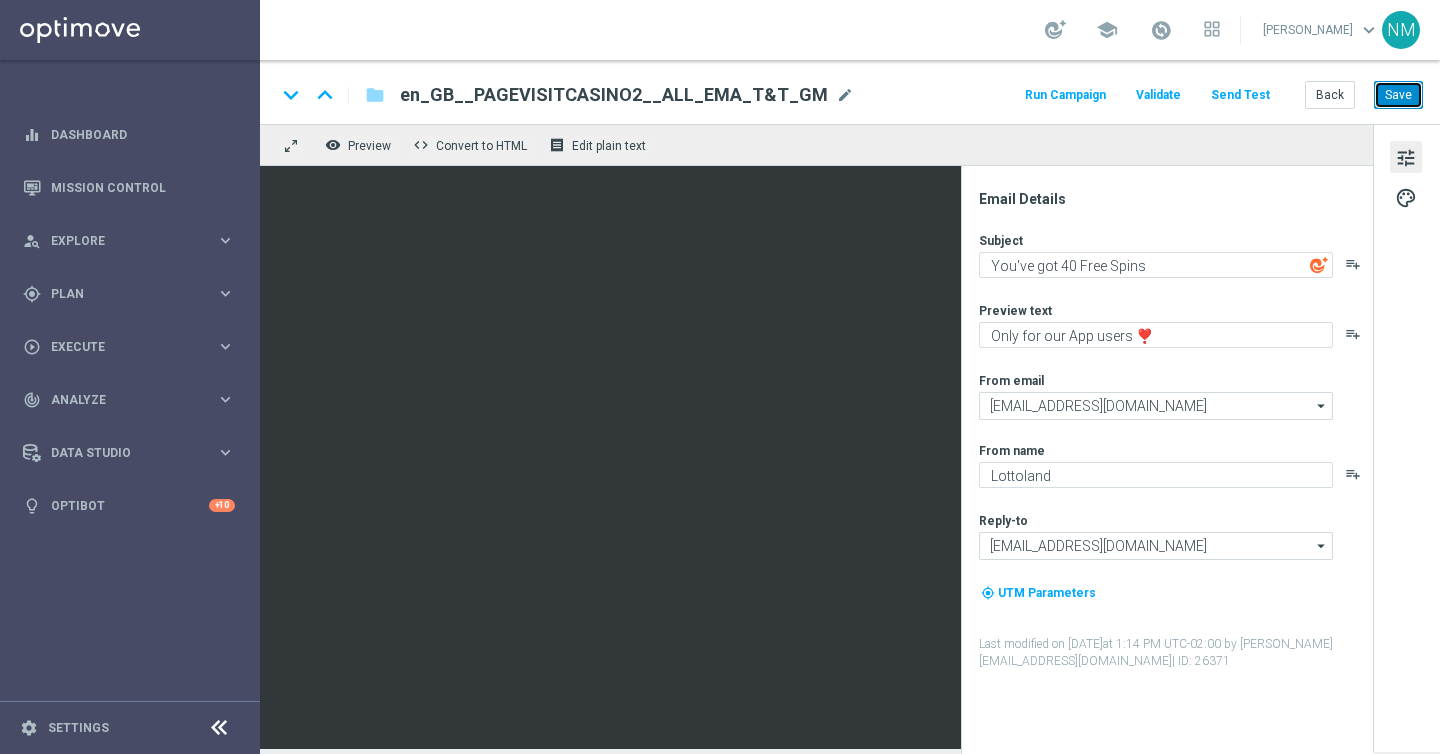 click on "Save" at bounding box center [1398, 95] 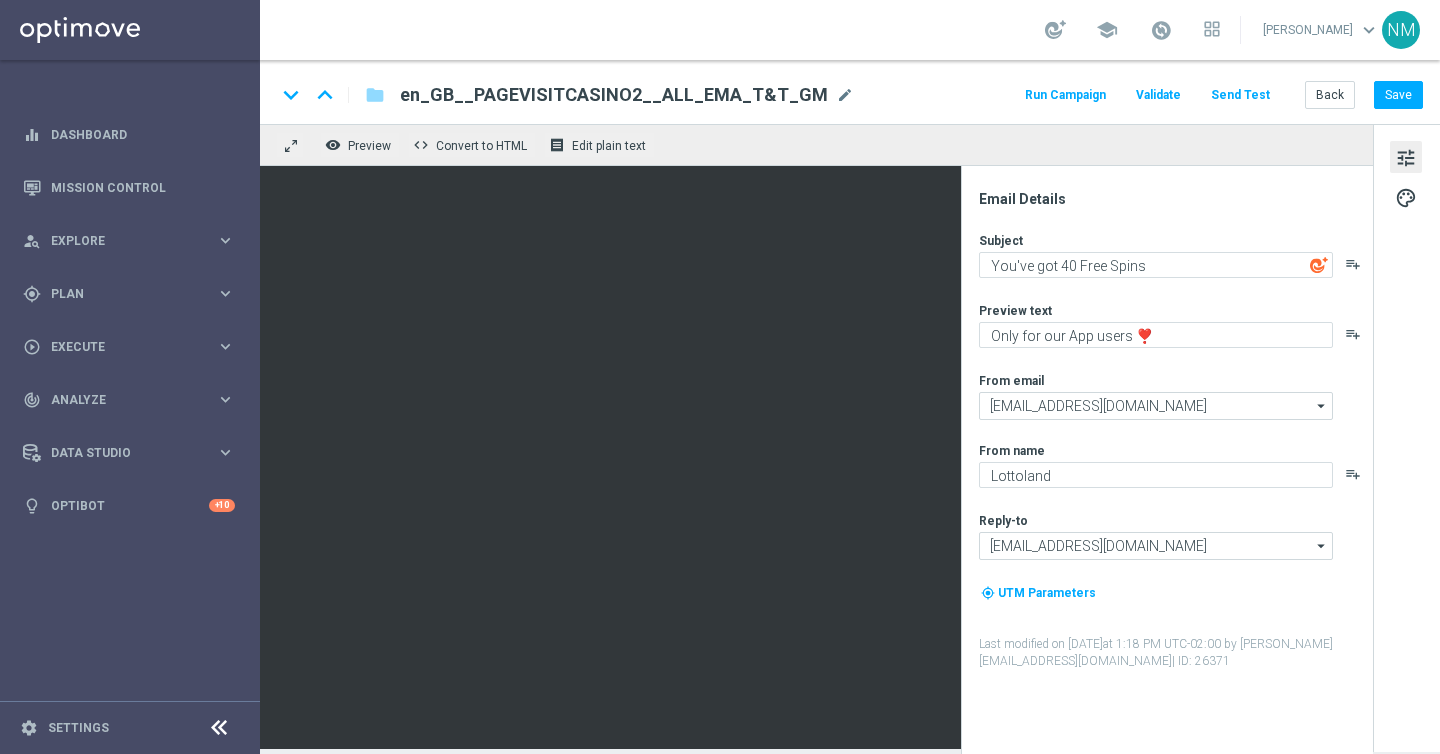 click on "en_GB__PAGEVISITCASINO2__ALL_EMA_T&T_GM" 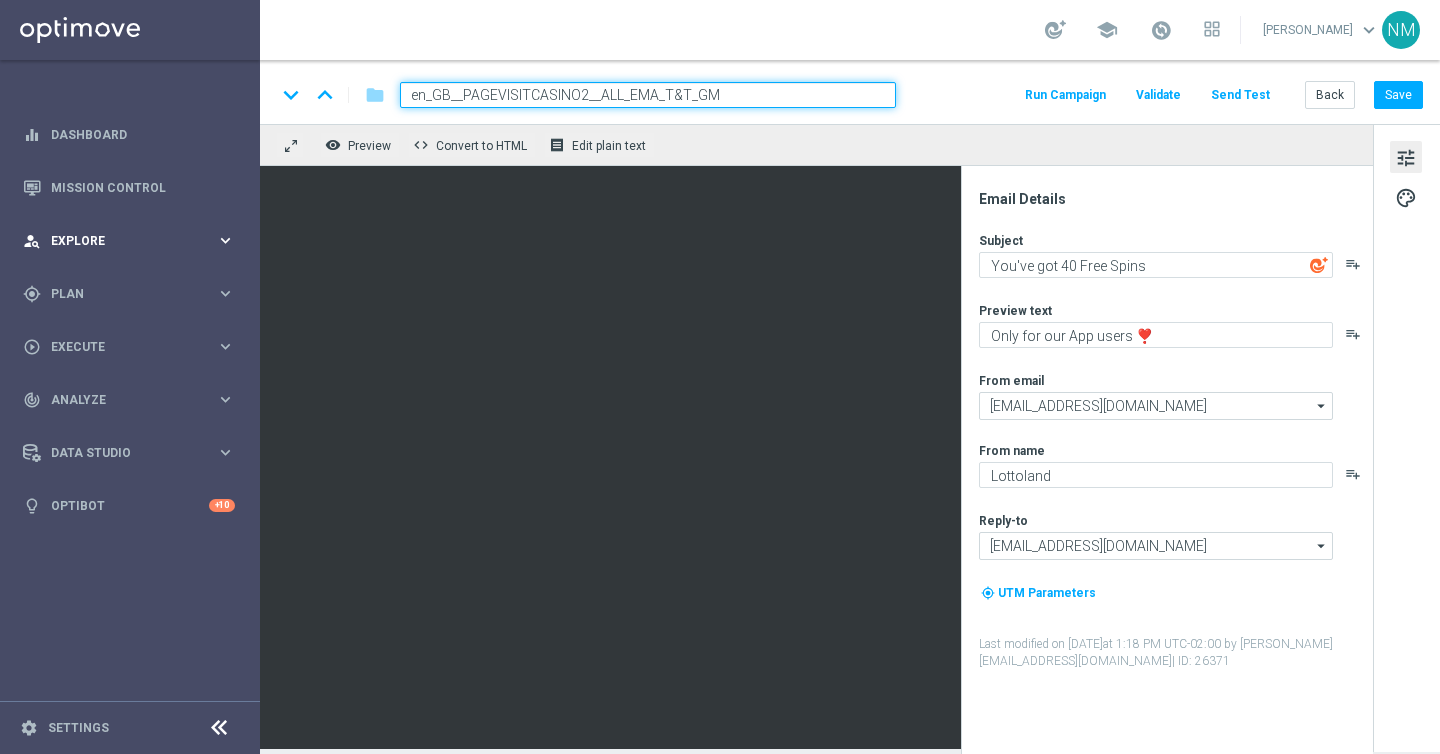 click on "person_search
Explore" at bounding box center (119, 241) 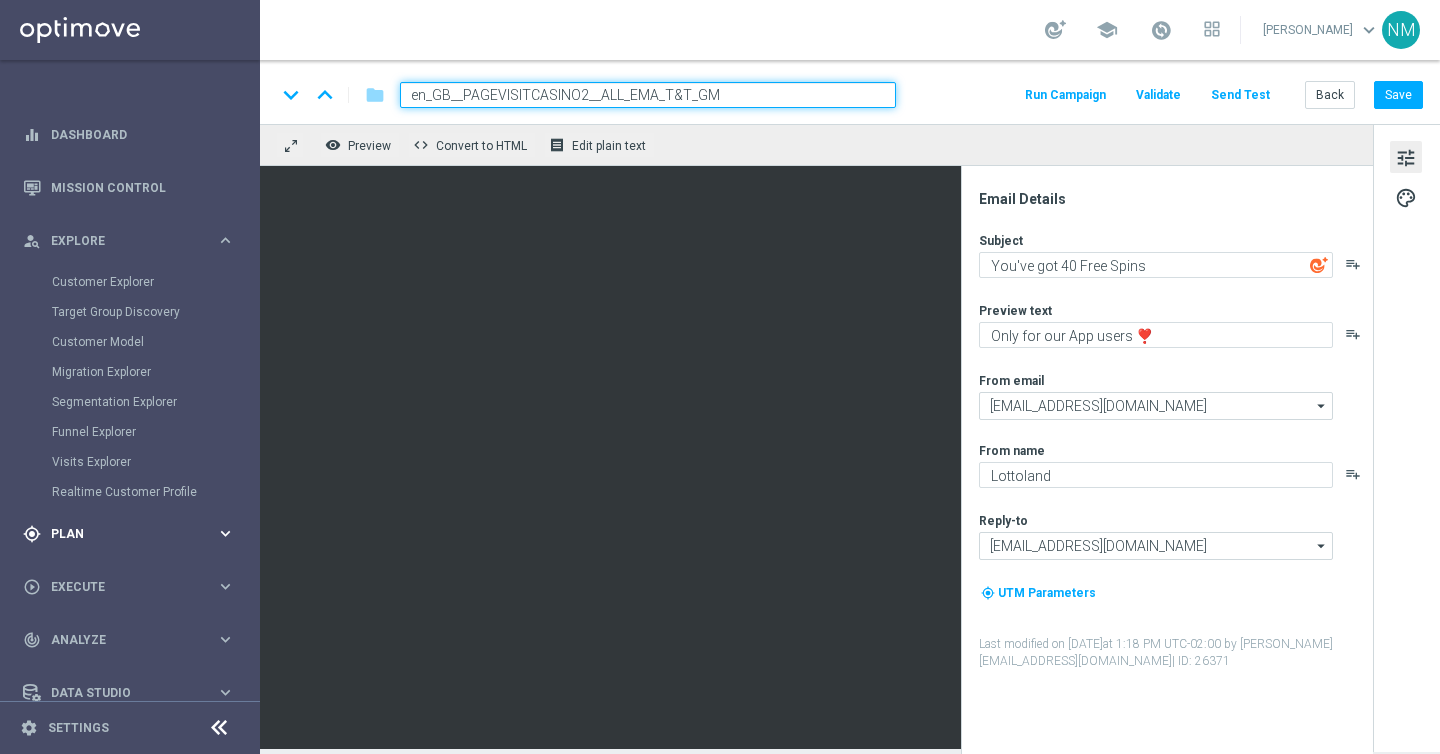 click on "gps_fixed
Plan
keyboard_arrow_right" at bounding box center [129, 533] 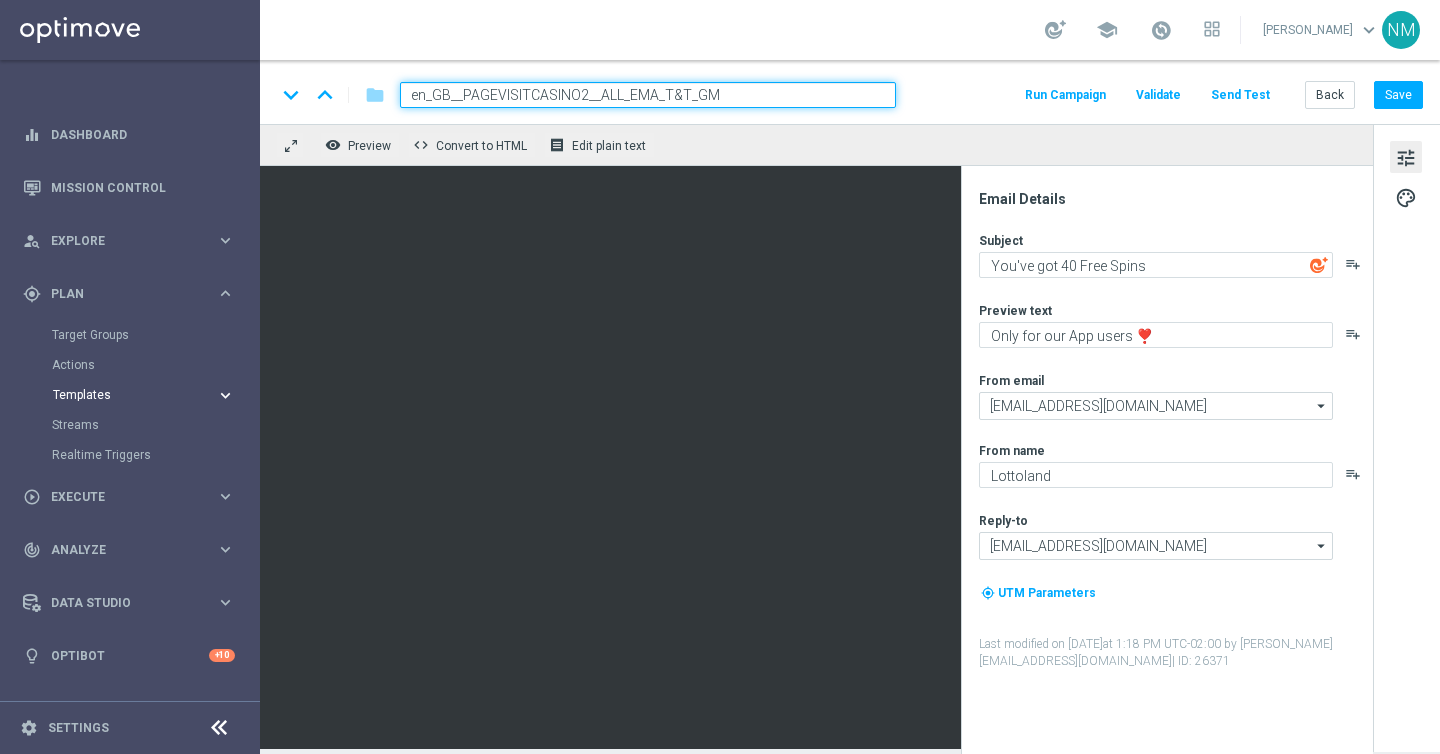 click on "Templates
keyboard_arrow_right" at bounding box center [144, 395] 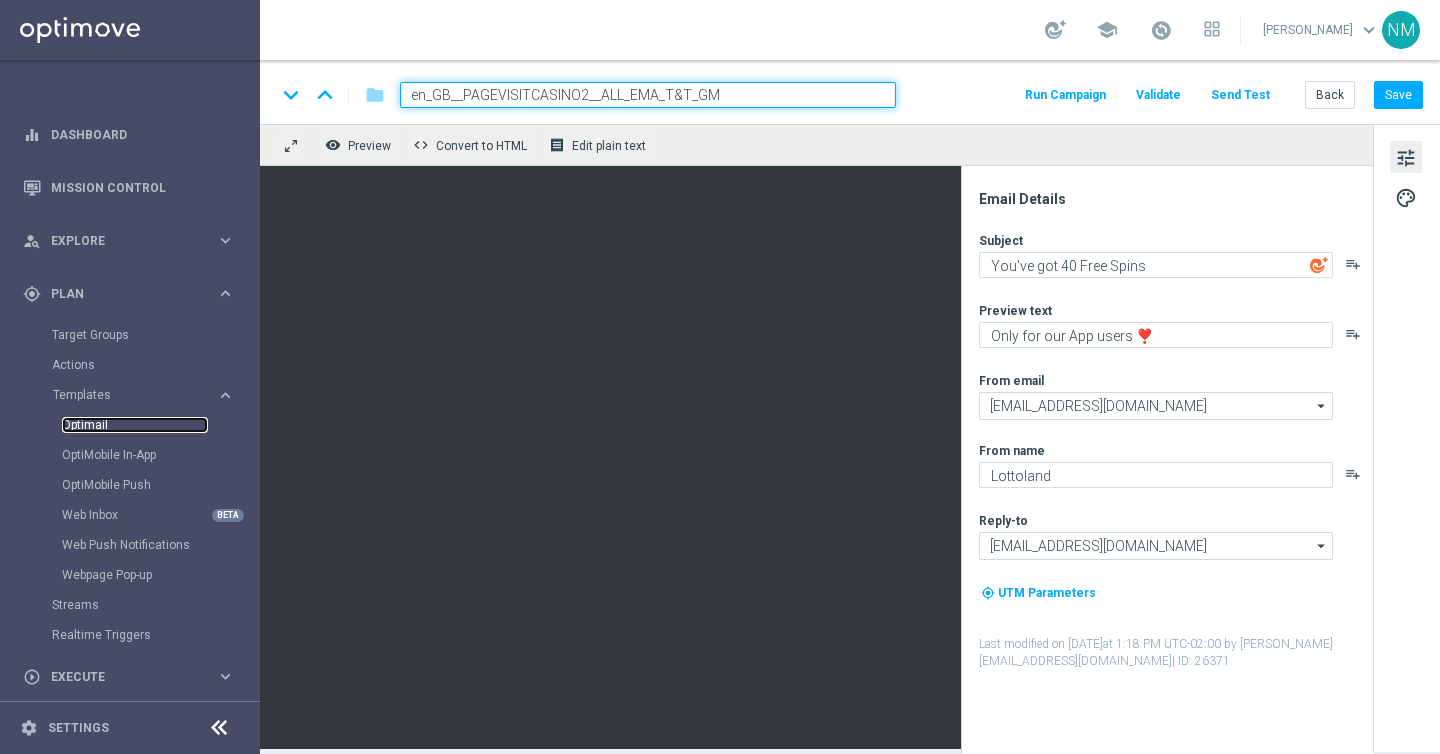 click on "Optimail" at bounding box center (135, 425) 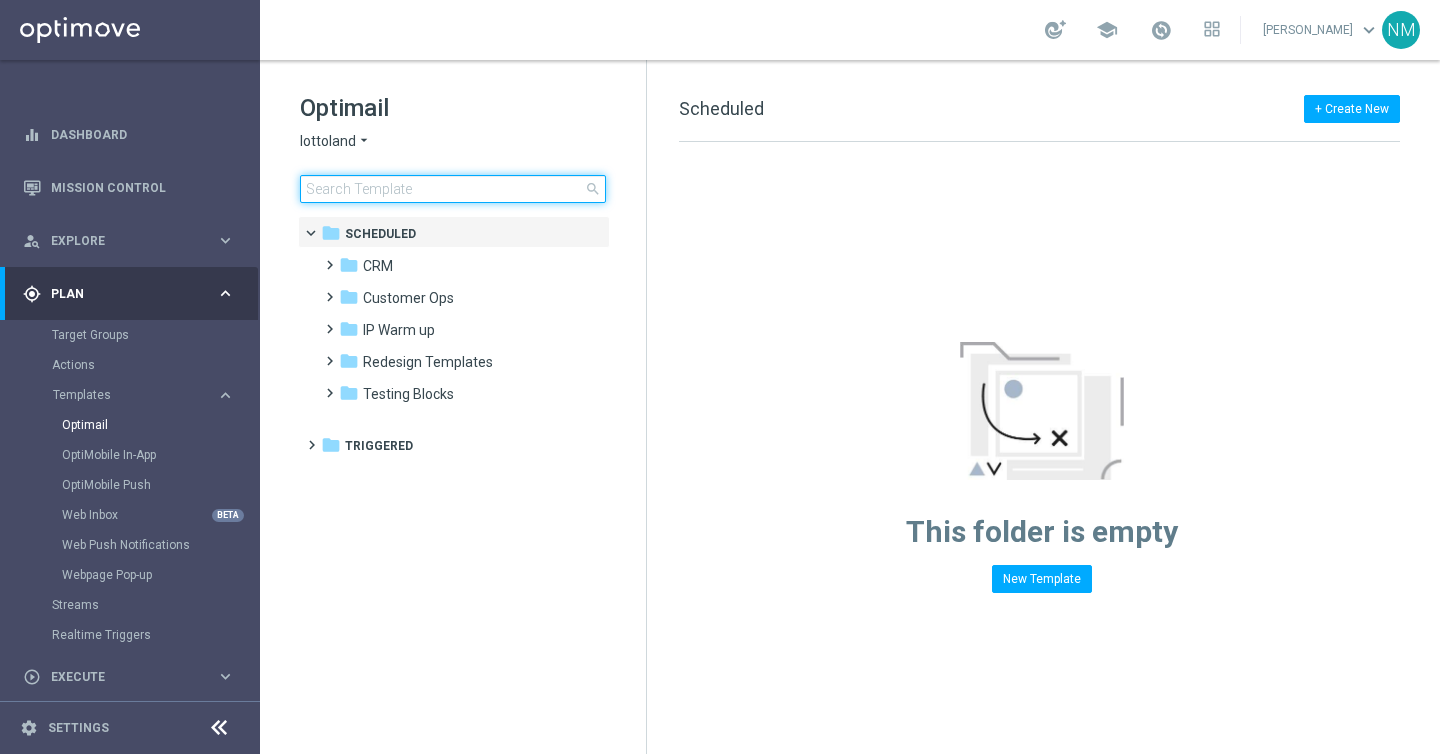 click 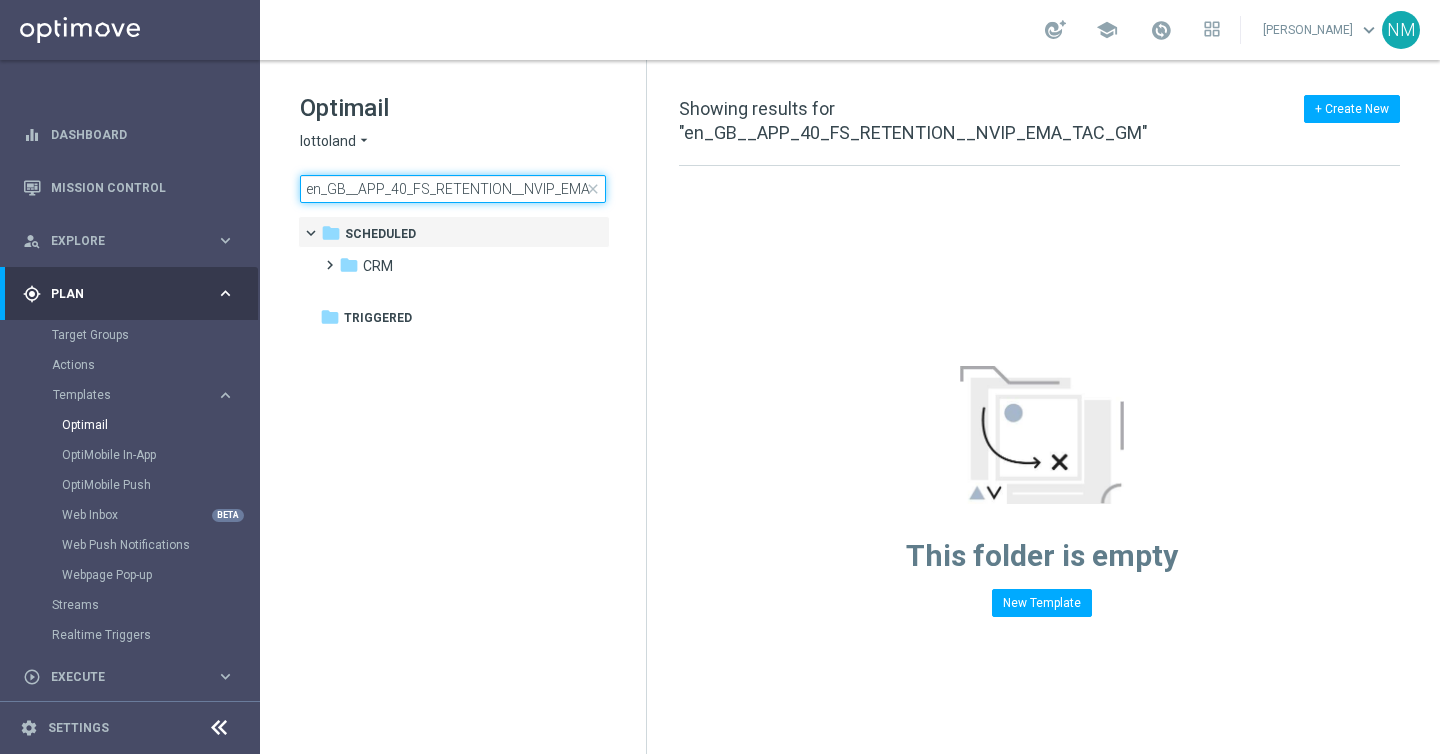 scroll, scrollTop: 0, scrollLeft: 55, axis: horizontal 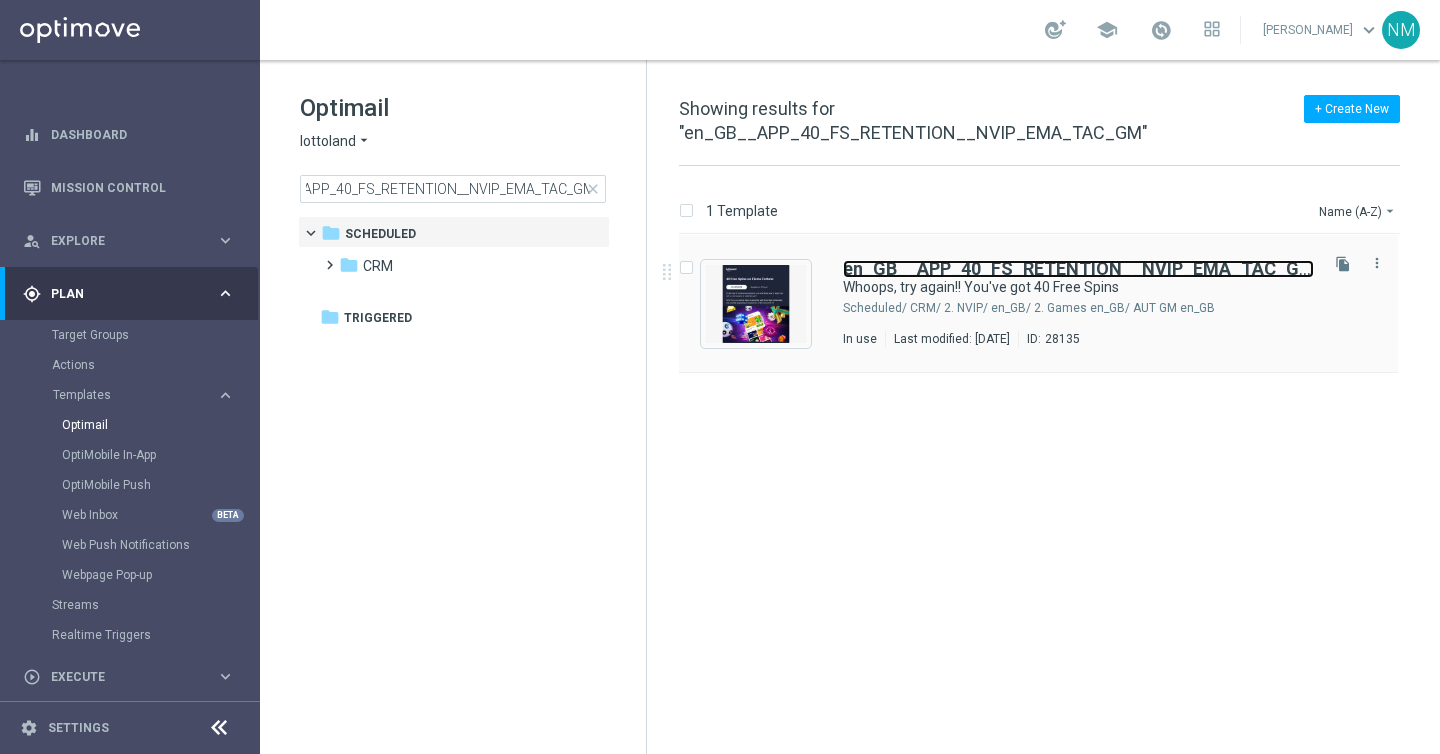 click on "en_GB__APP_40_FS_RETENTION__NVIP_EMA_TAC_GM" at bounding box center (1079, 268) 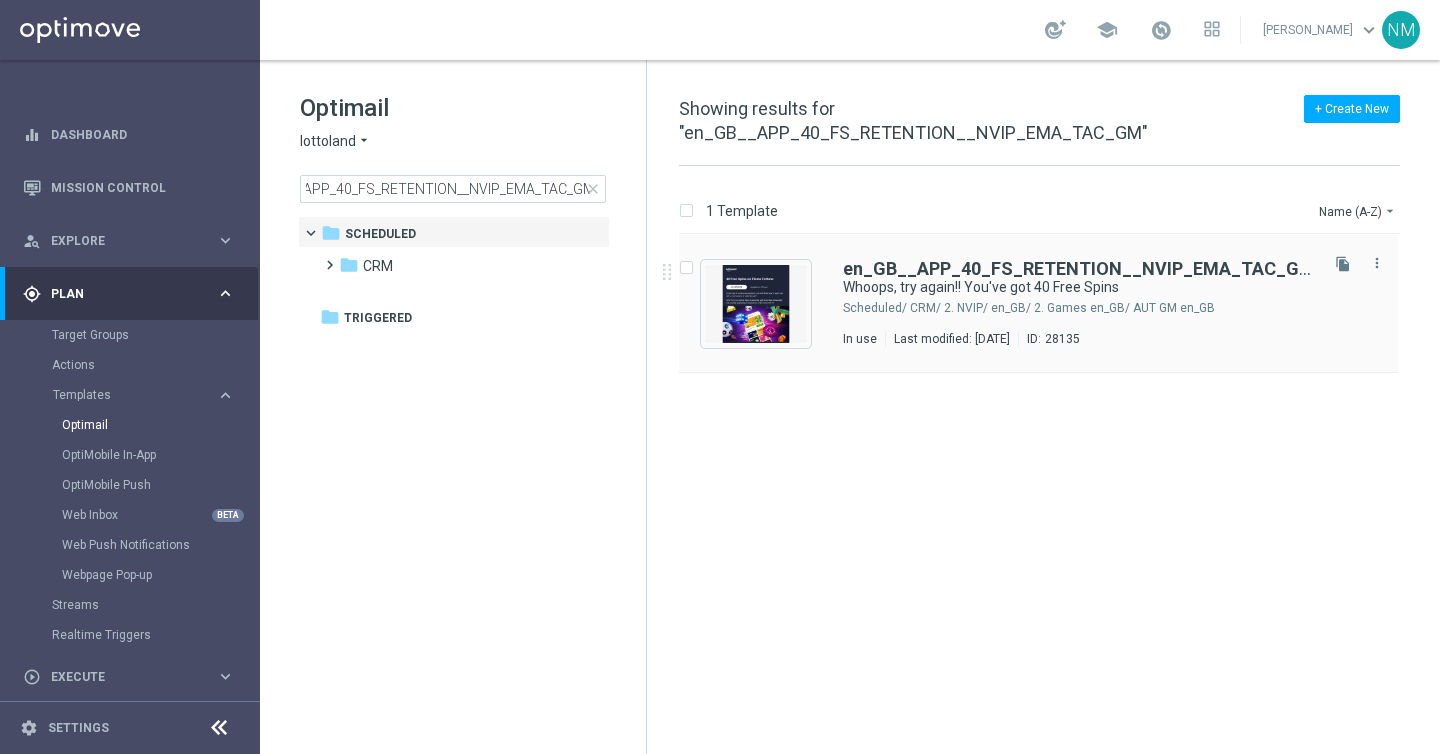 scroll, scrollTop: 0, scrollLeft: 0, axis: both 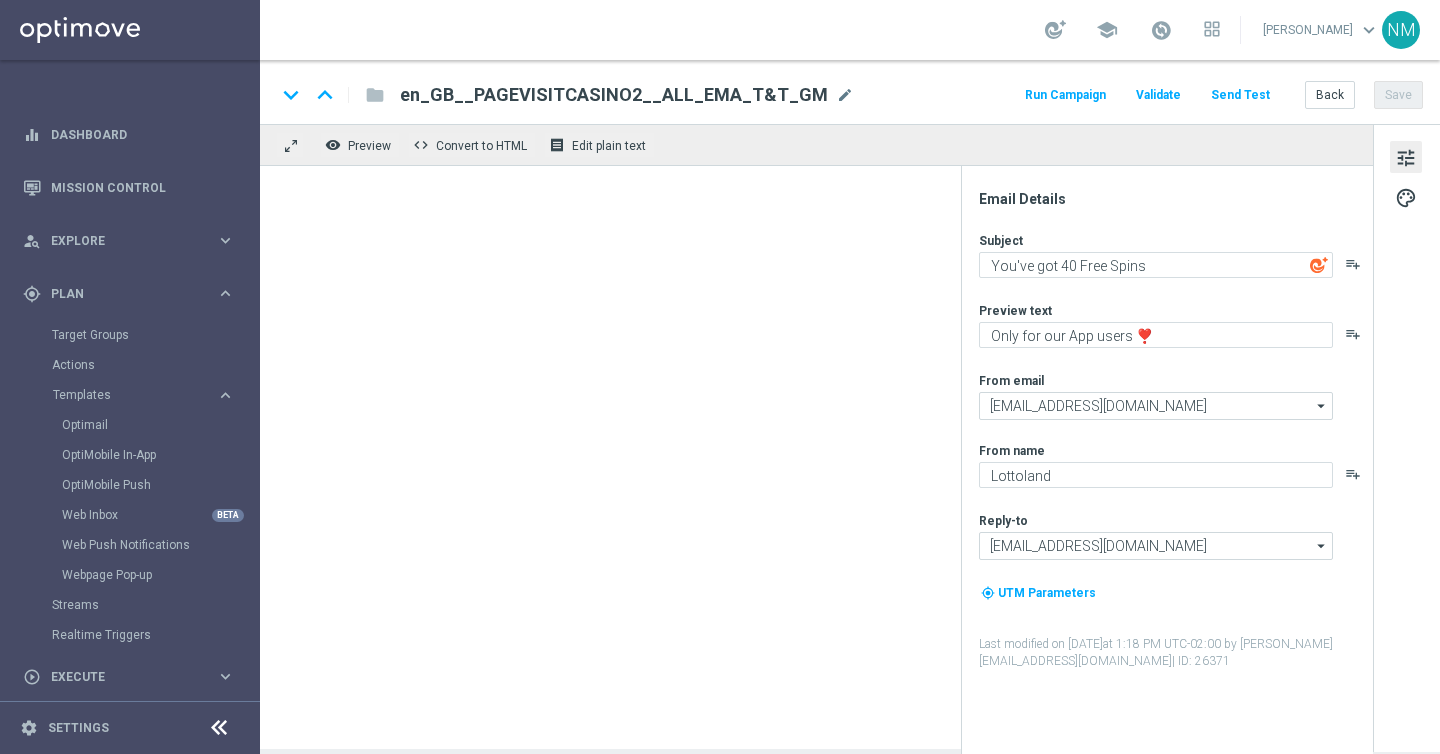 type on "Whoops, try again!! You've got 40 Free Spins" 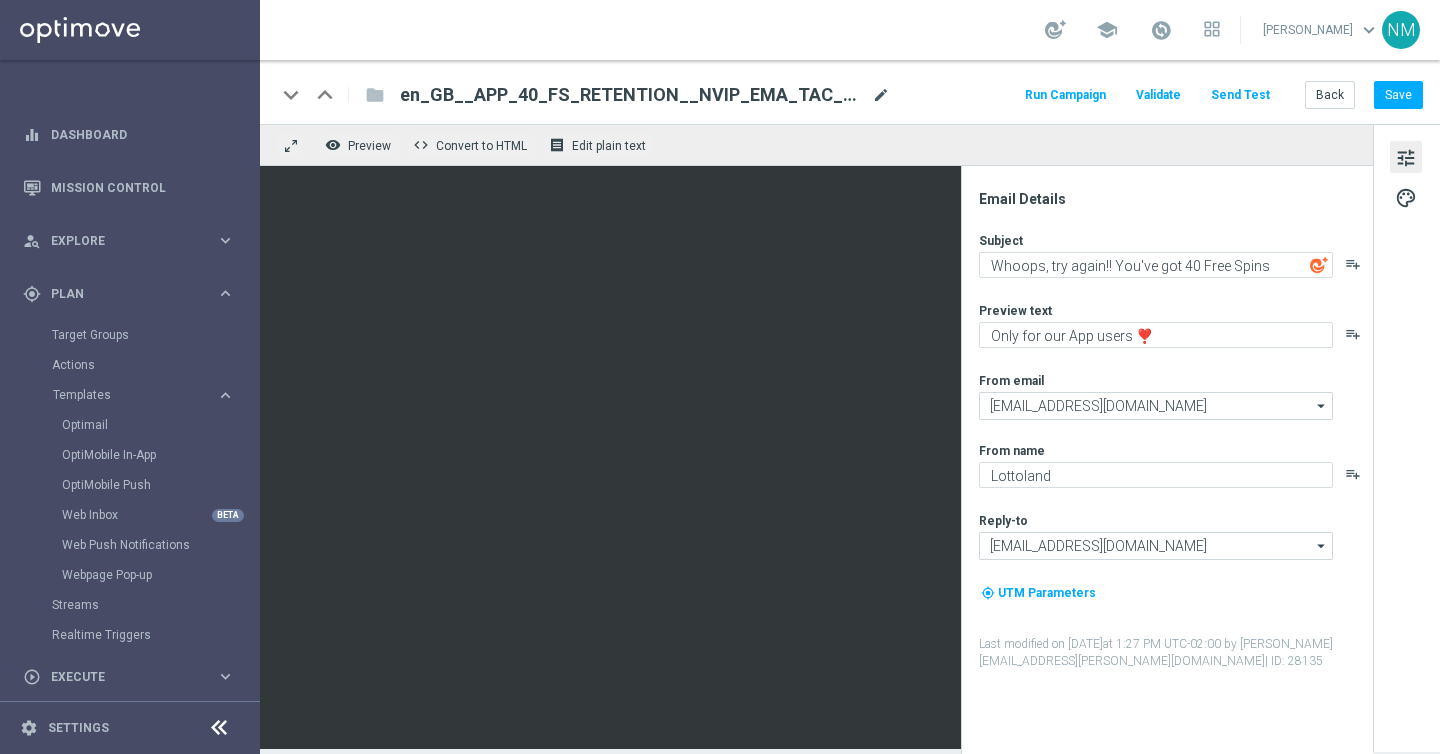 click on "mode_edit" 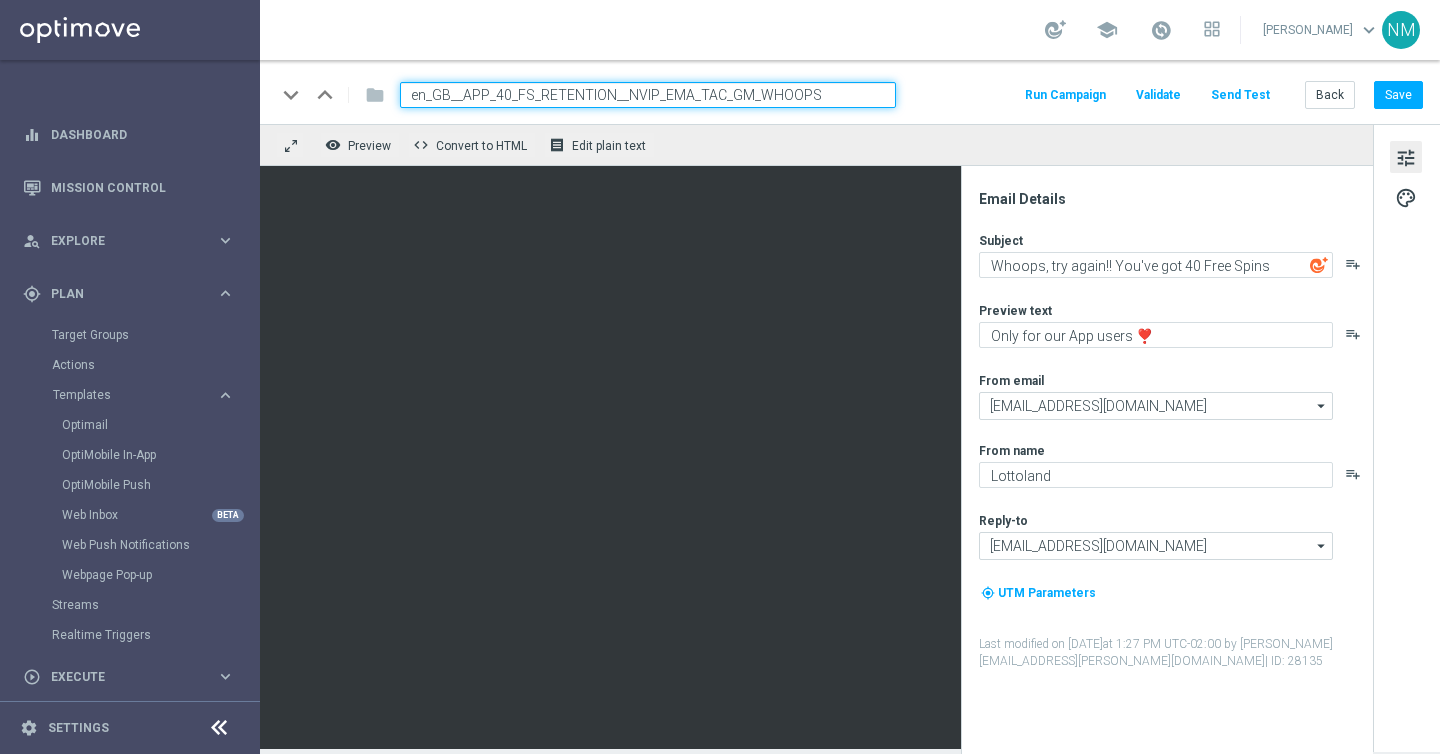 click on "keyboard_arrow_down
keyboard_arrow_up
folder
en_GB__APP_40_FS_RETENTION__NVIP_EMA_TAC_GM_WHOOPS
Run Campaign
Validate
Send Test
Back
Save" 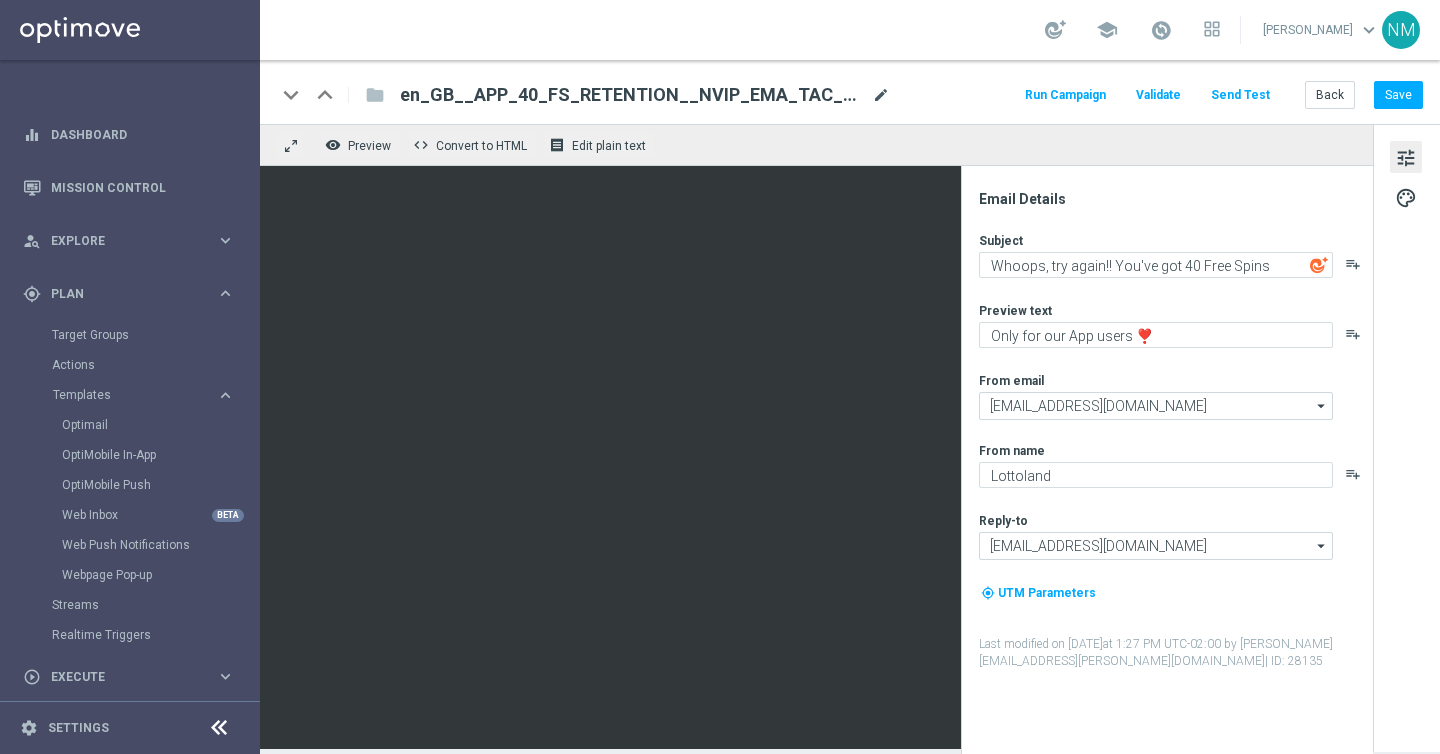 click on "mode_edit" 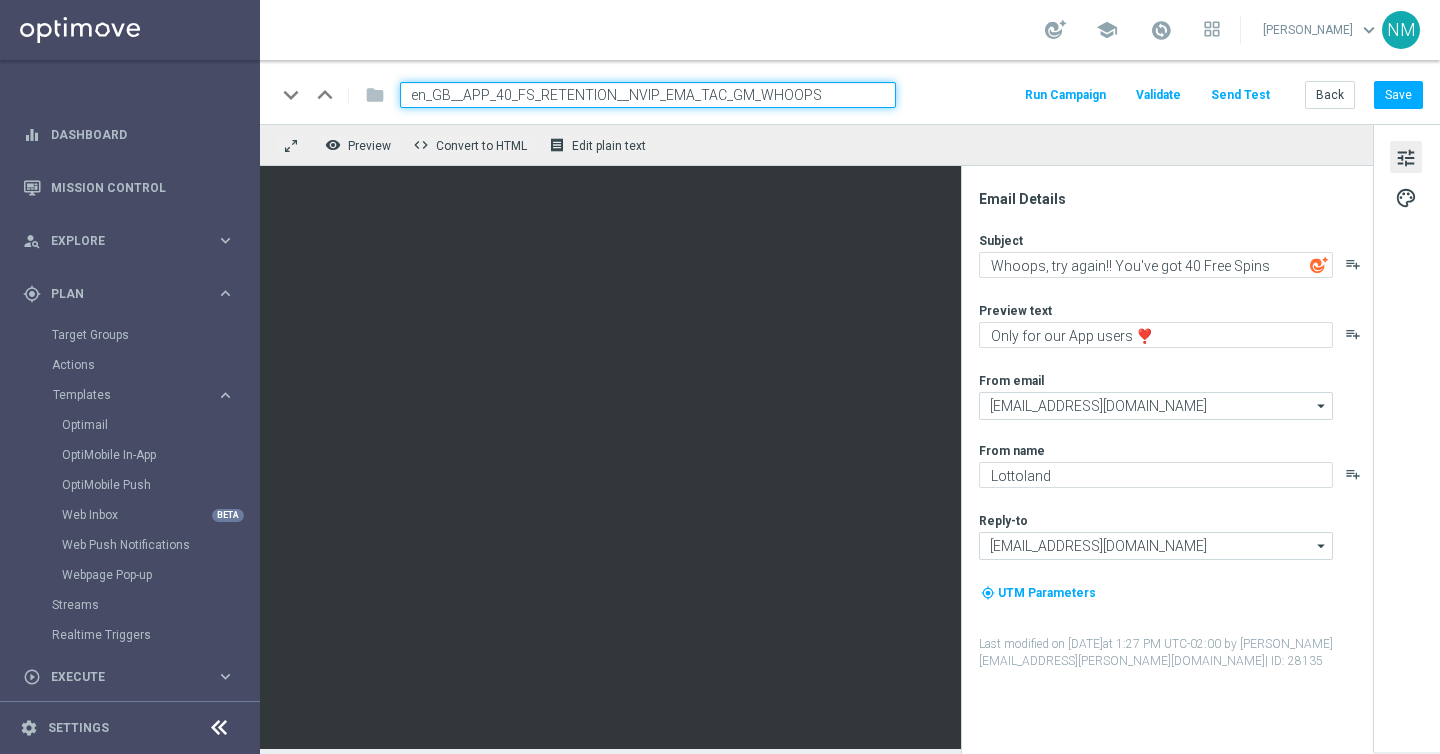 click on "keyboard_arrow_down
keyboard_arrow_up
folder
en_GB__APP_40_FS_RETENTION__NVIP_EMA_TAC_GM_WHOOPS
Run Campaign
Validate
Send Test
Back
Save" 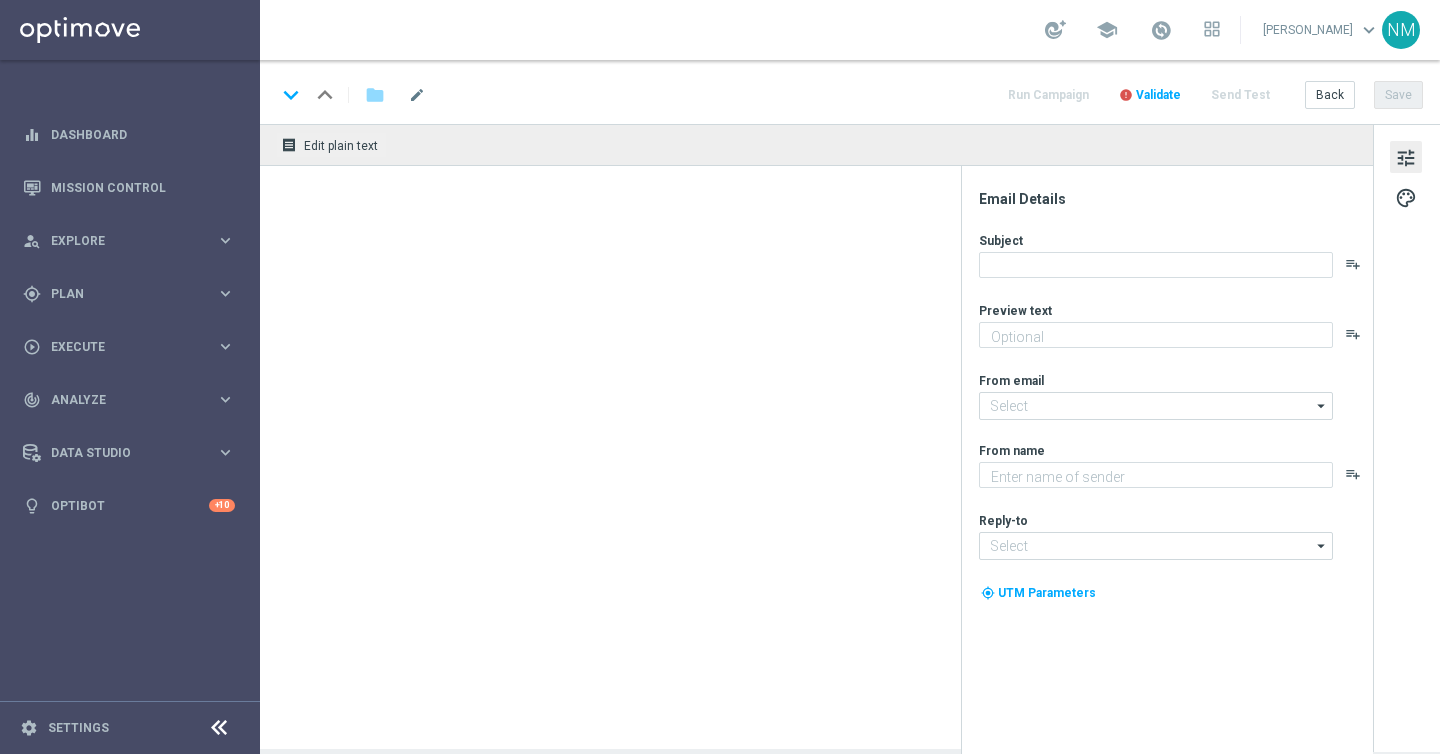 type on "Only for our App users ❣️" 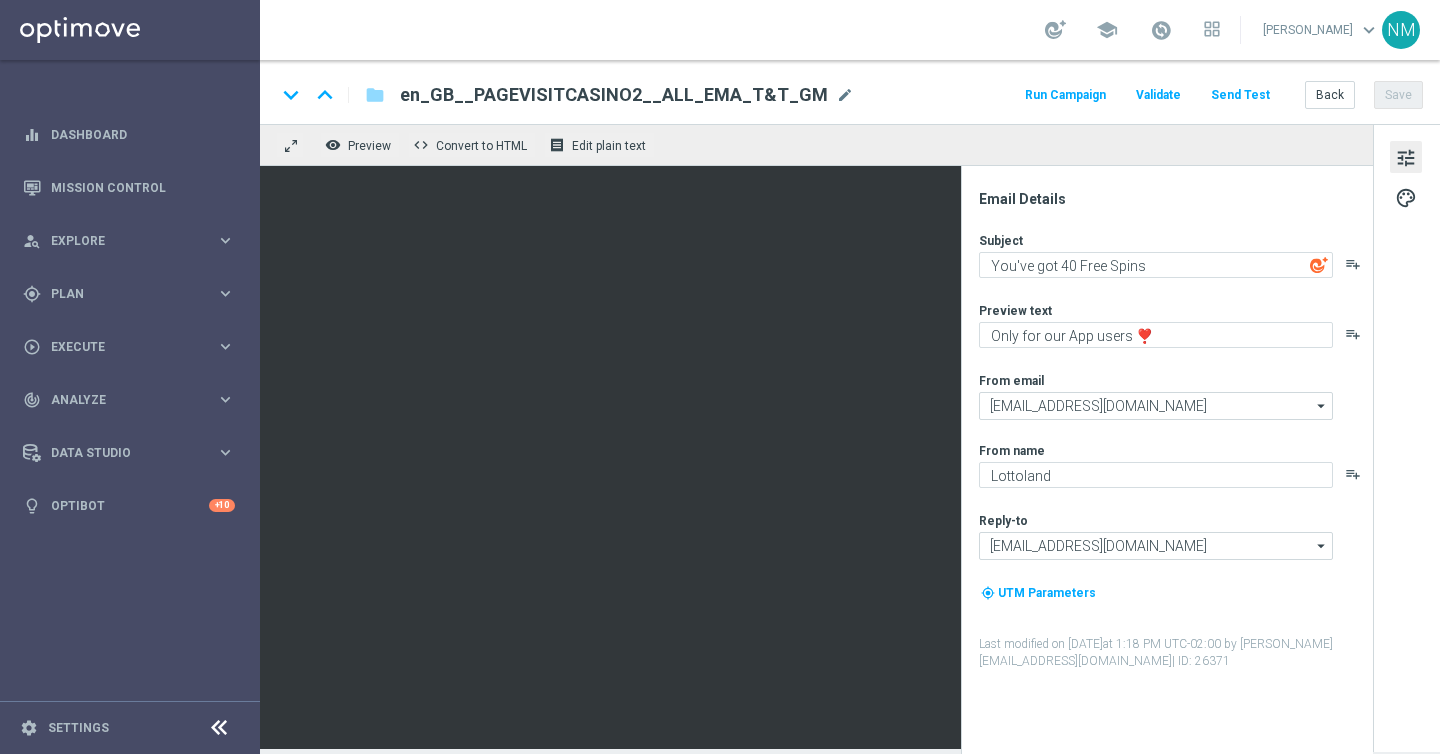 scroll, scrollTop: 0, scrollLeft: 0, axis: both 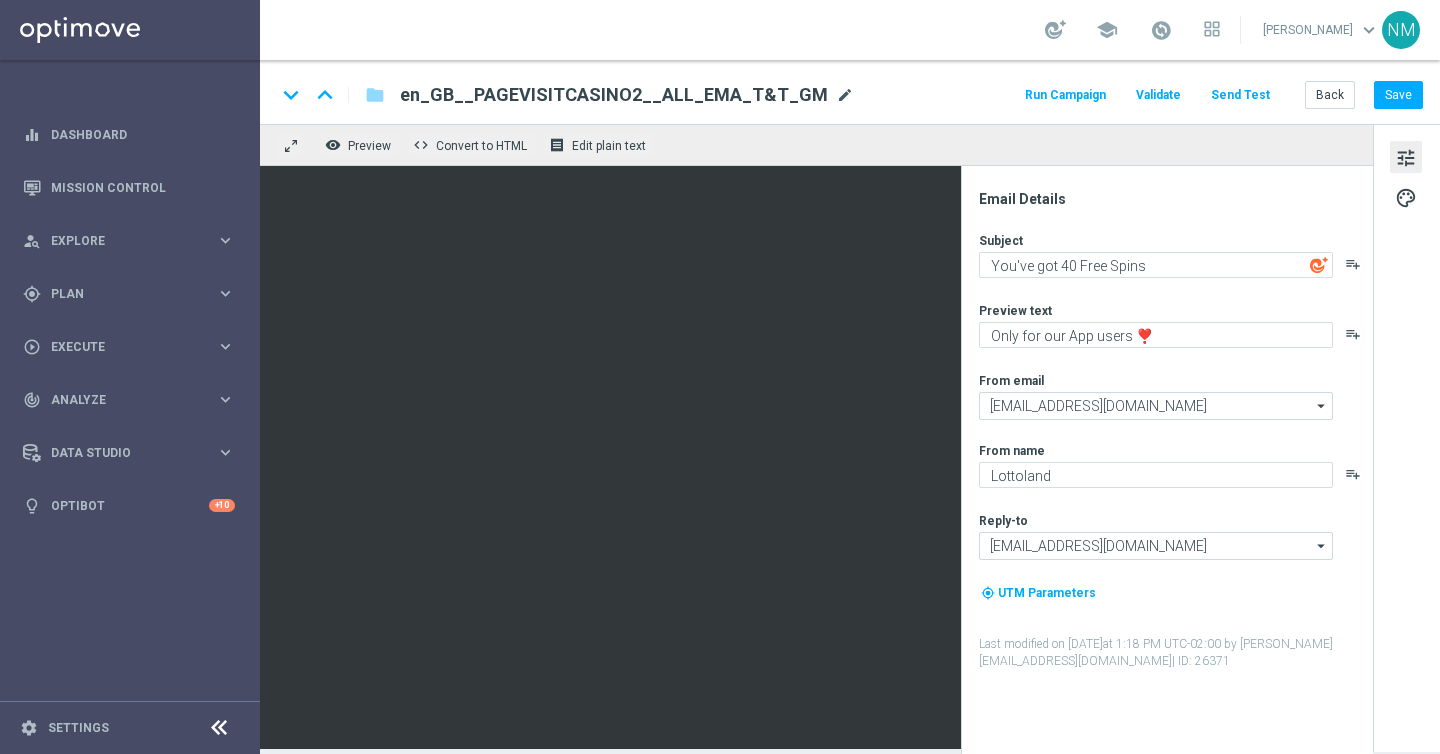 click on "mode_edit" 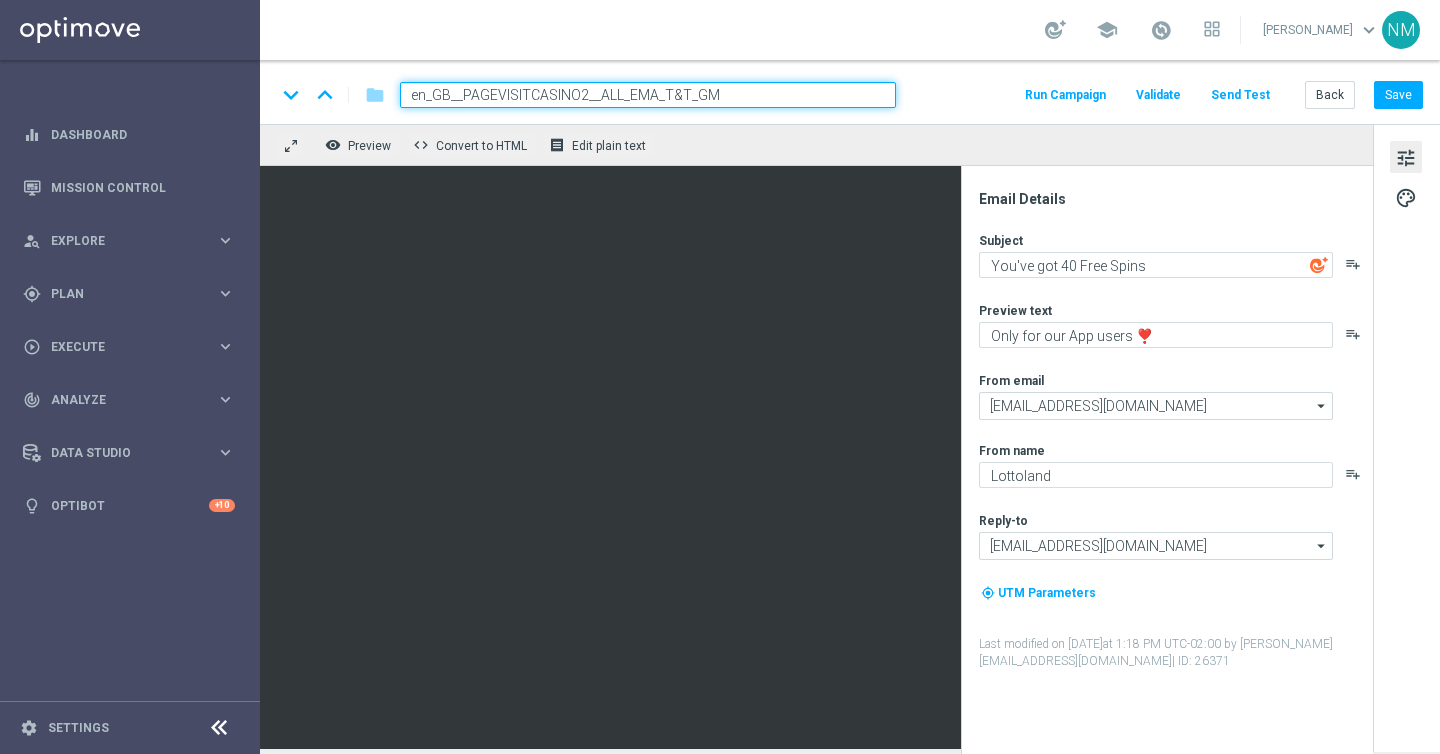 click on "en_GB__PAGEVISITCASINO2__ALL_EMA_T&T_GM" at bounding box center (648, 95) 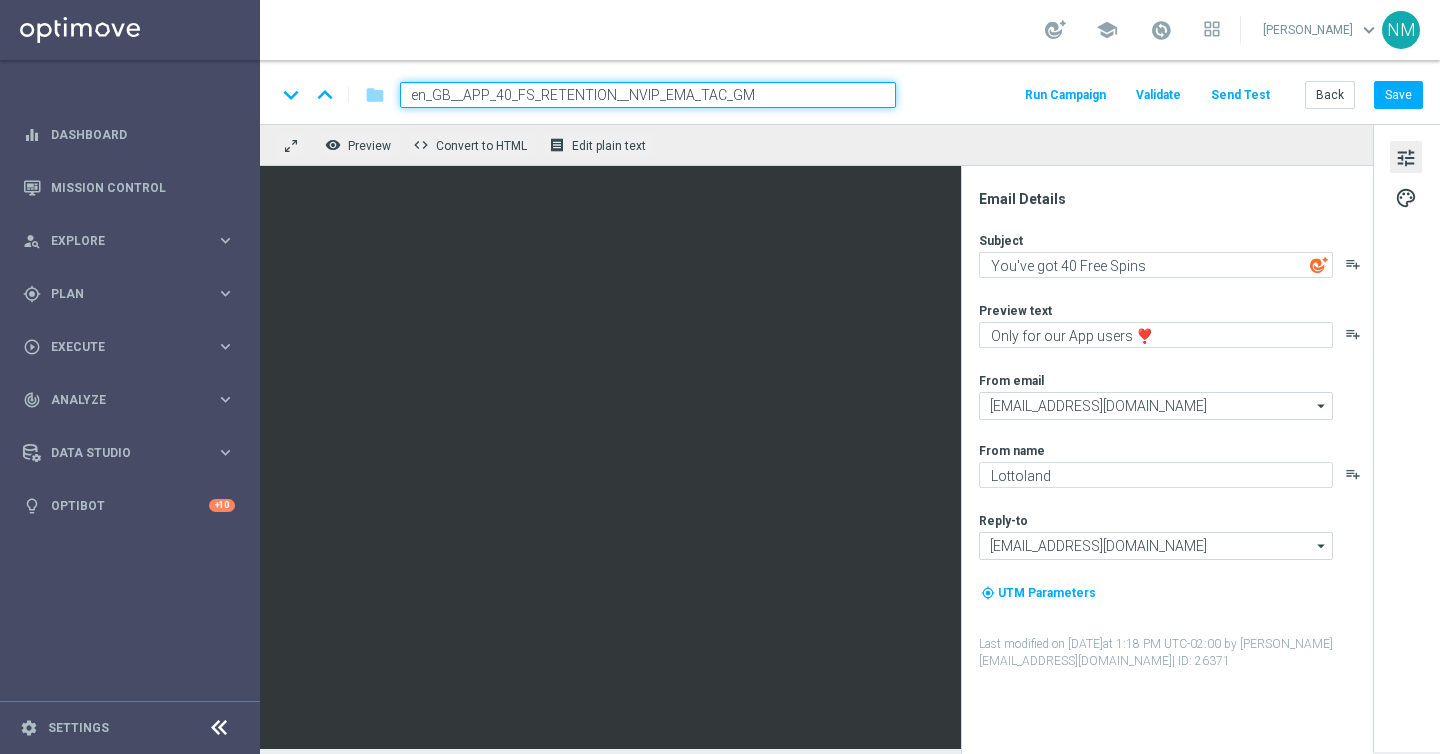 type on "en_GB__APP_40_FS_RETENTION__NVIP_EMA_TAC_GM" 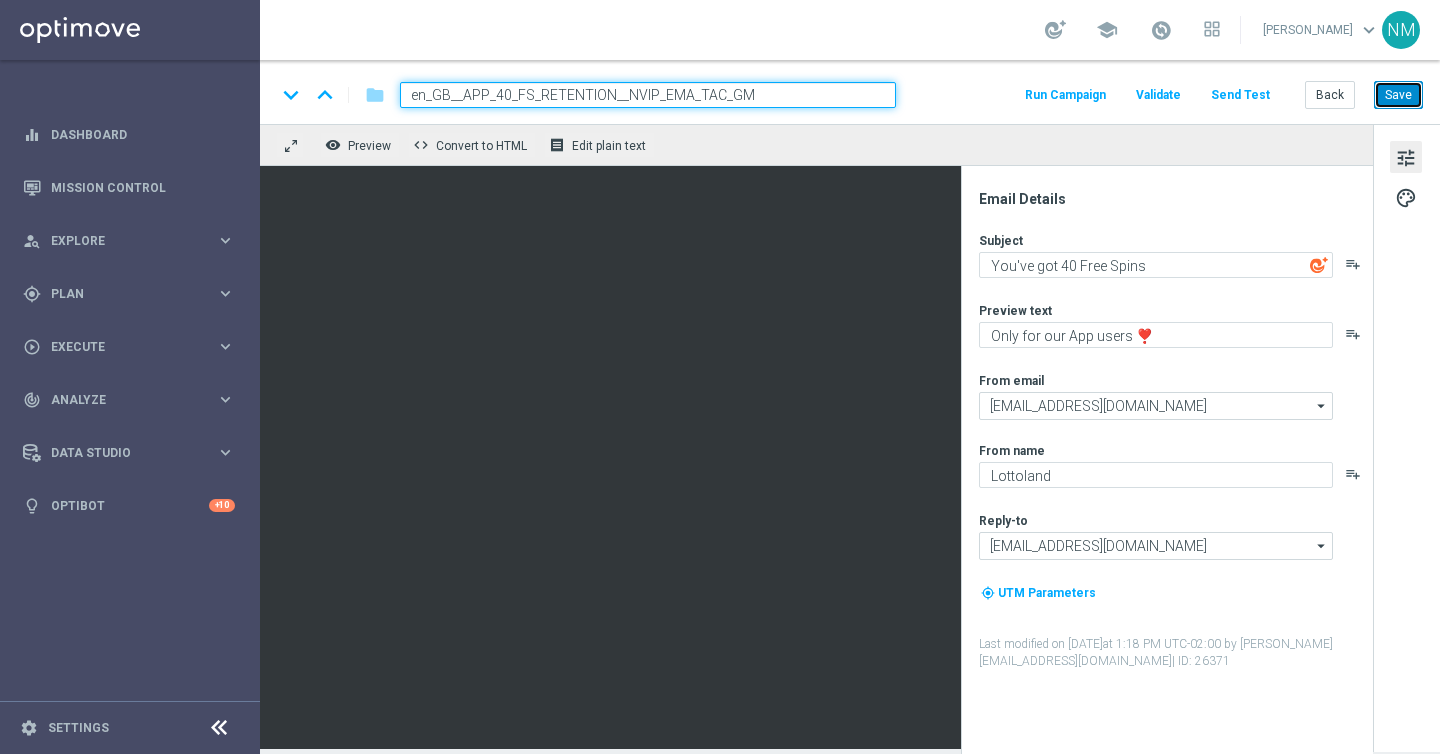 click on "Save" at bounding box center (1398, 95) 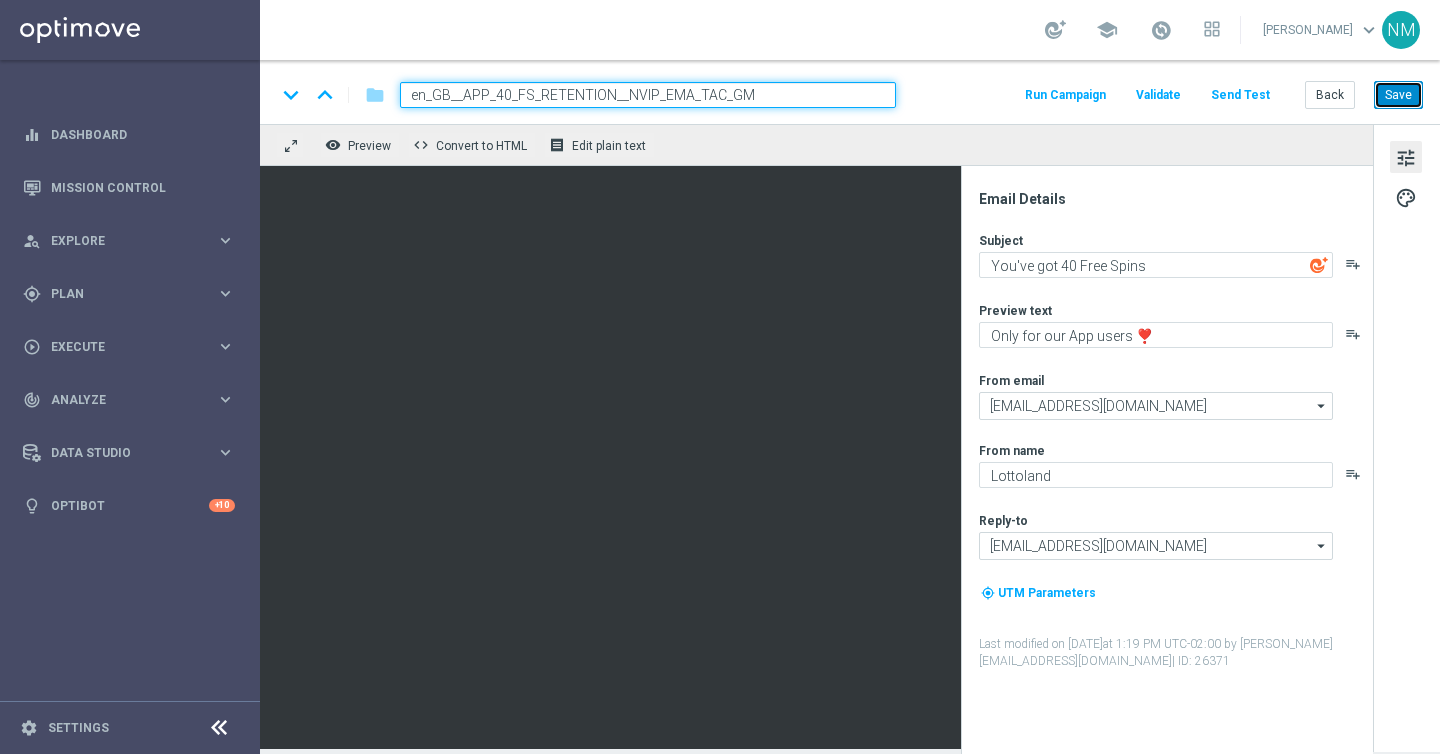 click on "Save" at bounding box center (1398, 95) 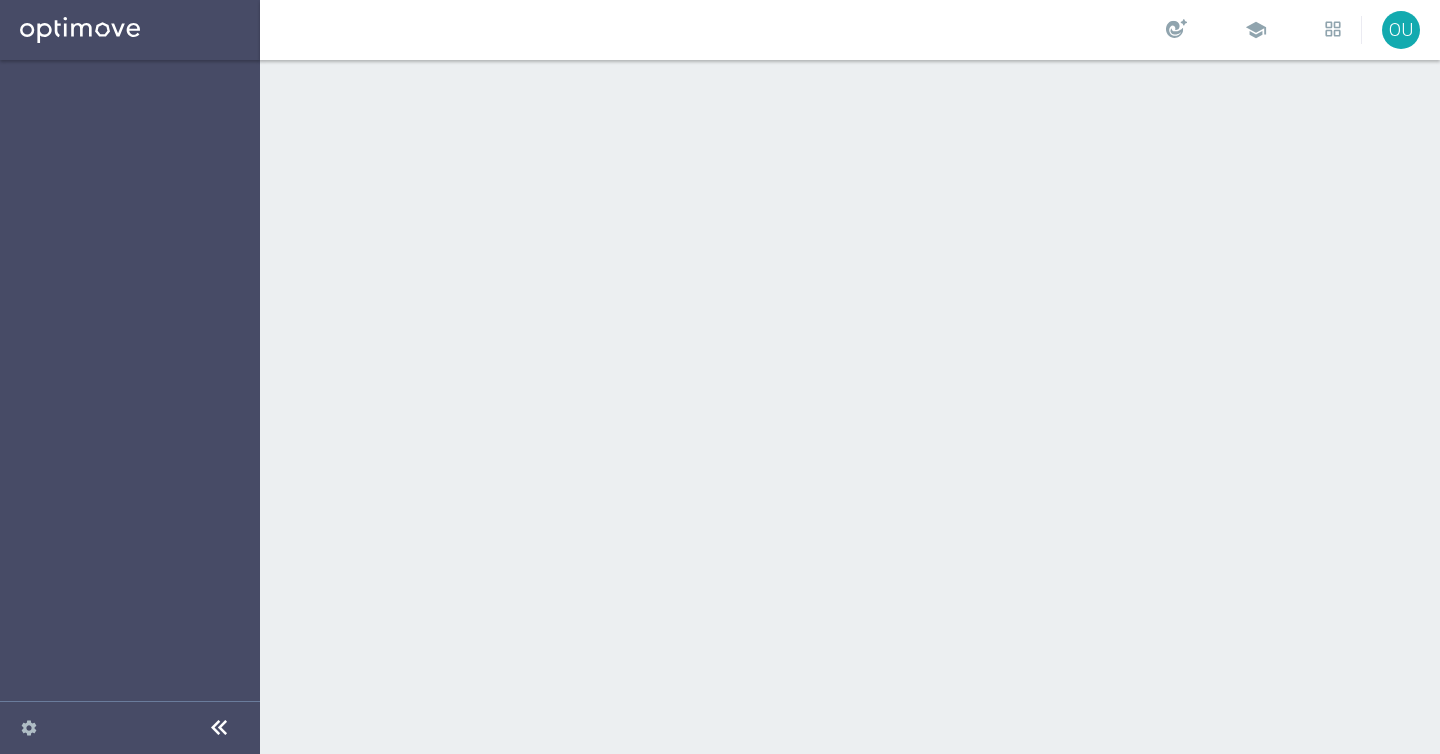 scroll, scrollTop: 0, scrollLeft: 0, axis: both 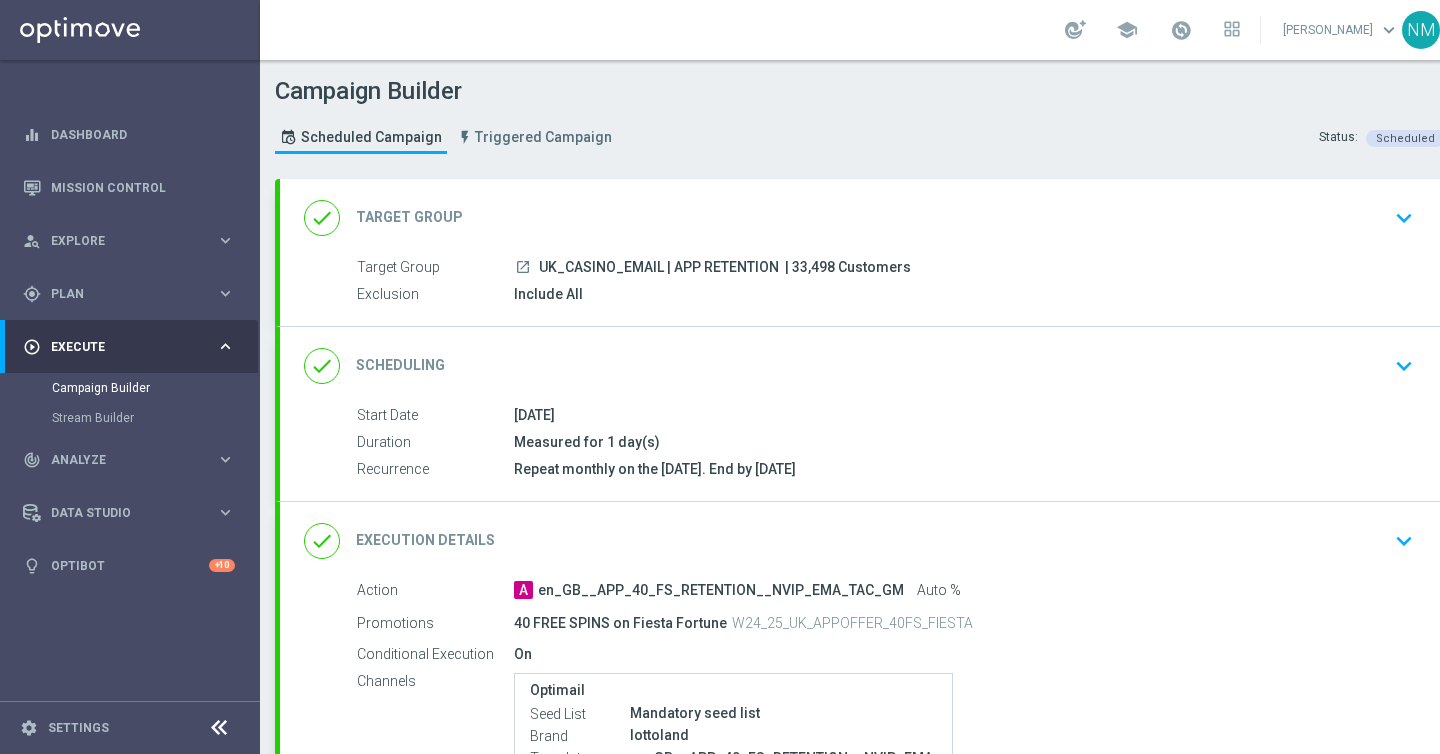 click on "keyboard_arrow_down" 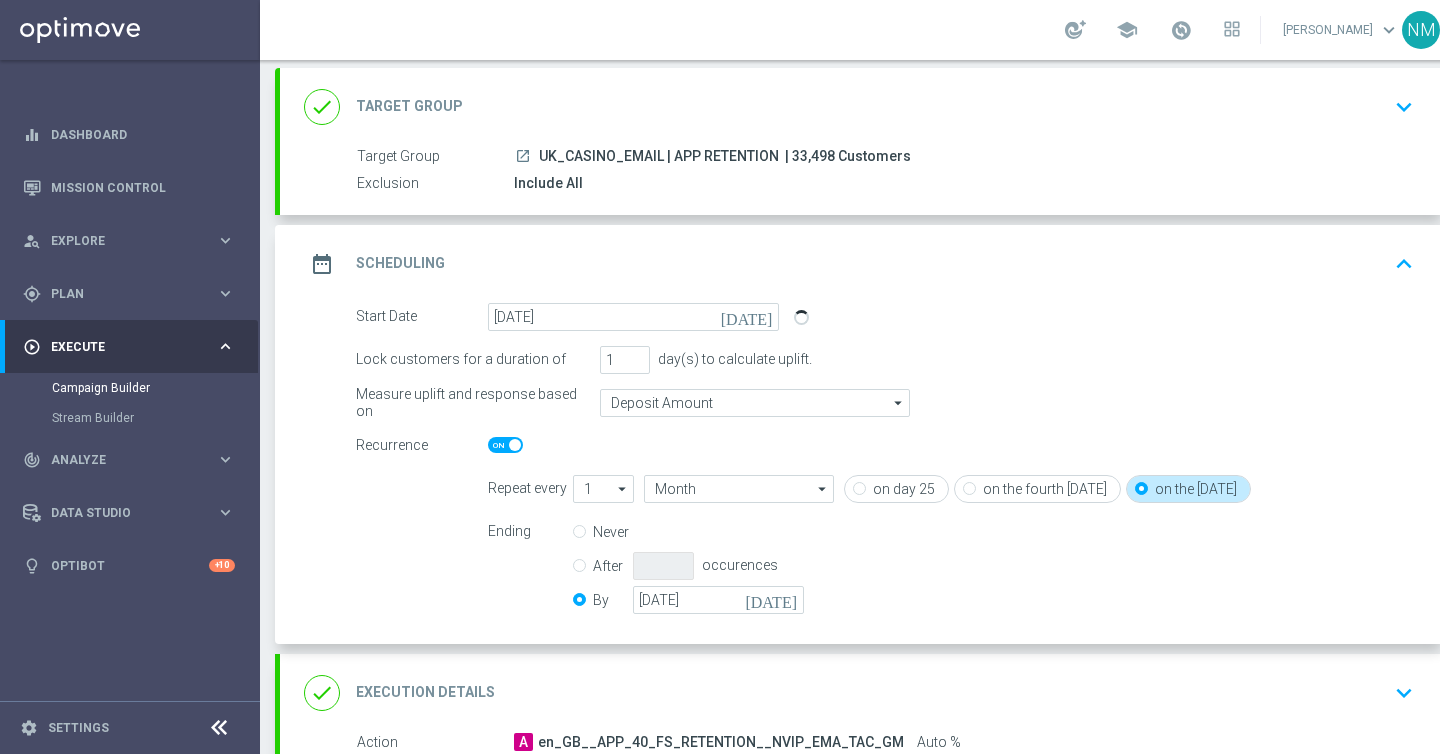 scroll, scrollTop: 120, scrollLeft: 0, axis: vertical 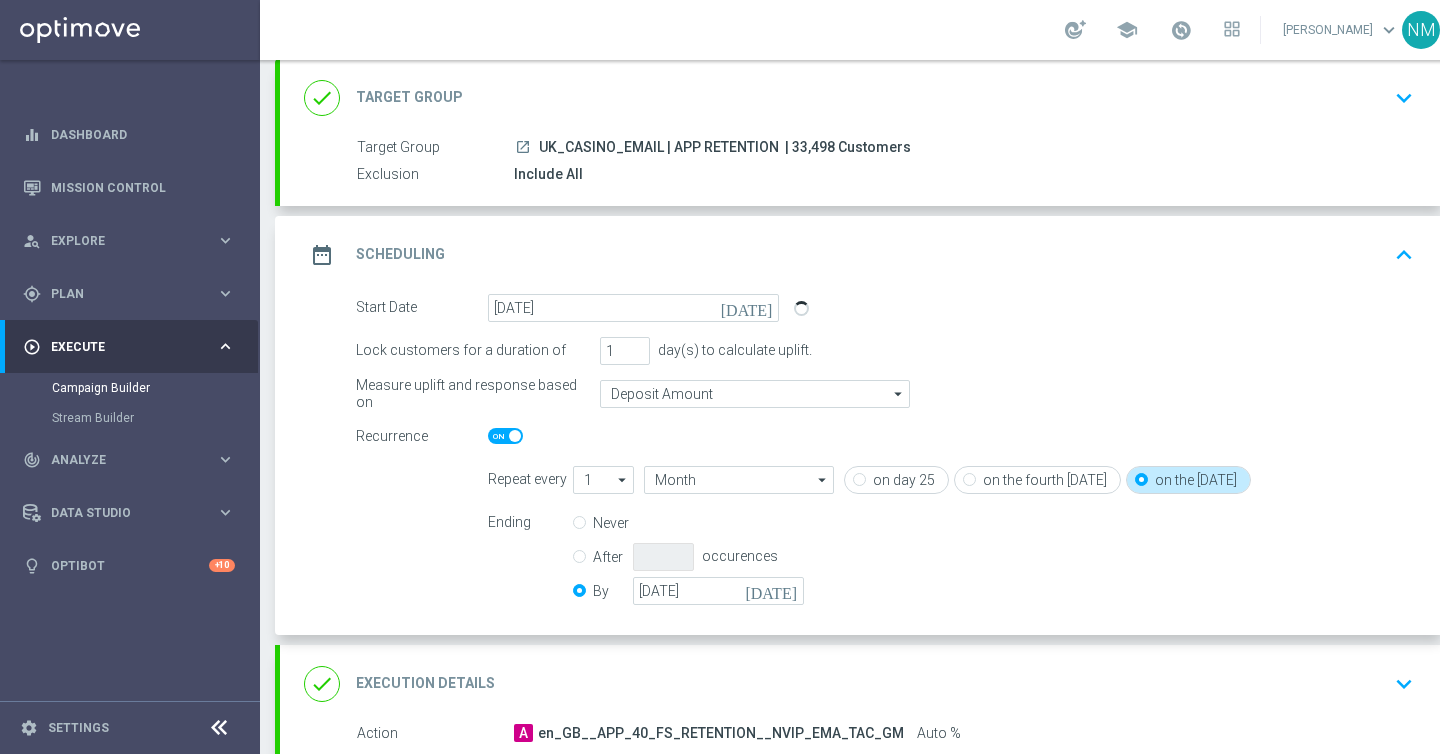 click on "[DATE]" 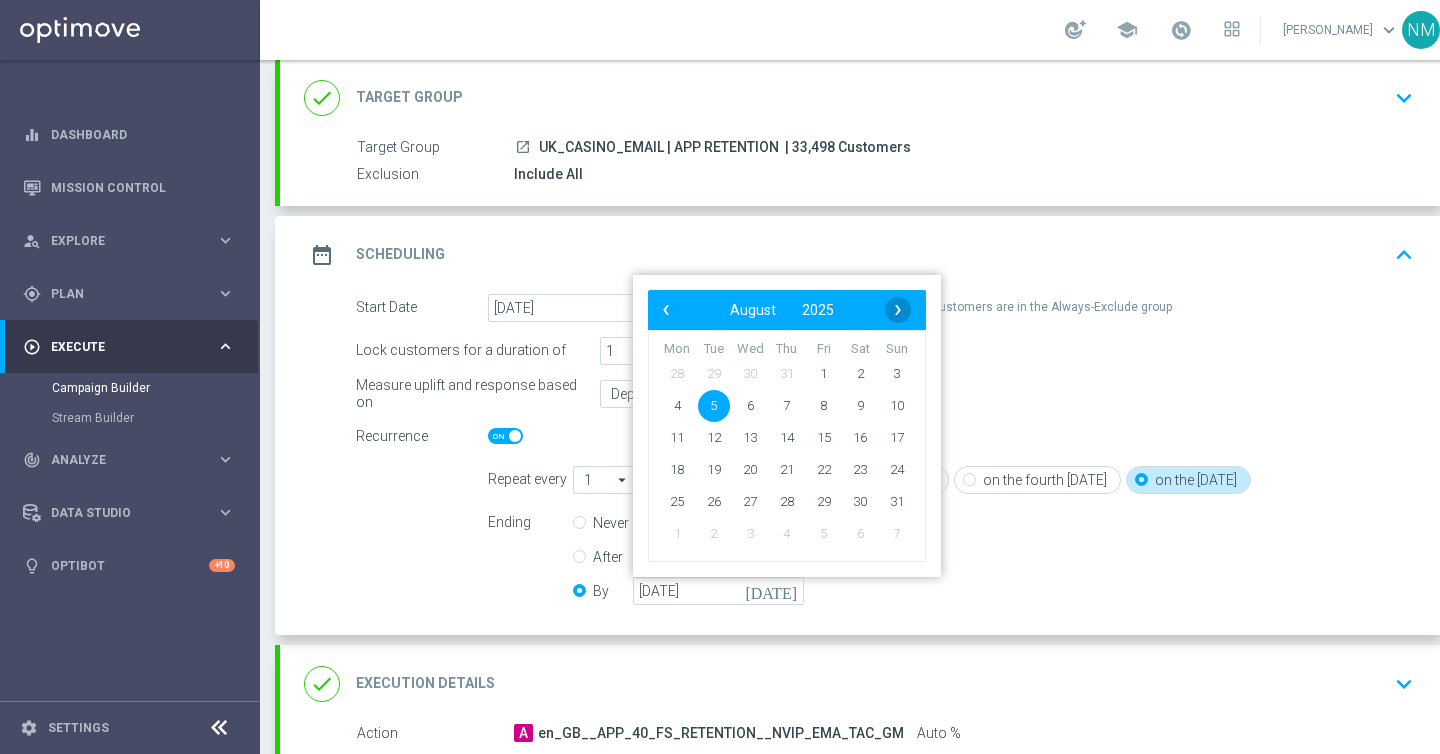 click on "›" 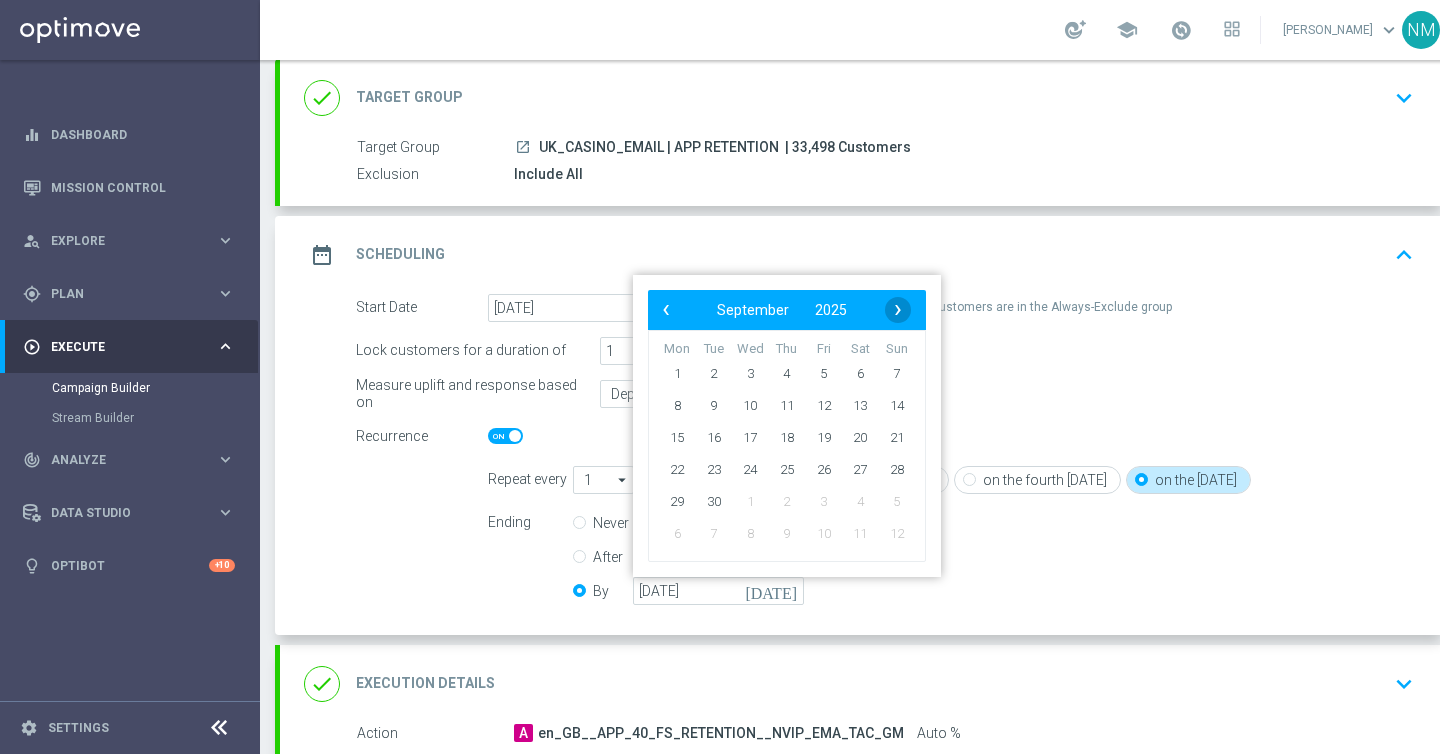 click on "›" 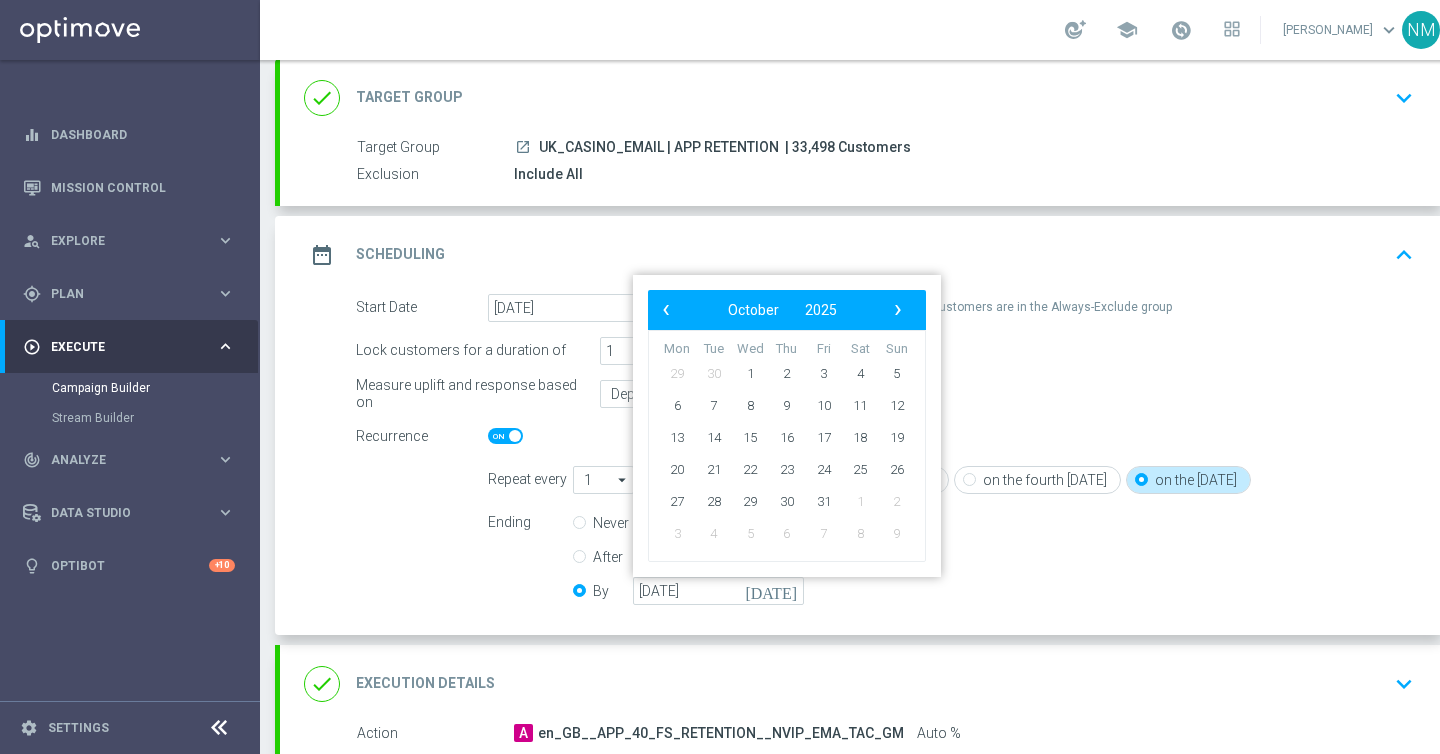 click on "›" 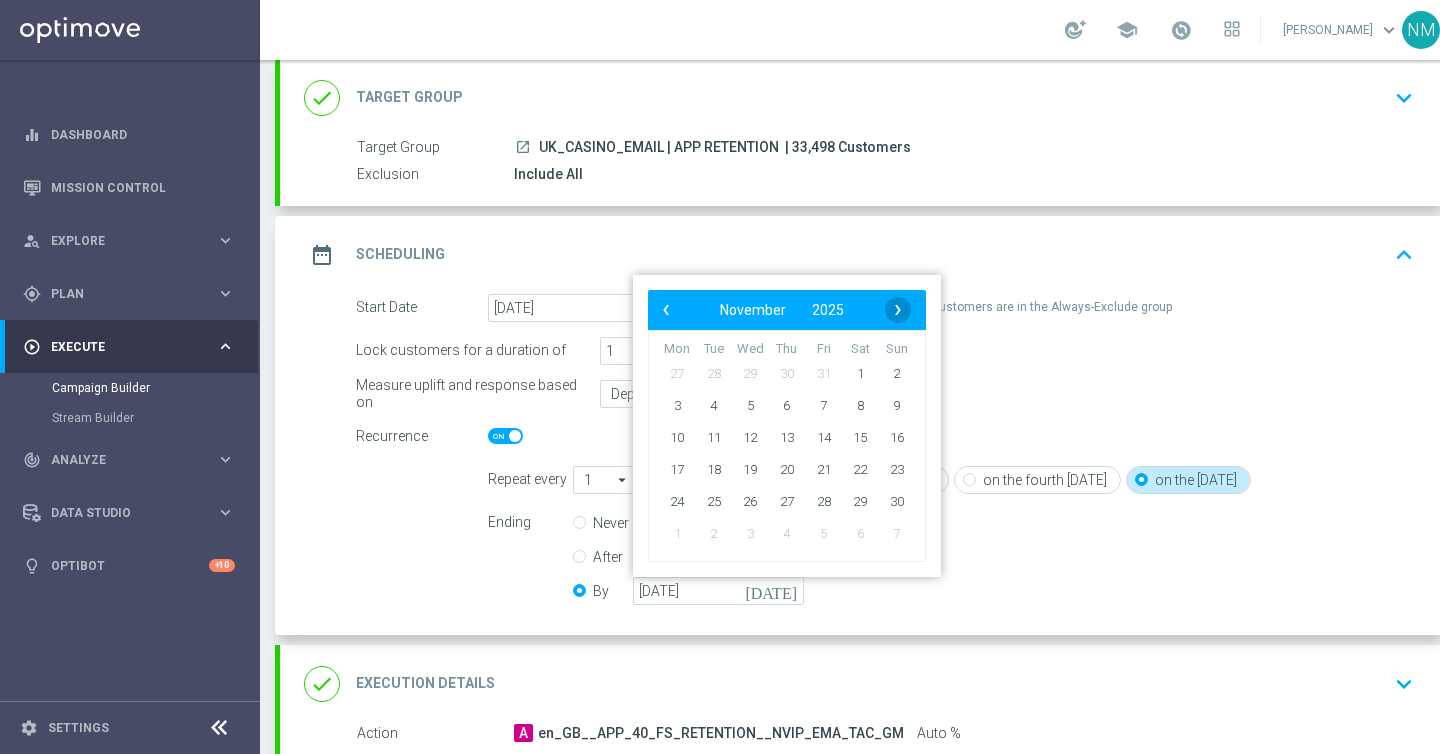 click on "›" 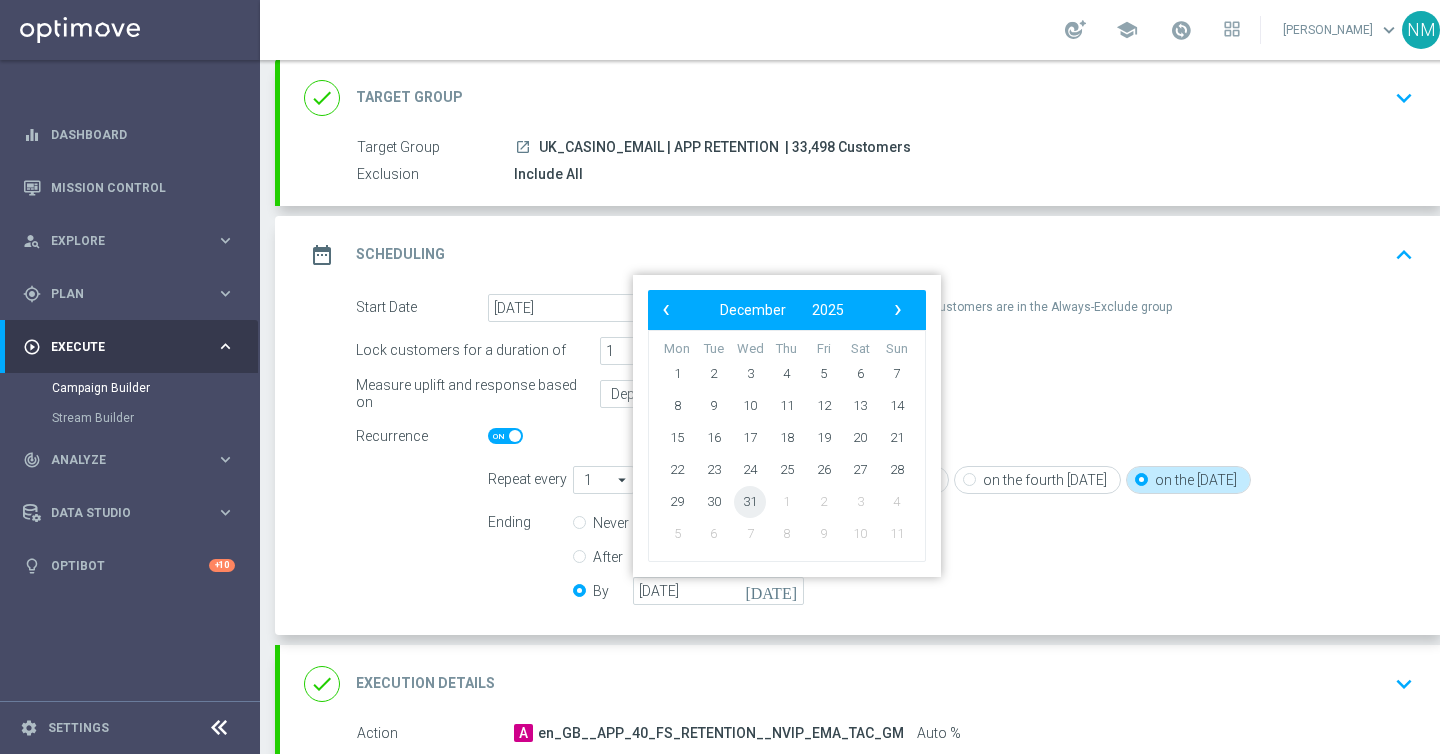 click on "31" 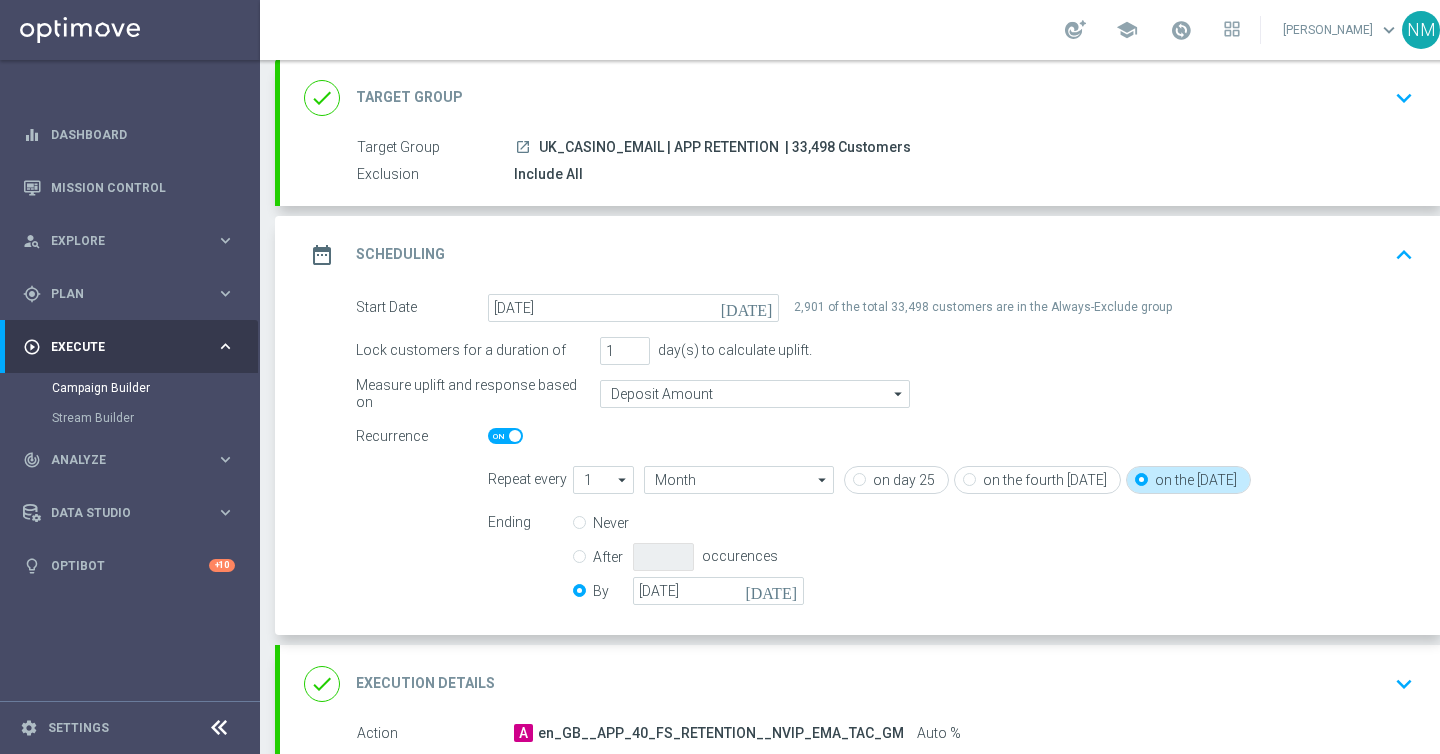 scroll, scrollTop: 616, scrollLeft: 0, axis: vertical 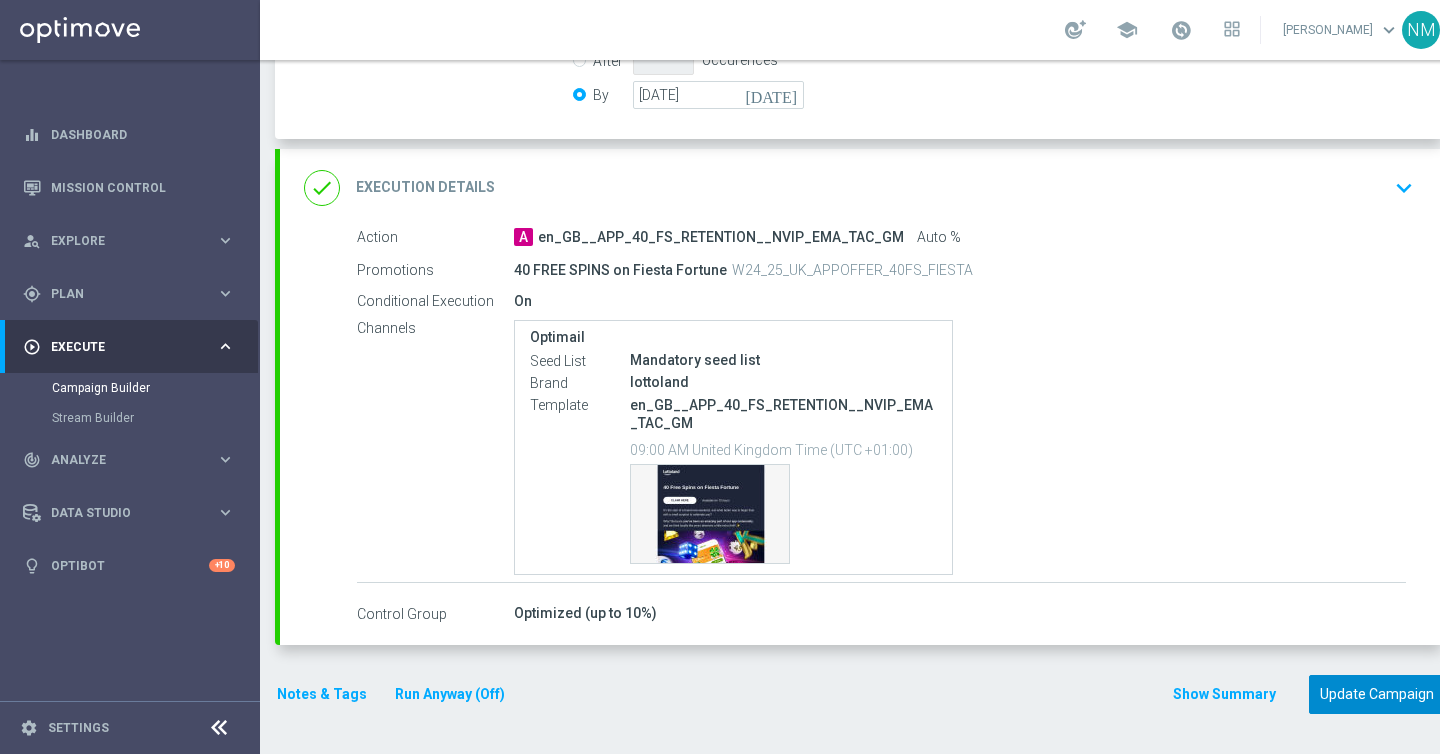 click on "Update Campaign" 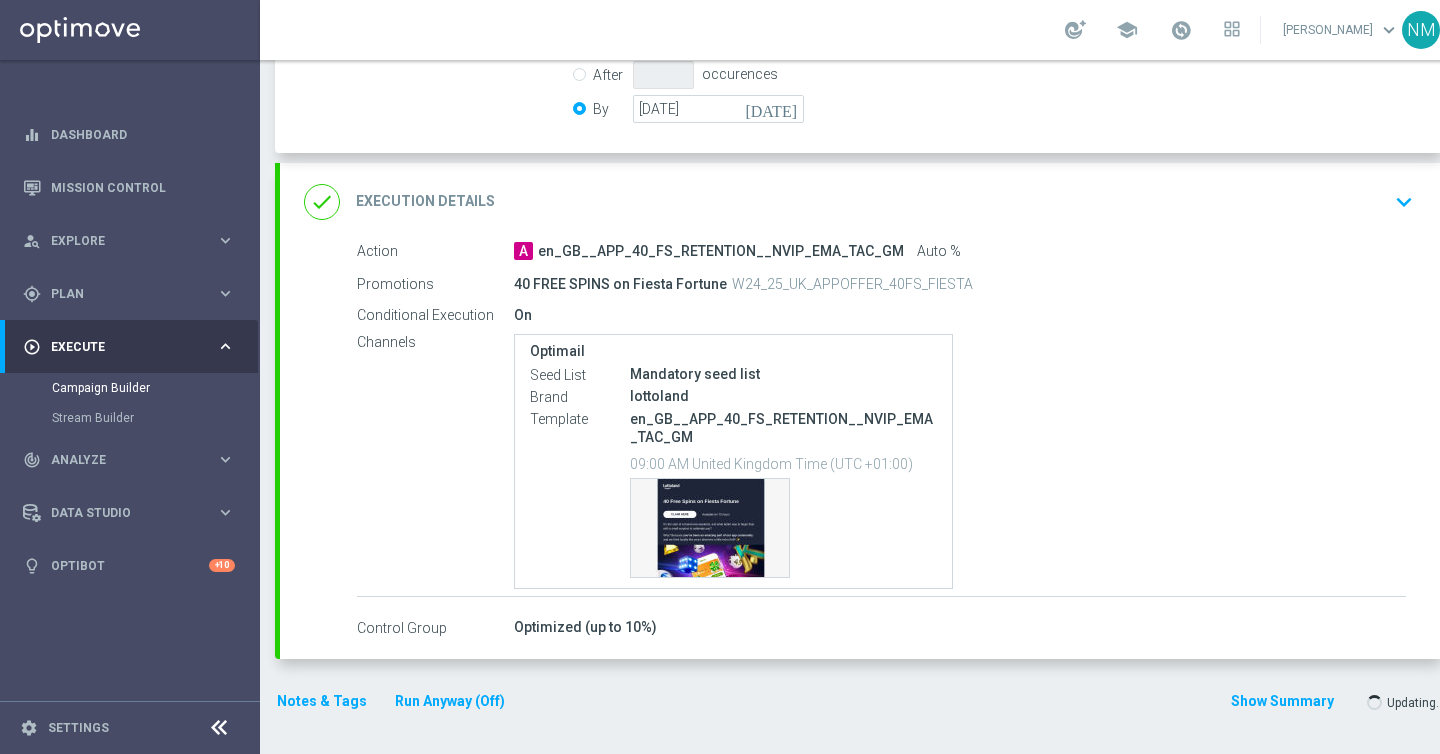 scroll, scrollTop: 616, scrollLeft: 0, axis: vertical 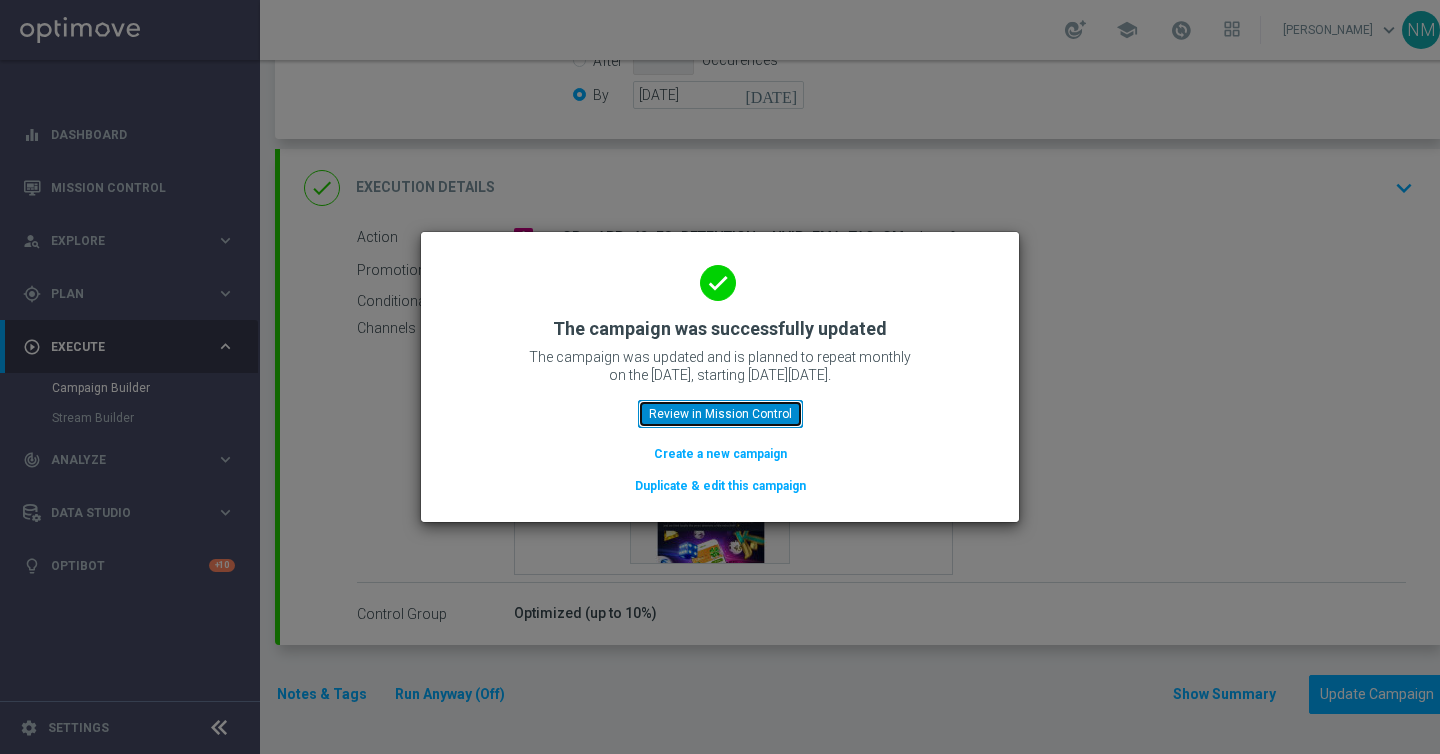 click on "Review in Mission Control" 